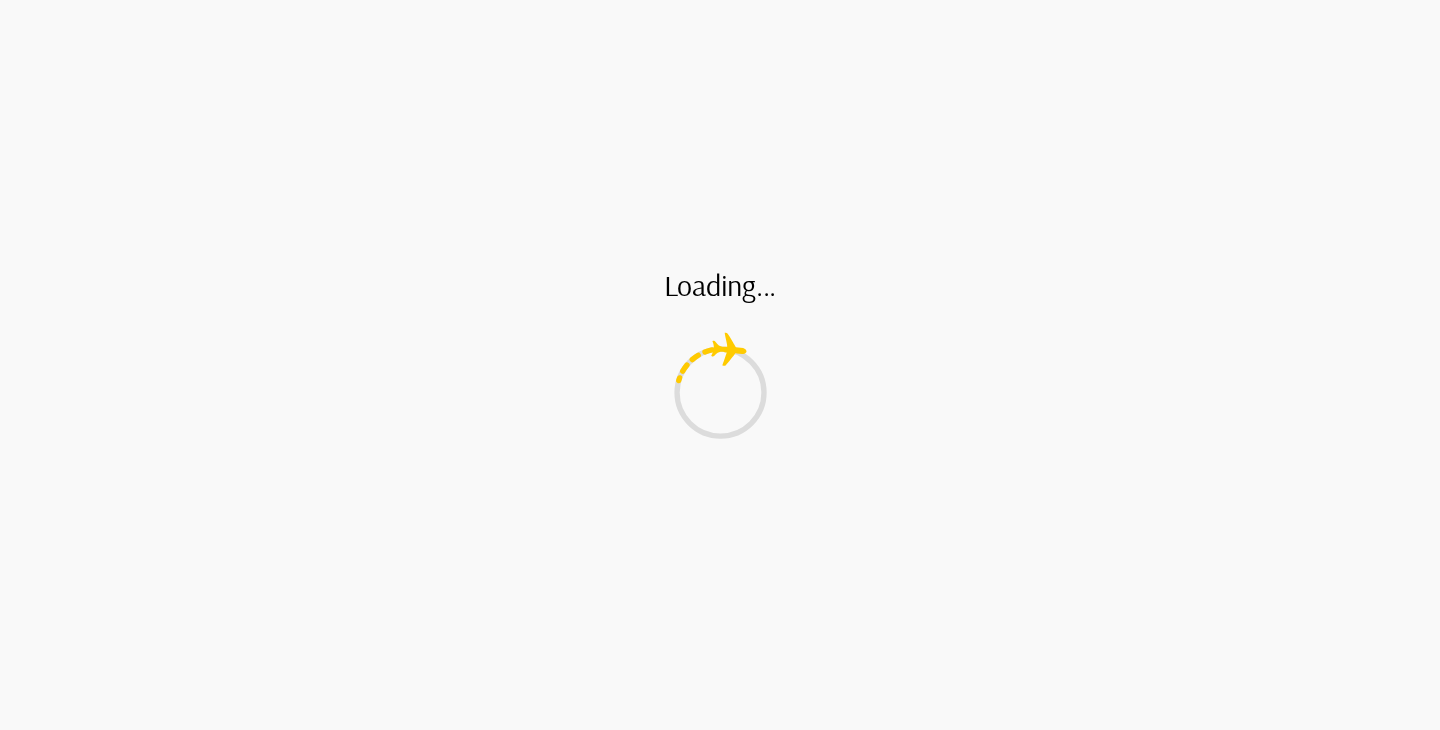 scroll, scrollTop: 0, scrollLeft: 0, axis: both 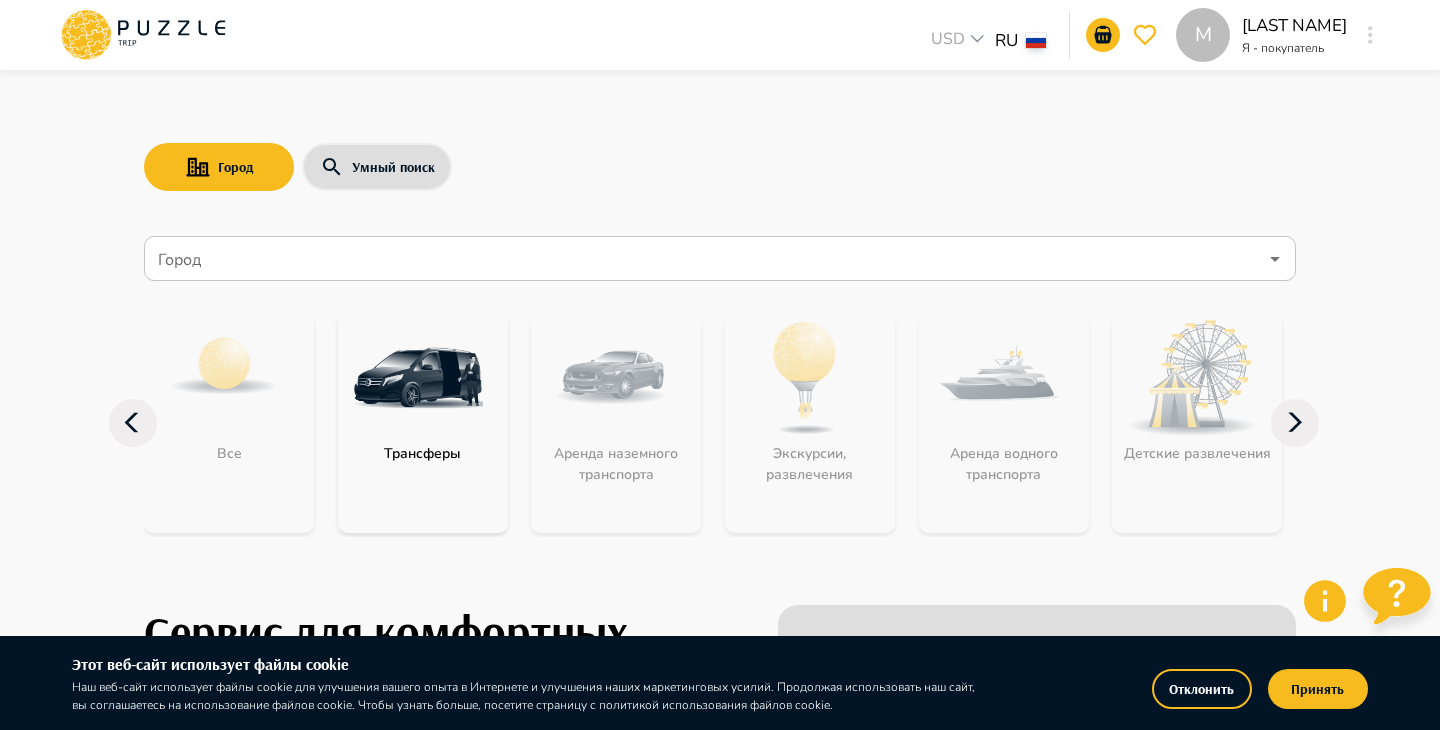 click at bounding box center (418, 378) 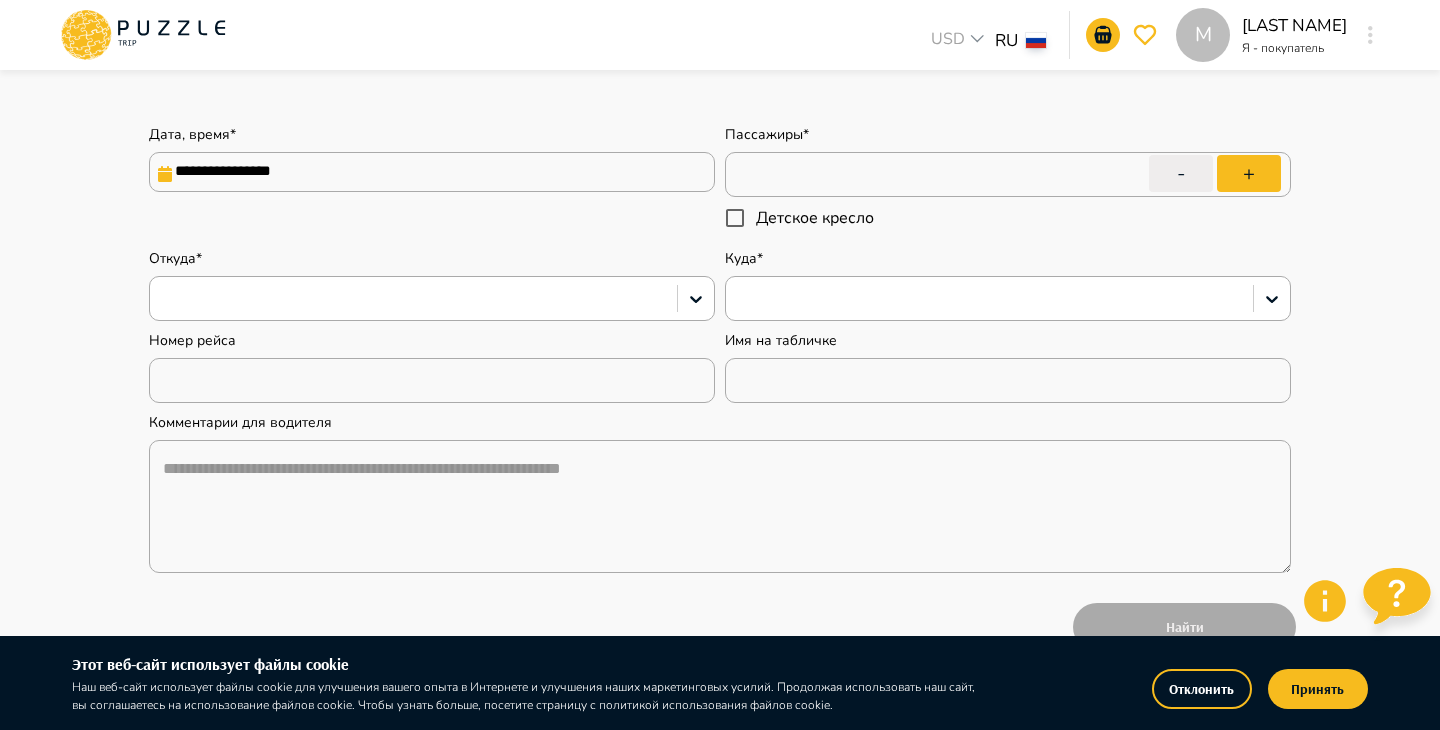 scroll, scrollTop: 238, scrollLeft: 0, axis: vertical 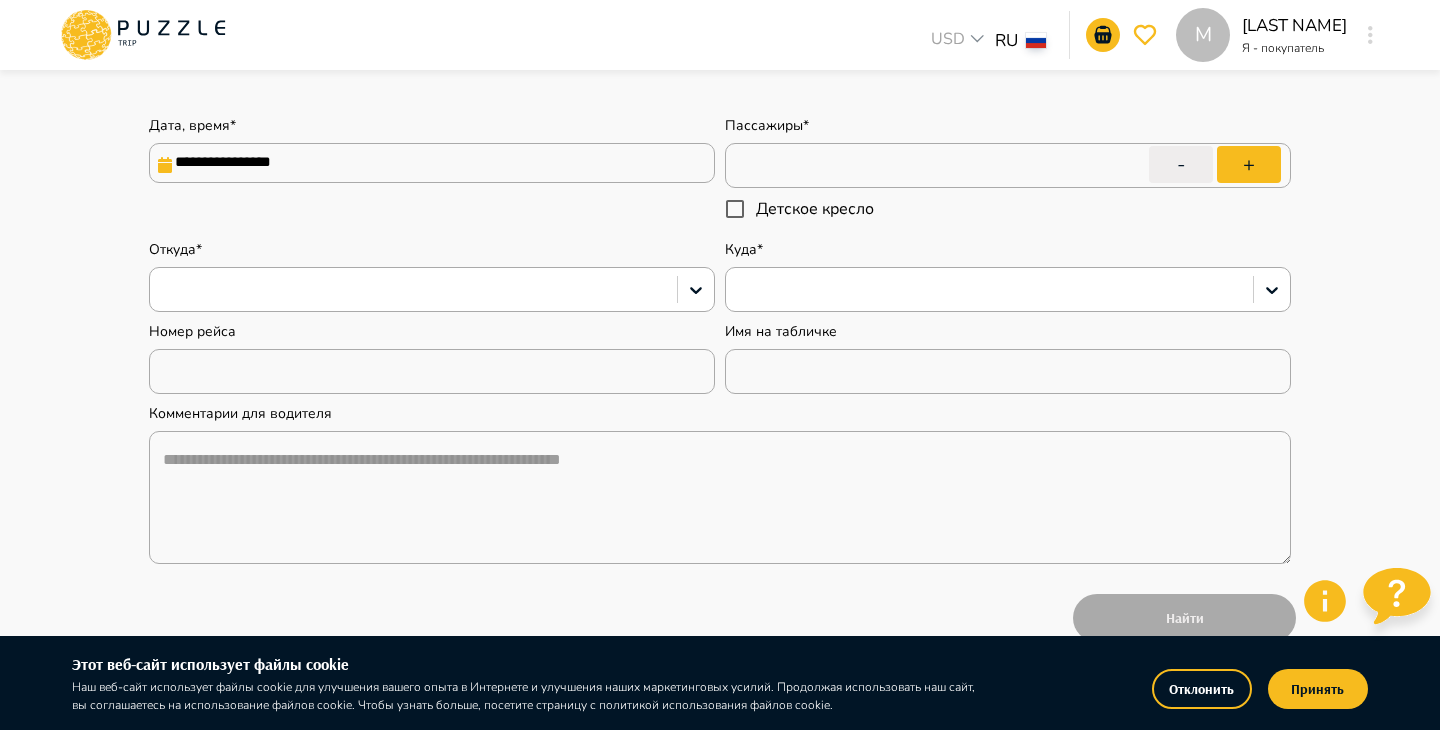 click on "**********" at bounding box center [432, 163] 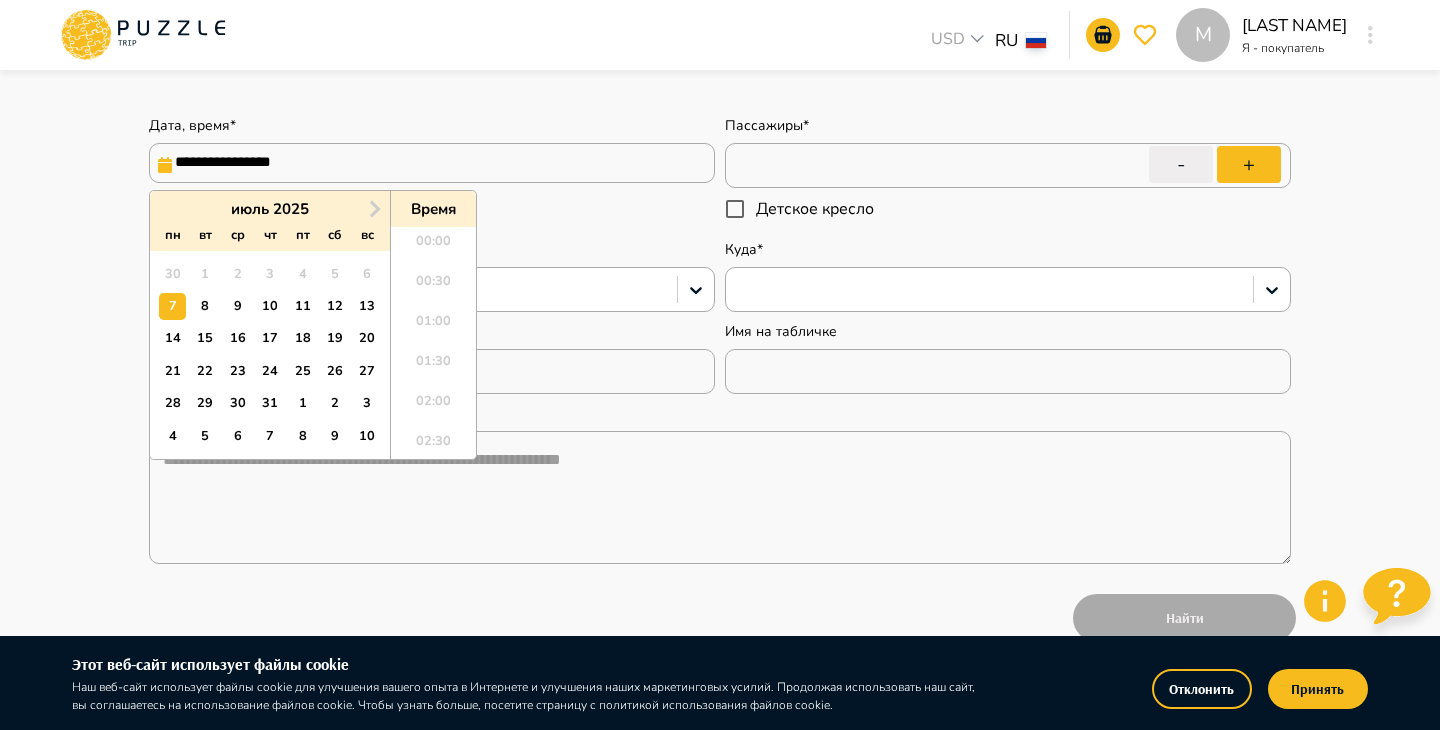 scroll, scrollTop: 1344, scrollLeft: 0, axis: vertical 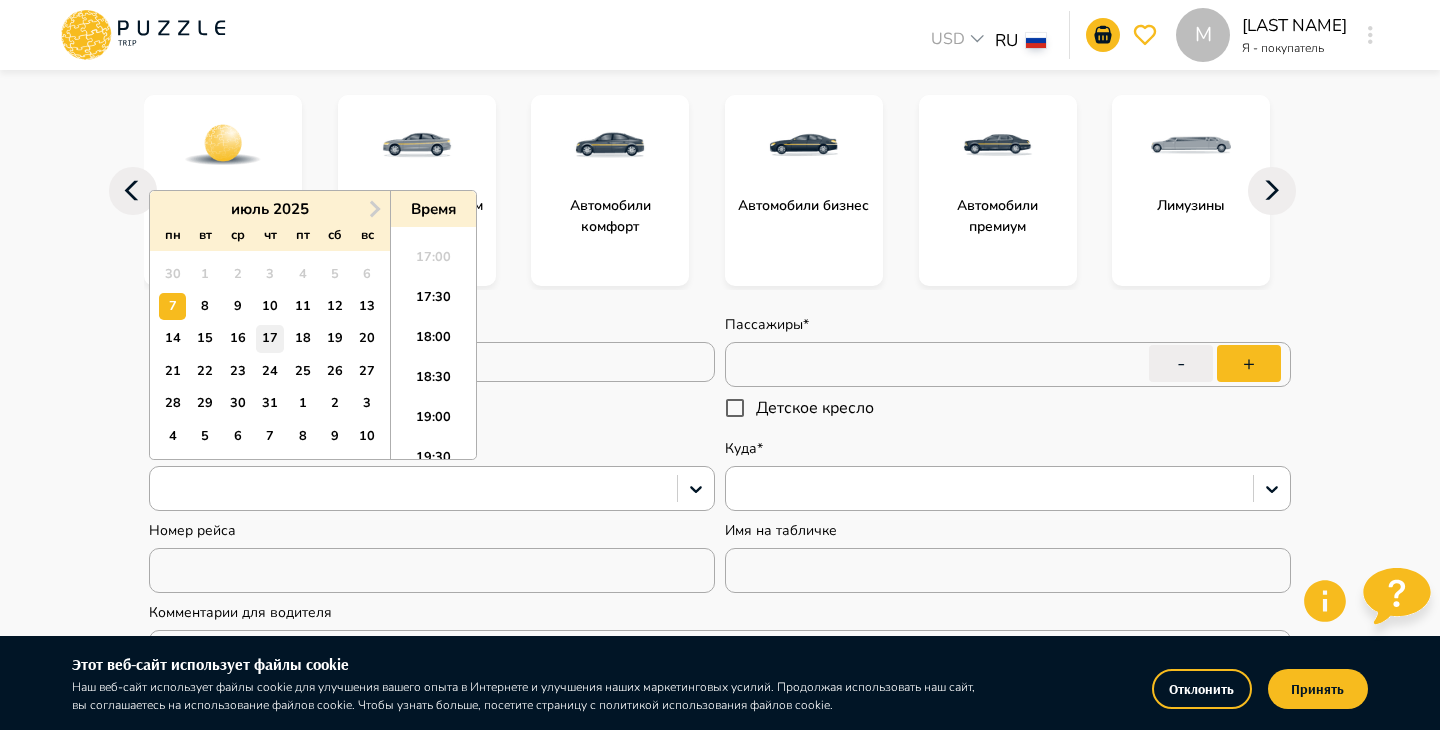 click on "17" at bounding box center [269, 338] 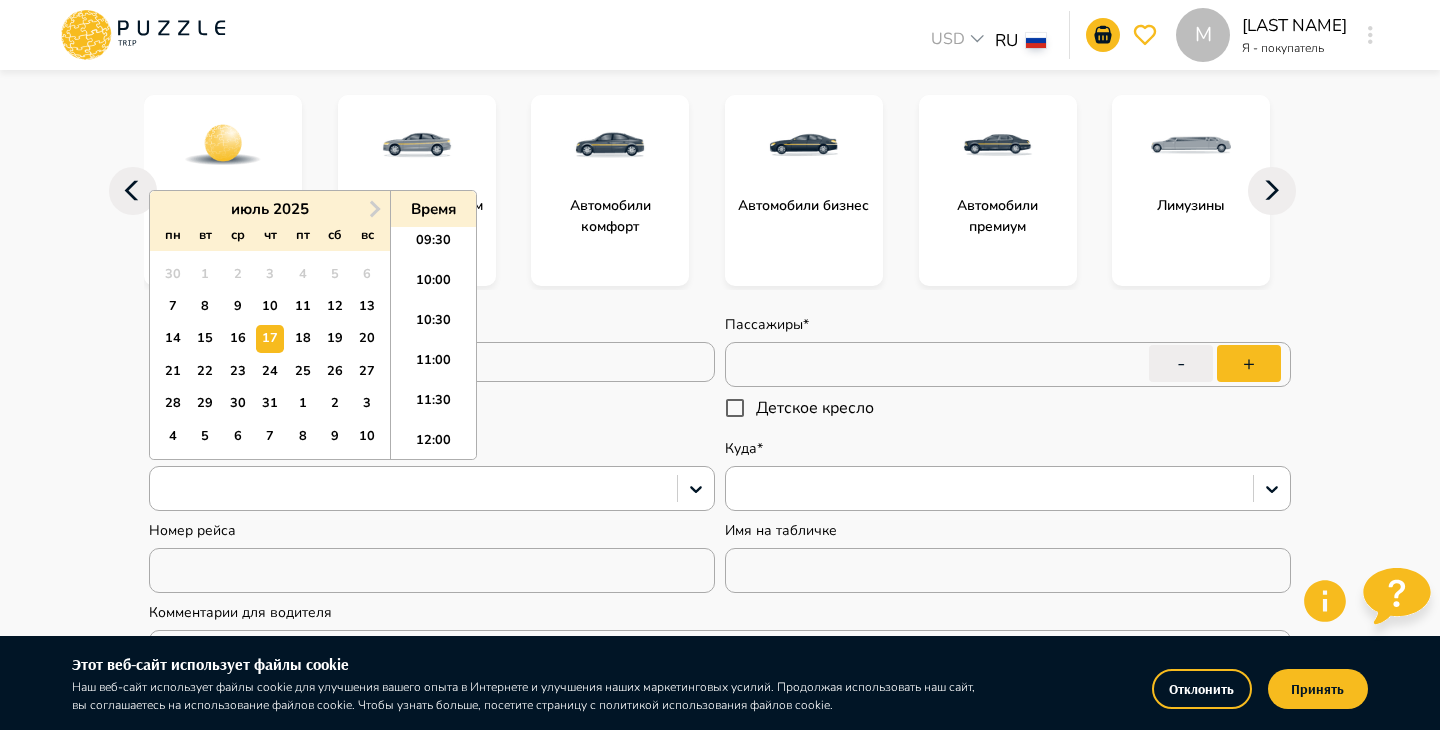 scroll, scrollTop: 753, scrollLeft: 0, axis: vertical 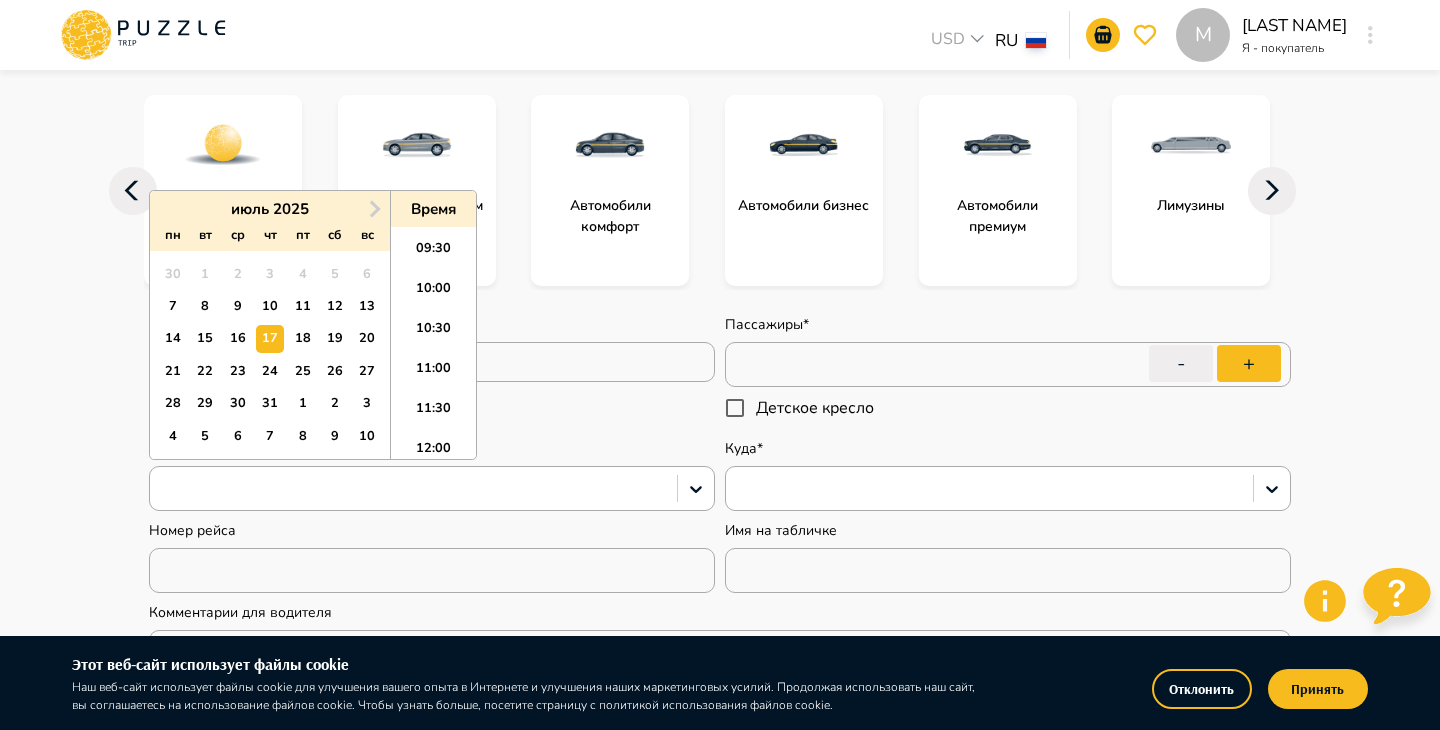 click on "10:00" at bounding box center (433, 294) 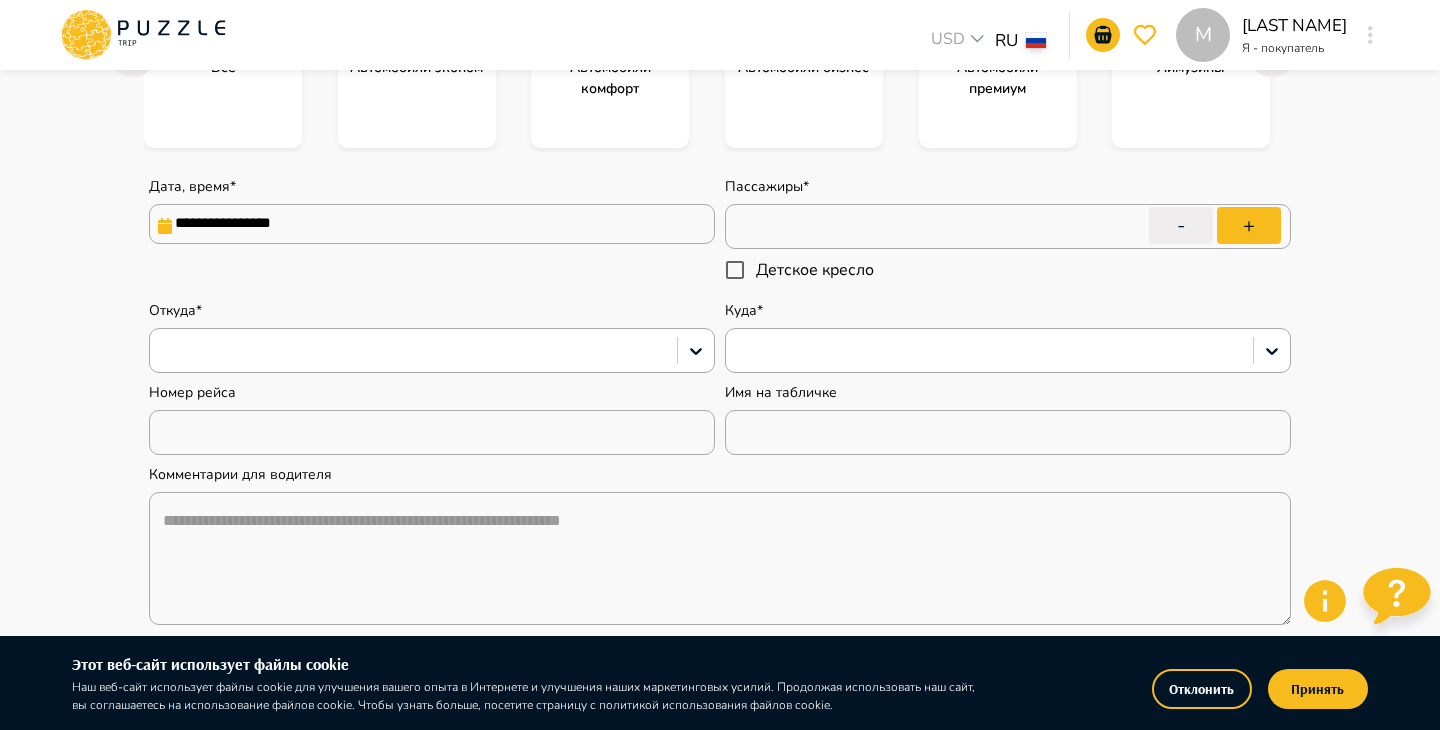 scroll, scrollTop: 379, scrollLeft: 0, axis: vertical 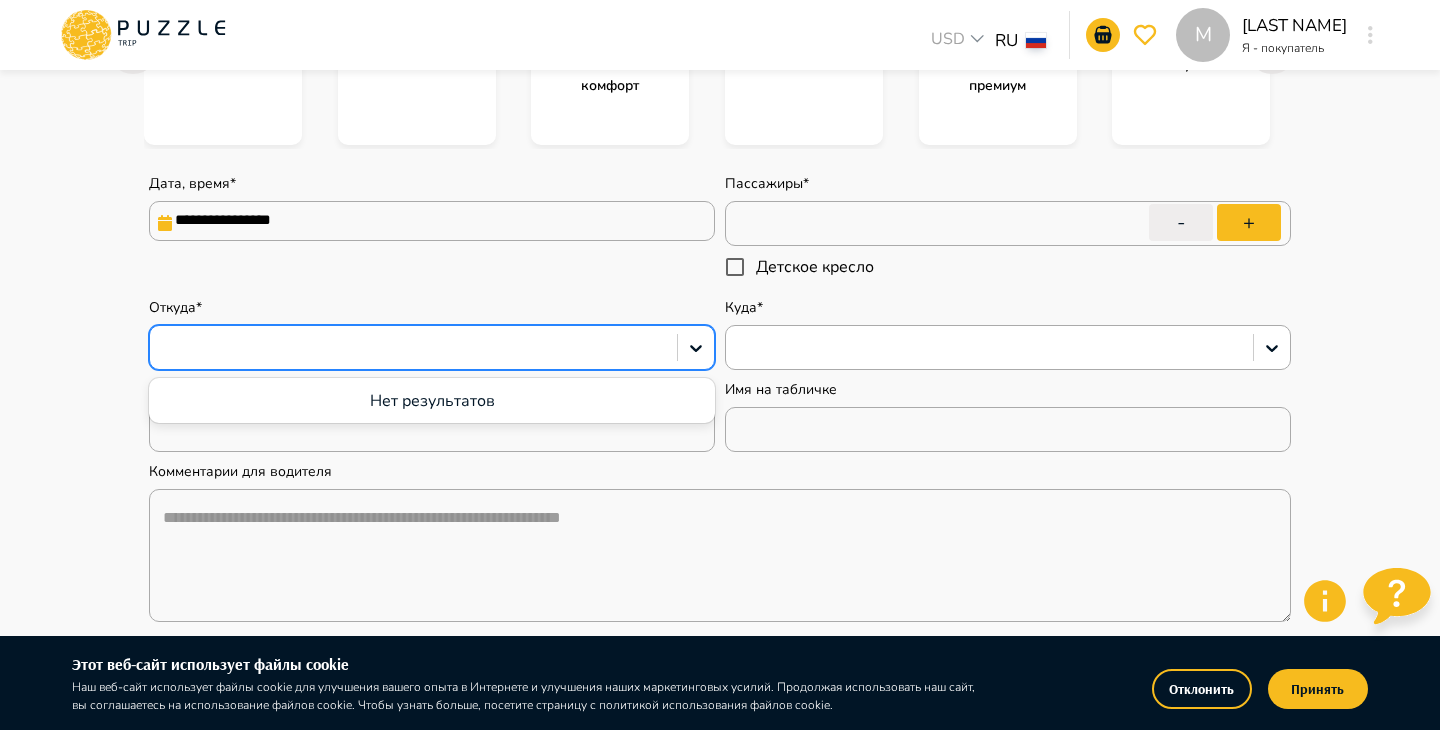 click at bounding box center [413, 348] 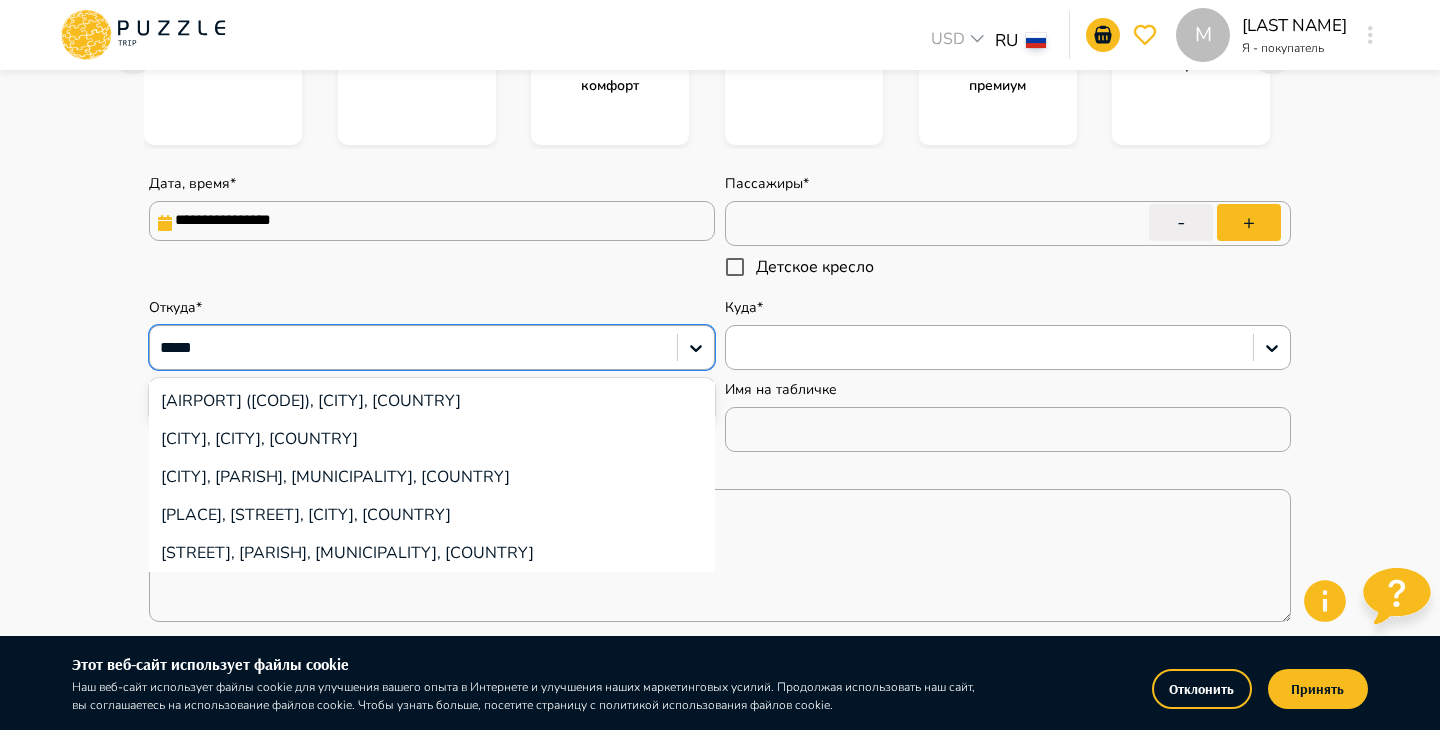 click on "Zvartnots International Airport (EVN), [CITY], [COUNTRY]" at bounding box center (432, 401) 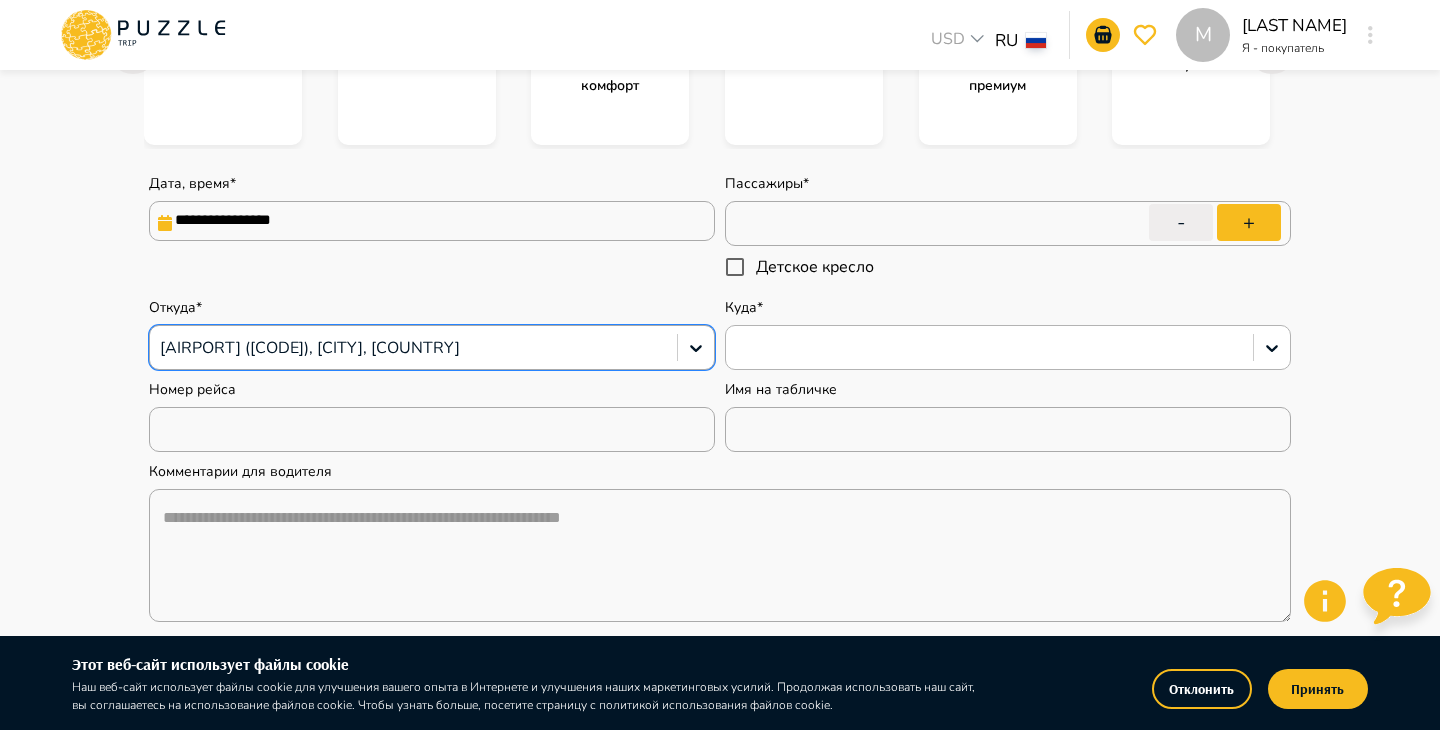 click at bounding box center [989, 348] 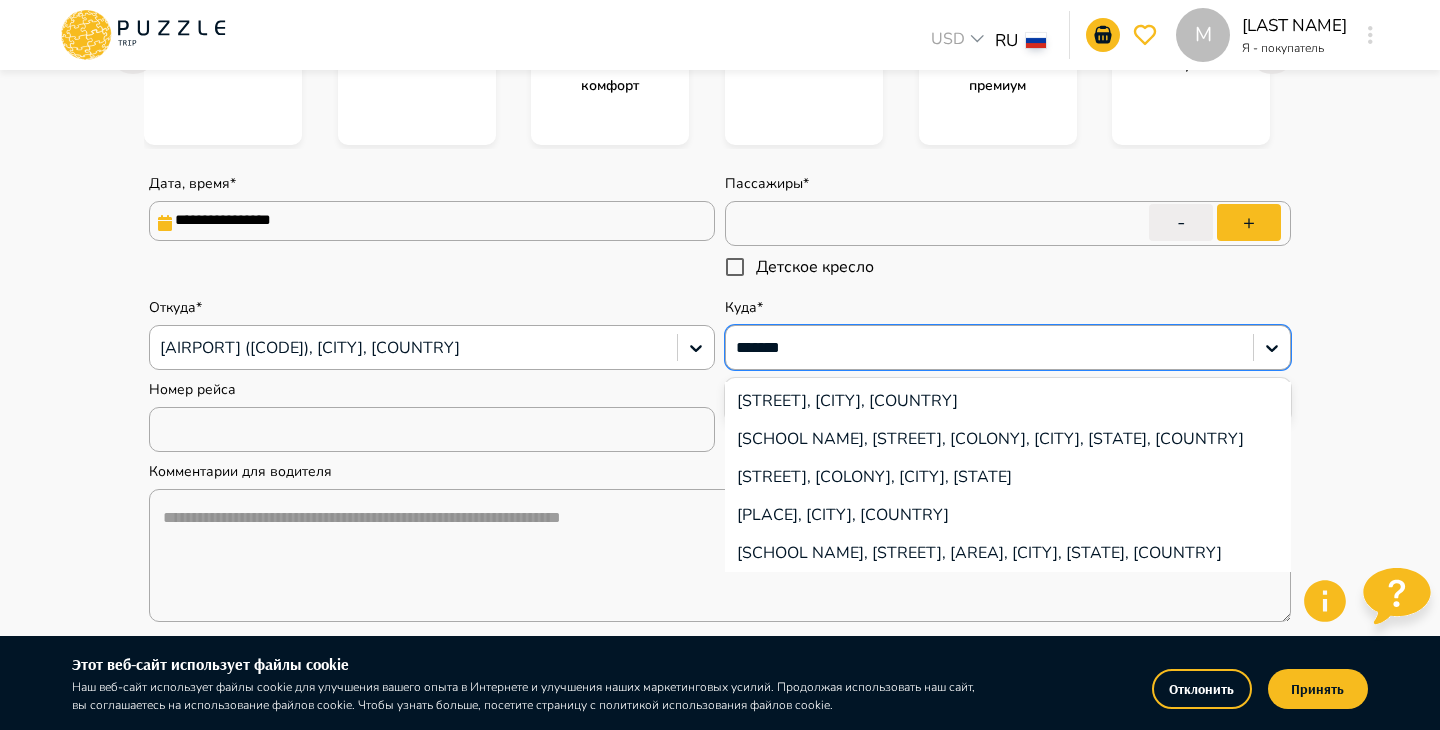 click on "[STREET], [CITY], [COUNTRY]" at bounding box center (1008, 401) 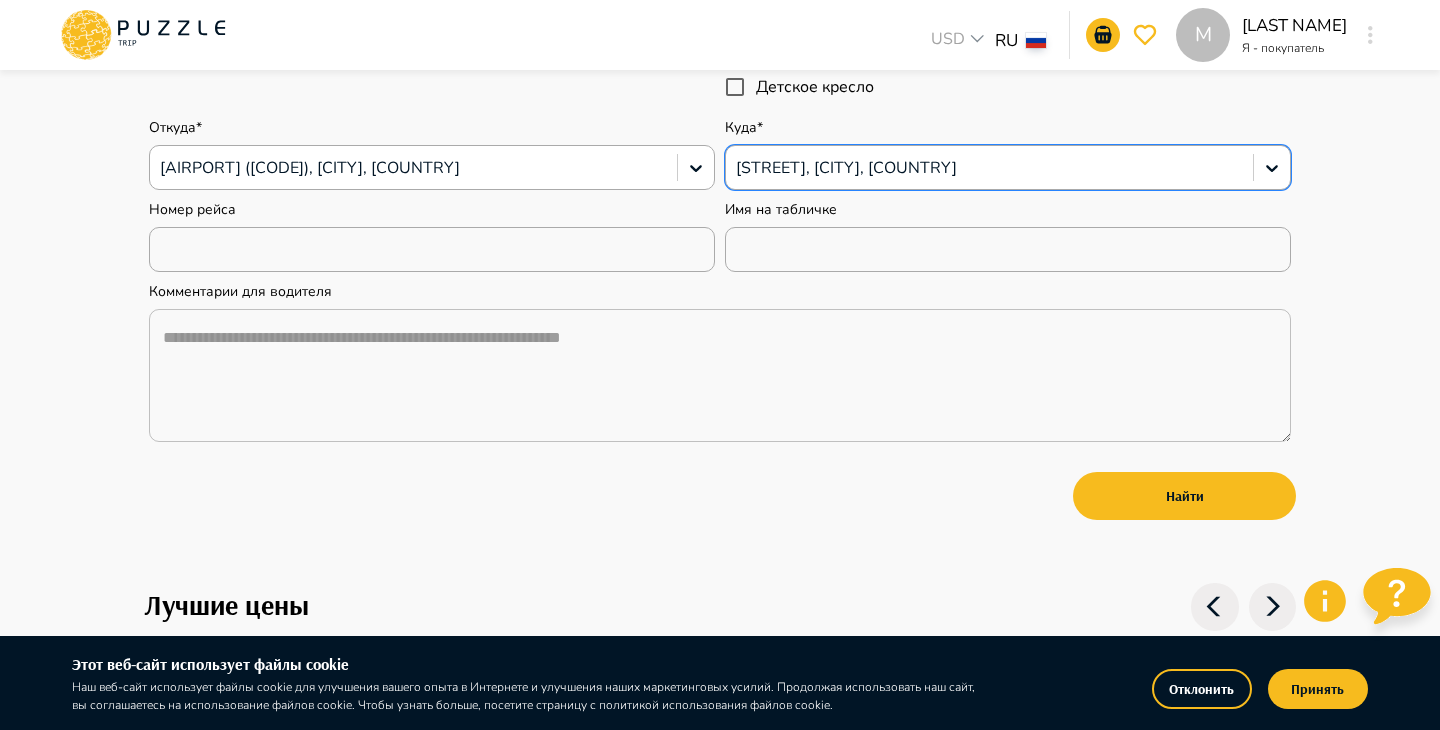 scroll, scrollTop: 568, scrollLeft: 0, axis: vertical 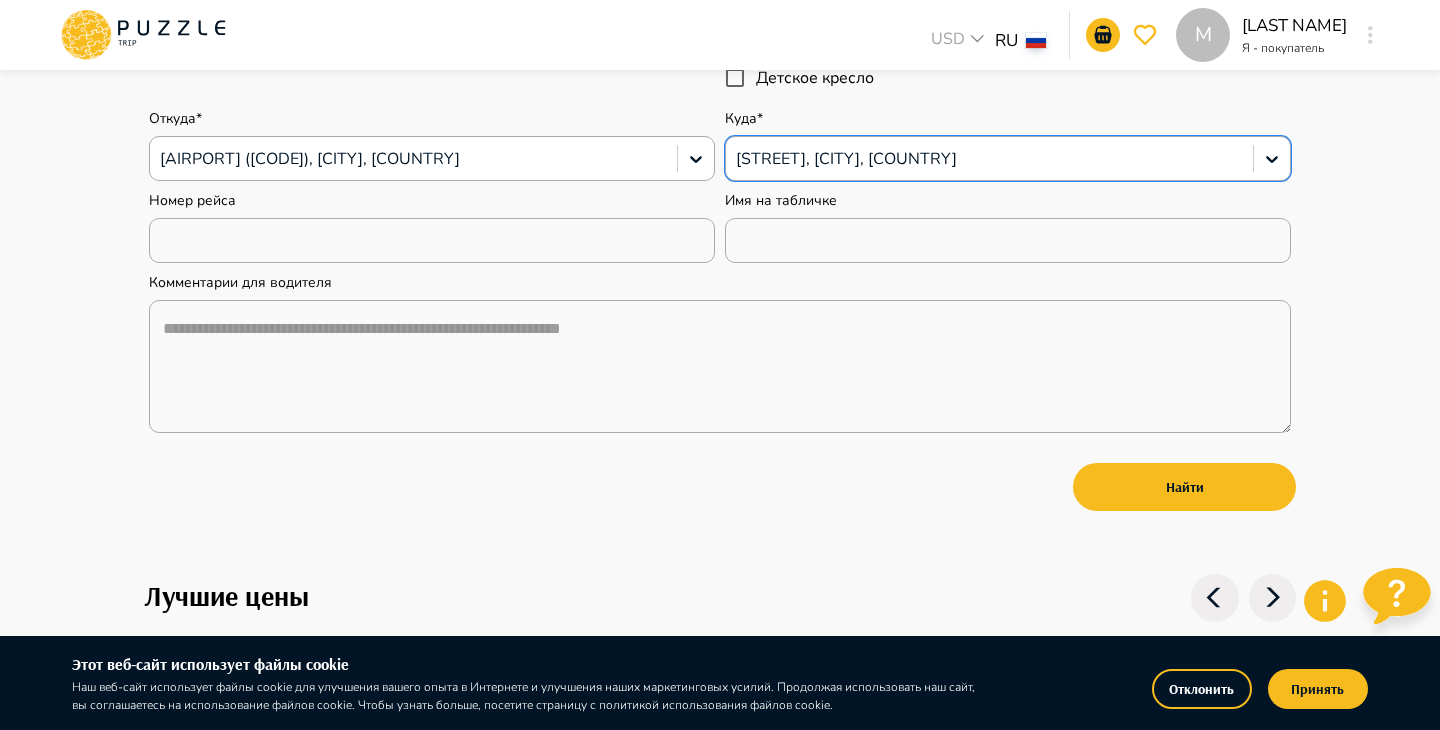 click on "Найти" at bounding box center [1184, 487] 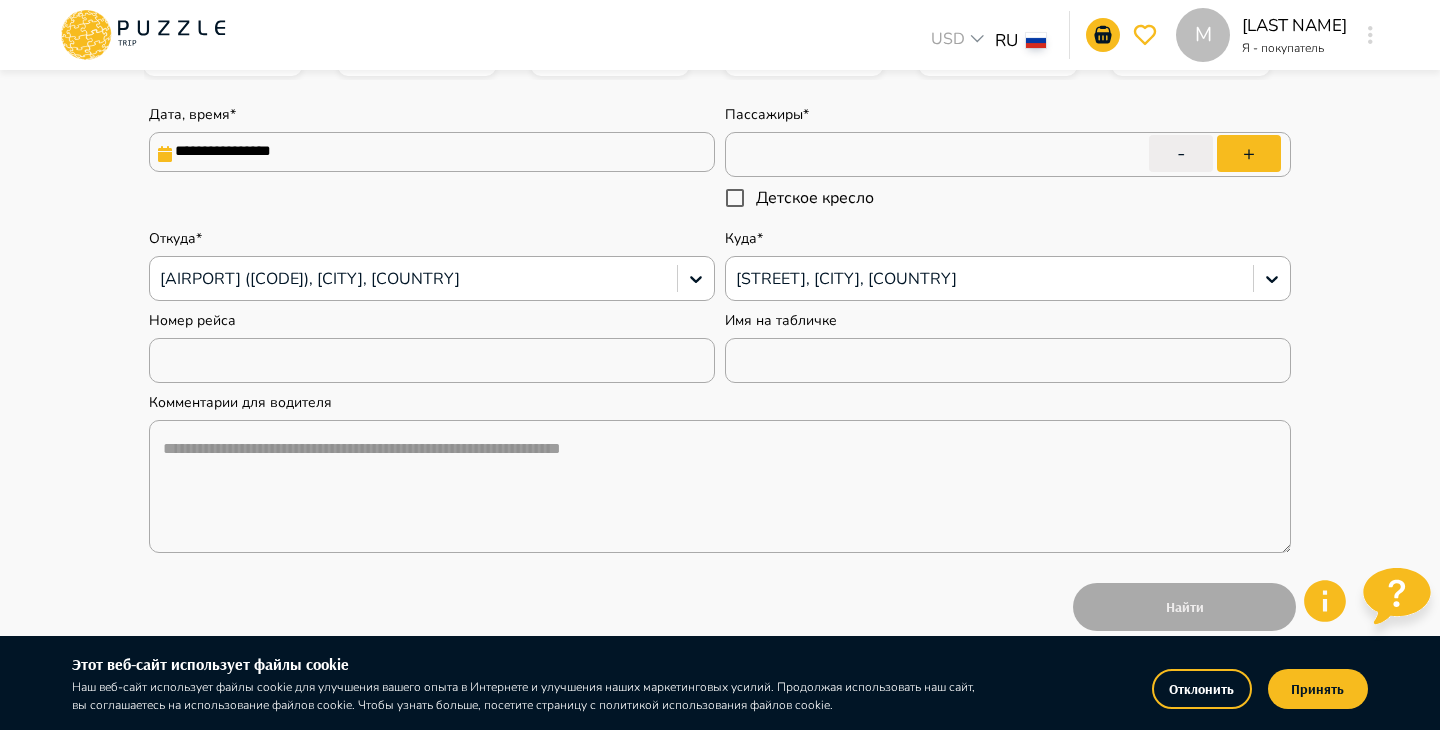 scroll, scrollTop: 402, scrollLeft: 0, axis: vertical 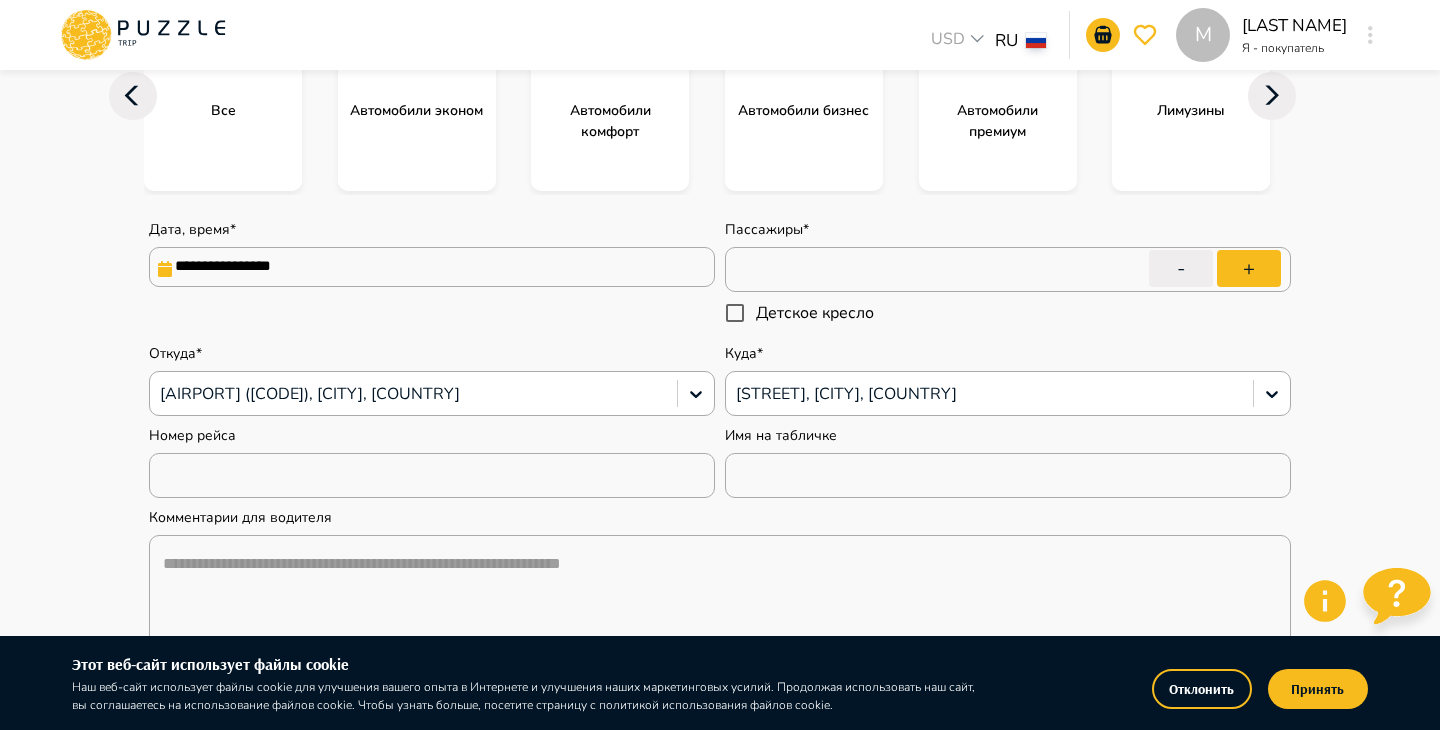click on "**********" at bounding box center [720, 607] 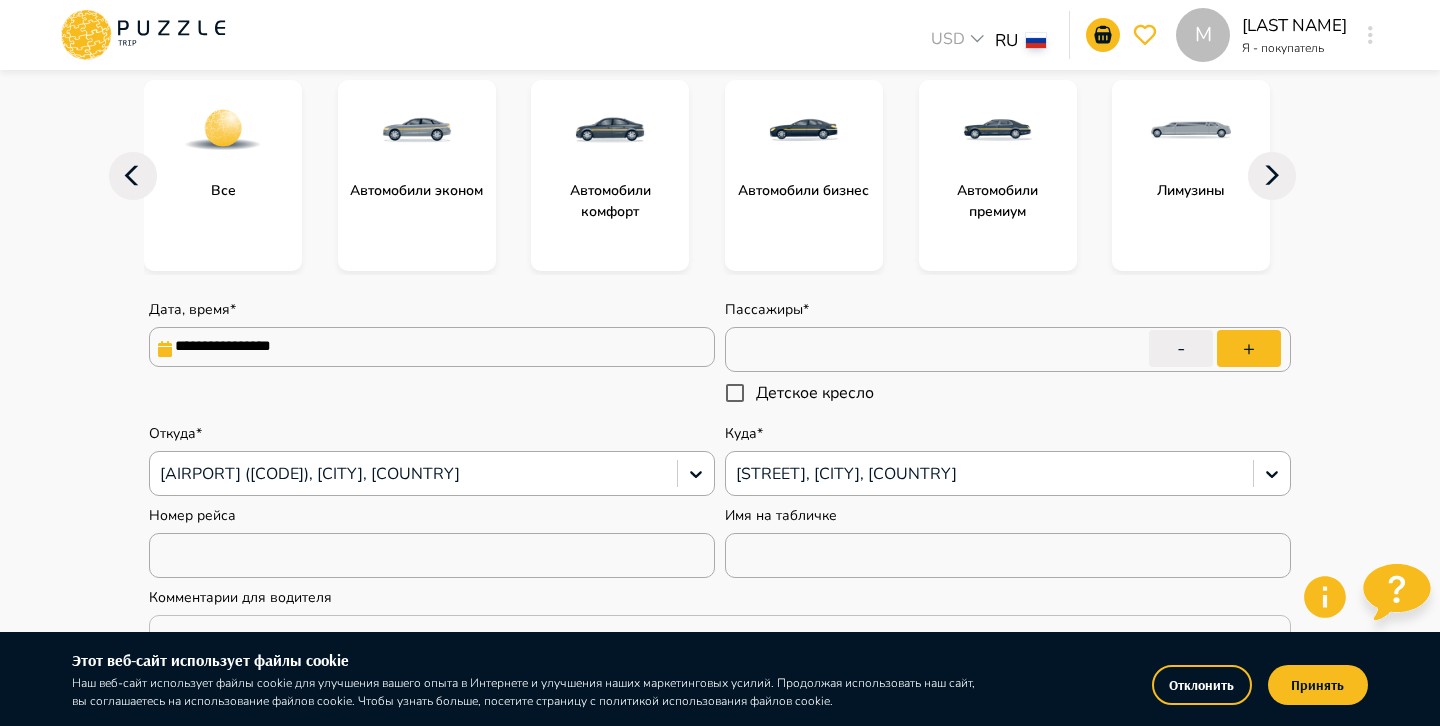 scroll, scrollTop: 0, scrollLeft: 0, axis: both 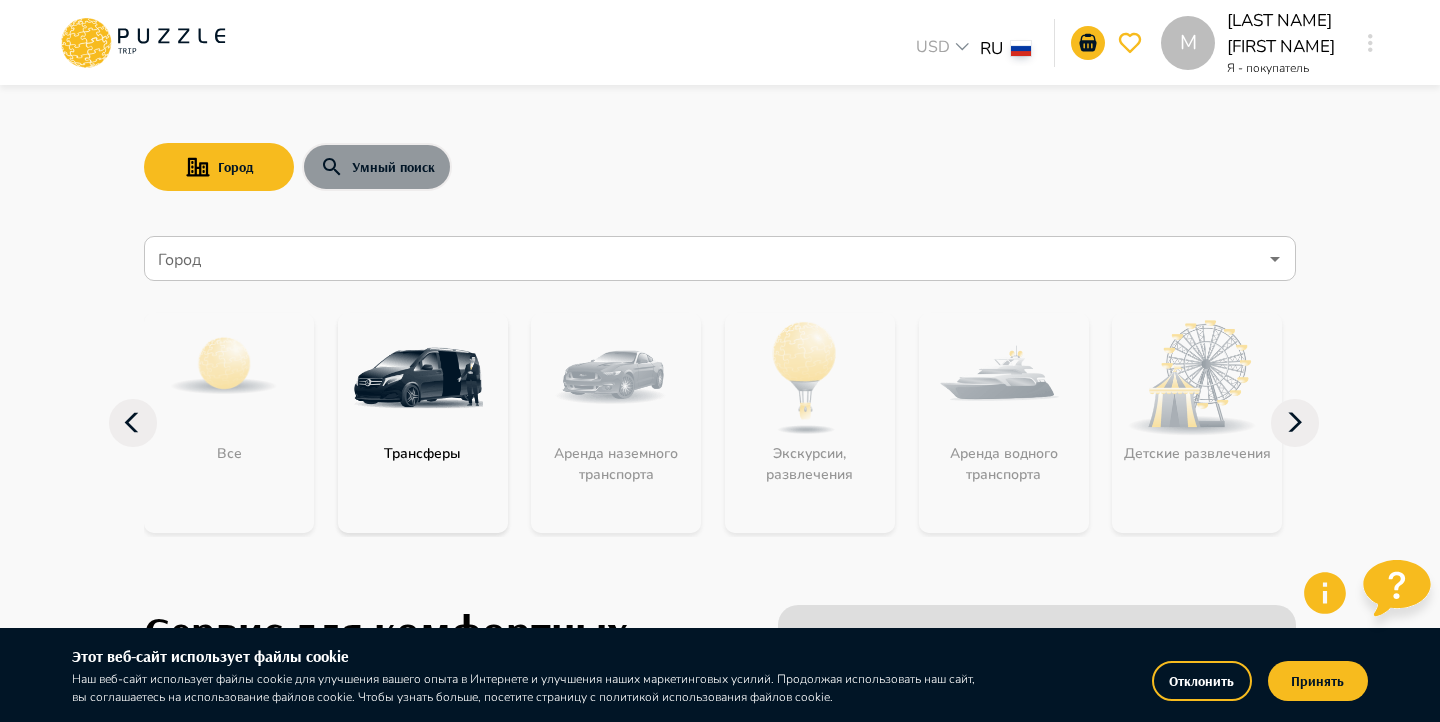 click on "Умный поиск" at bounding box center [377, 167] 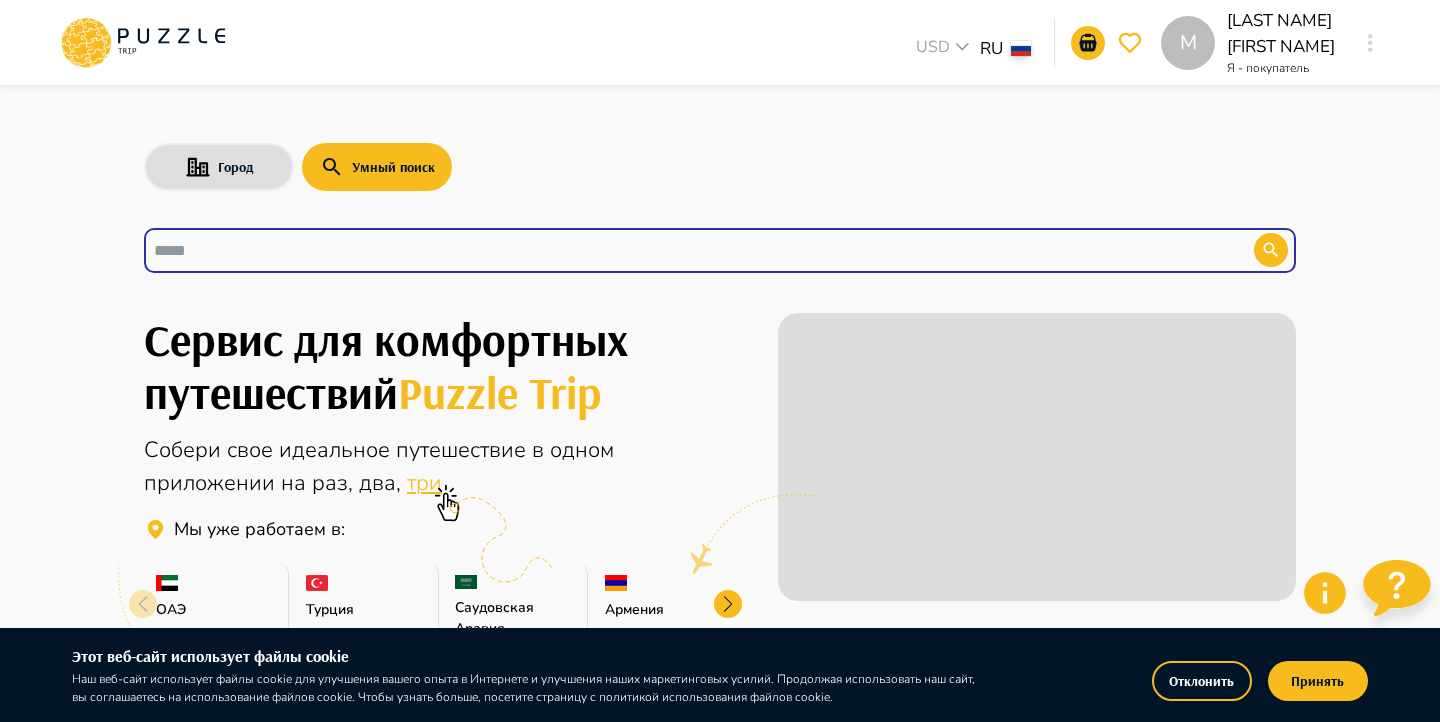 click at bounding box center (684, 250) 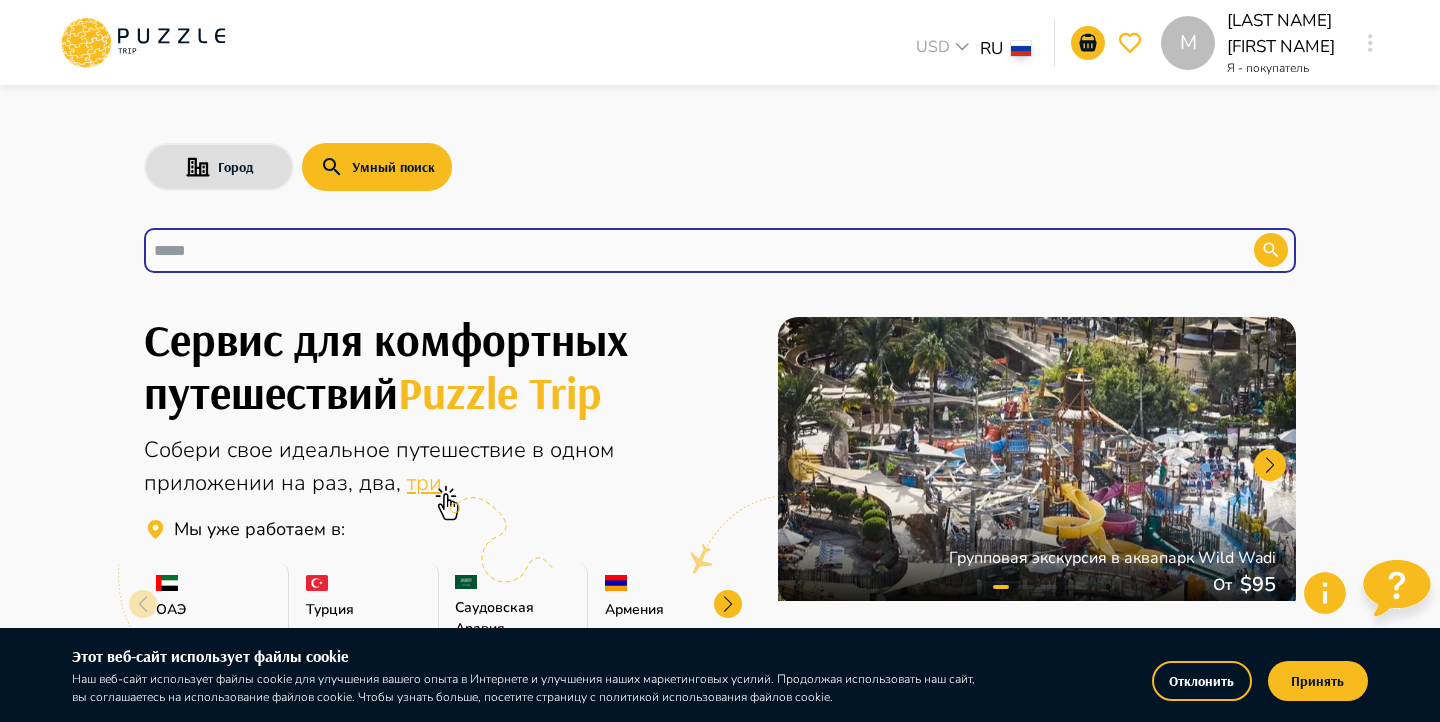 click at bounding box center [143, 43] 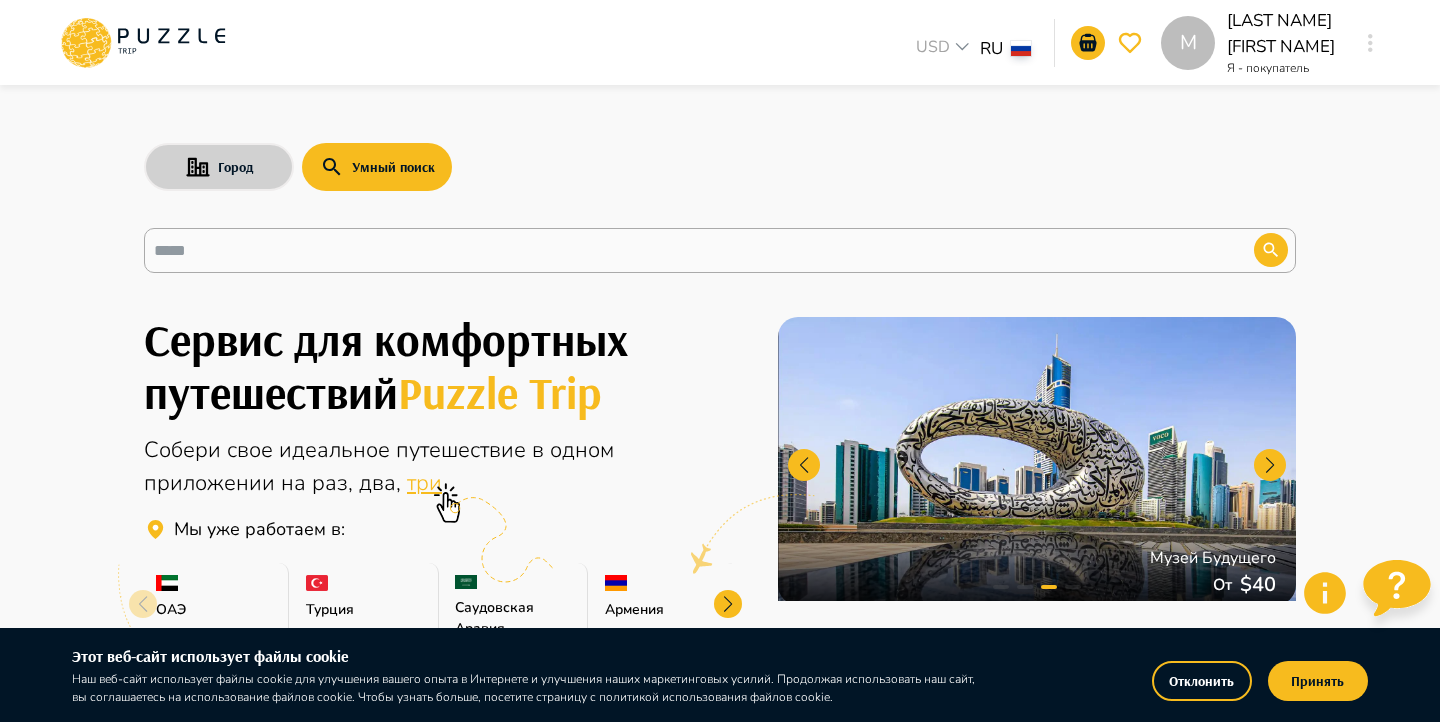 click on "Город" at bounding box center [219, 167] 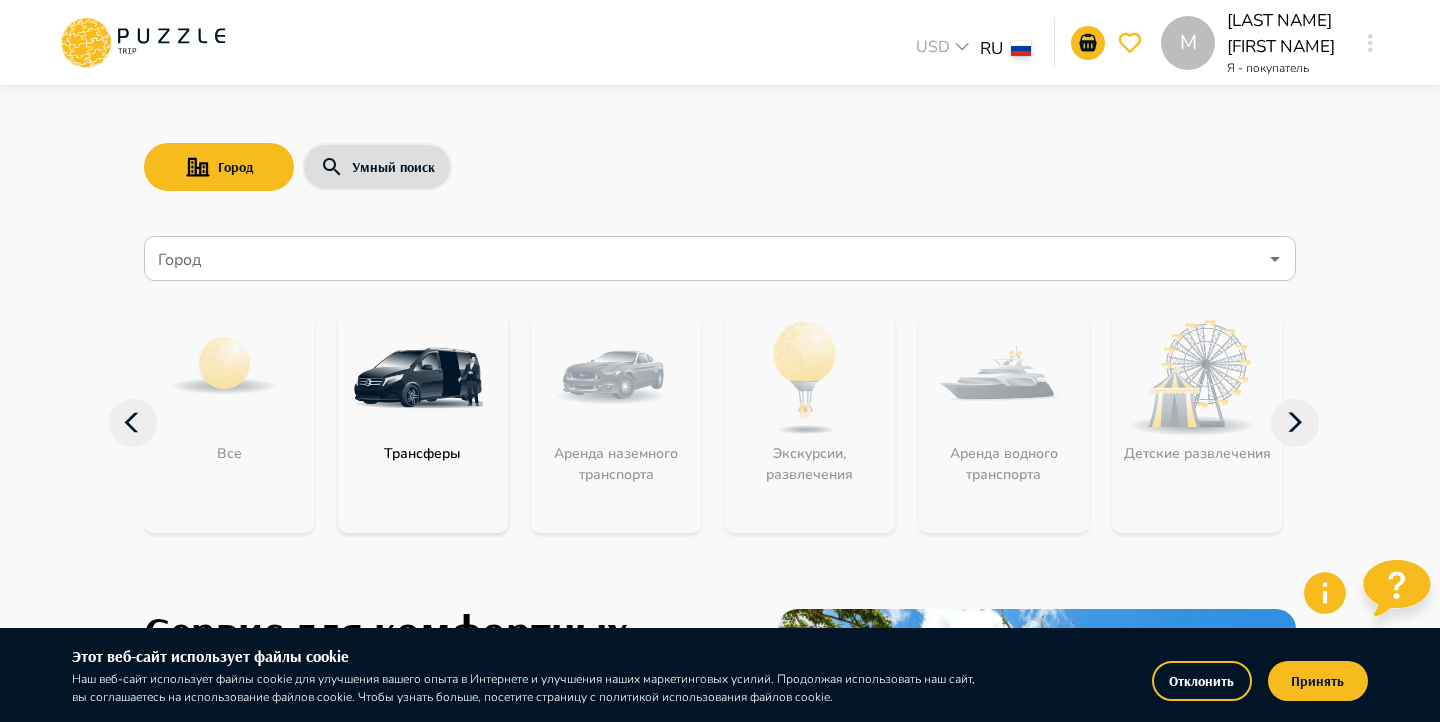 click at bounding box center [418, 378] 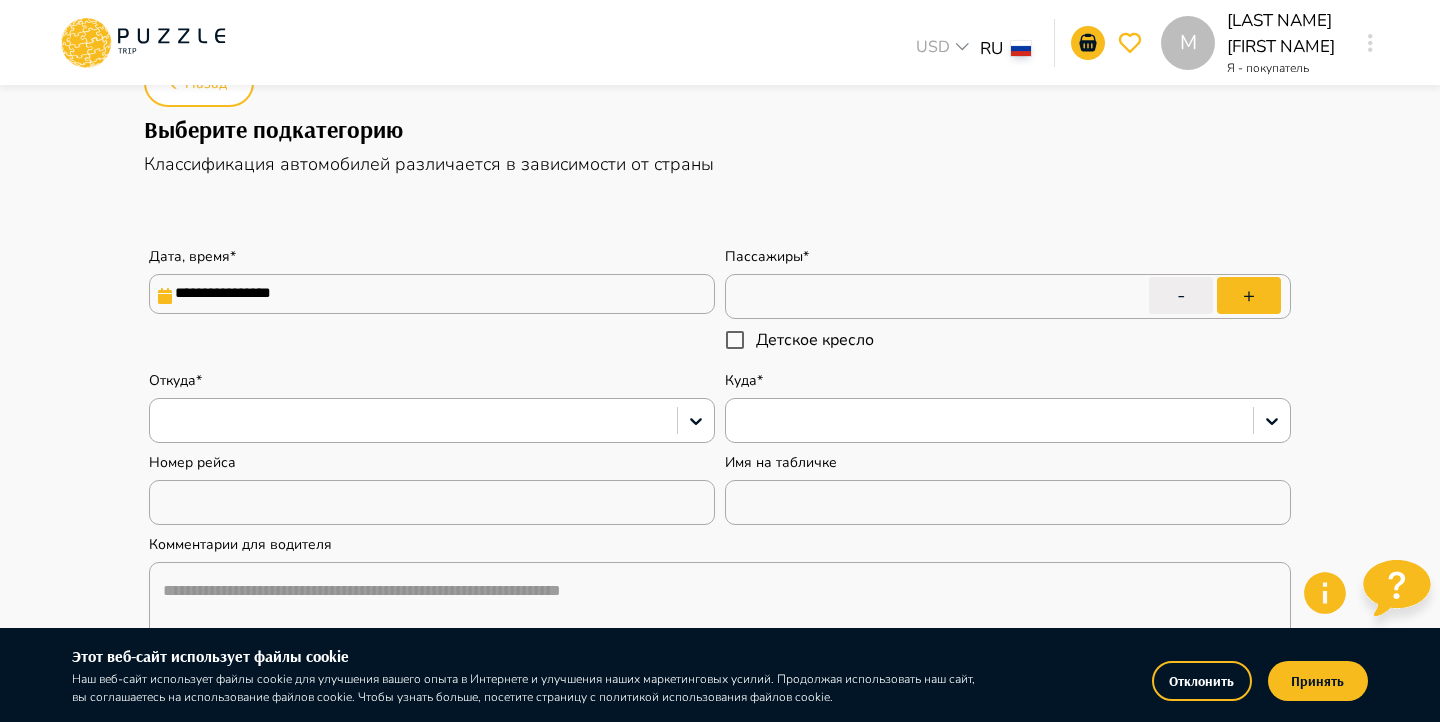 scroll, scrollTop: 110, scrollLeft: 0, axis: vertical 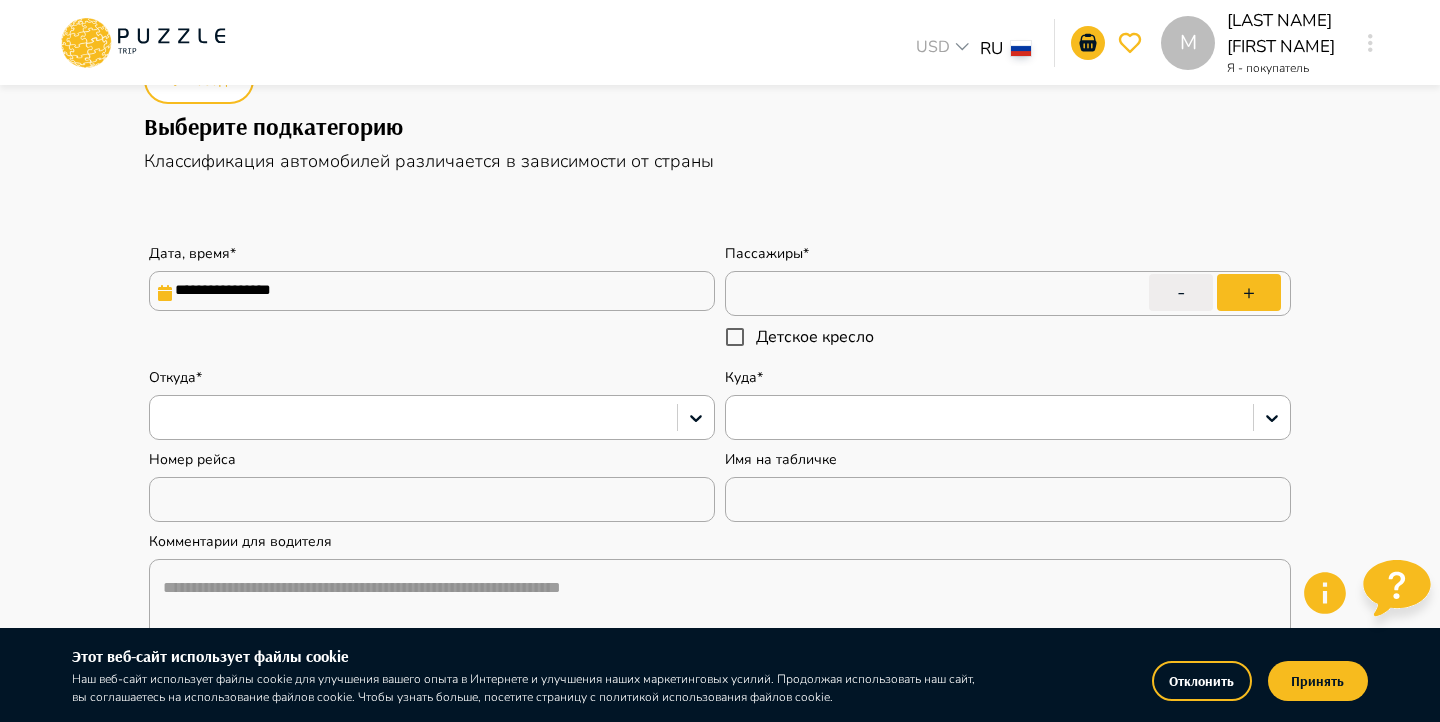 click on "**********" at bounding box center [432, 291] 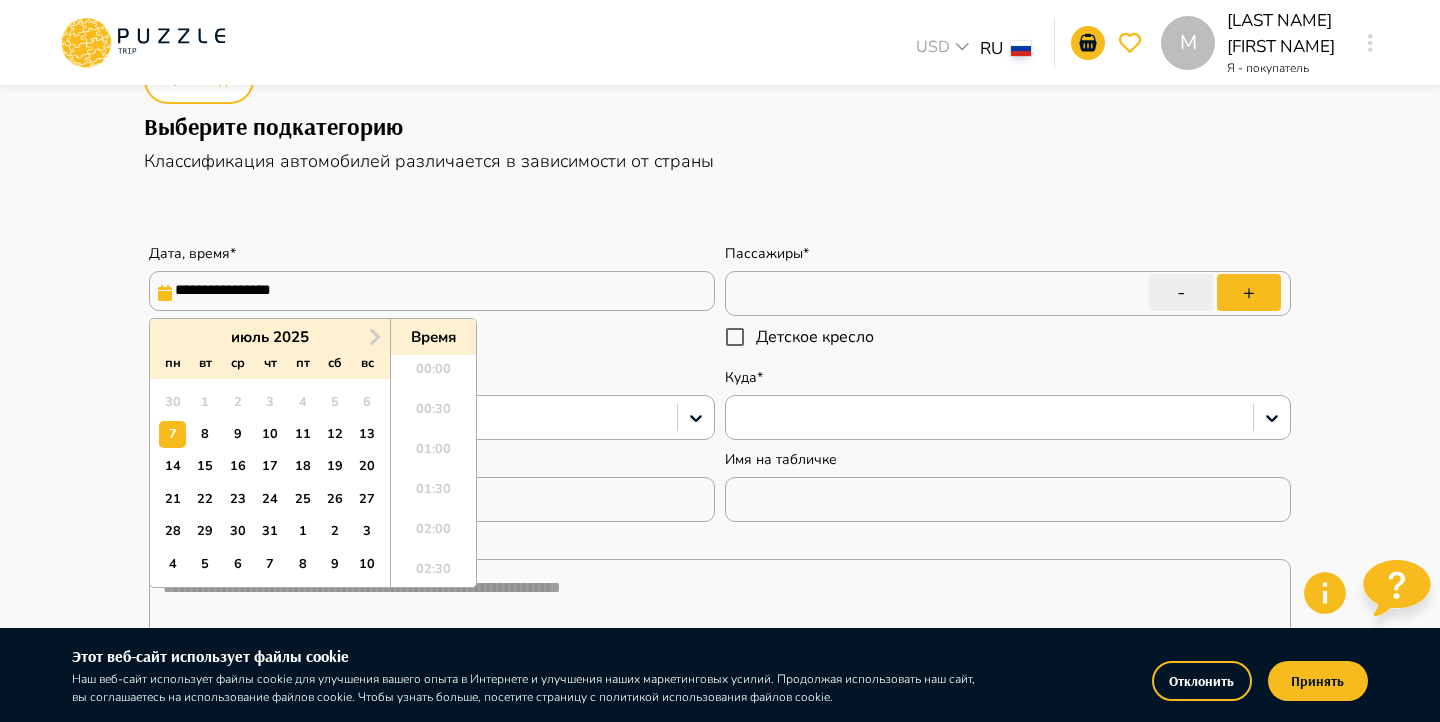 scroll, scrollTop: 1384, scrollLeft: 0, axis: vertical 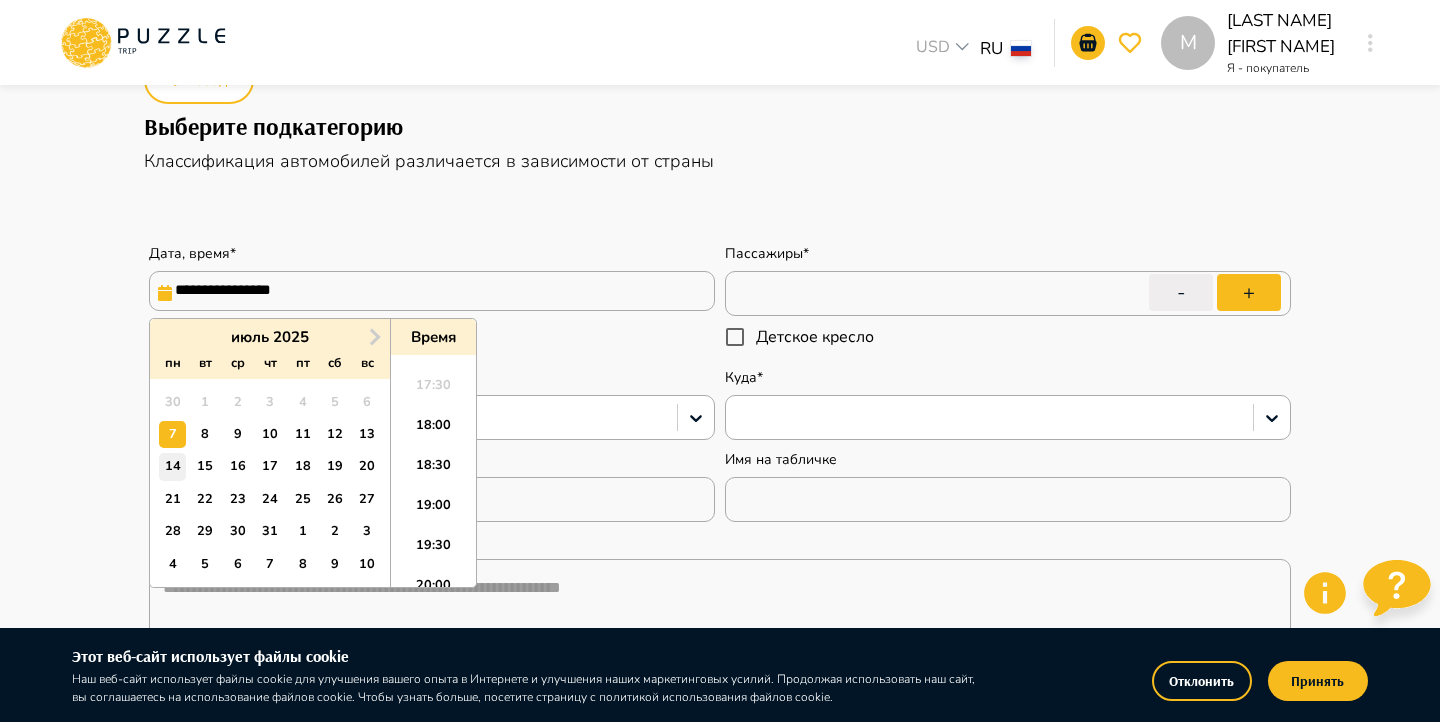 click on "14" at bounding box center (172, 466) 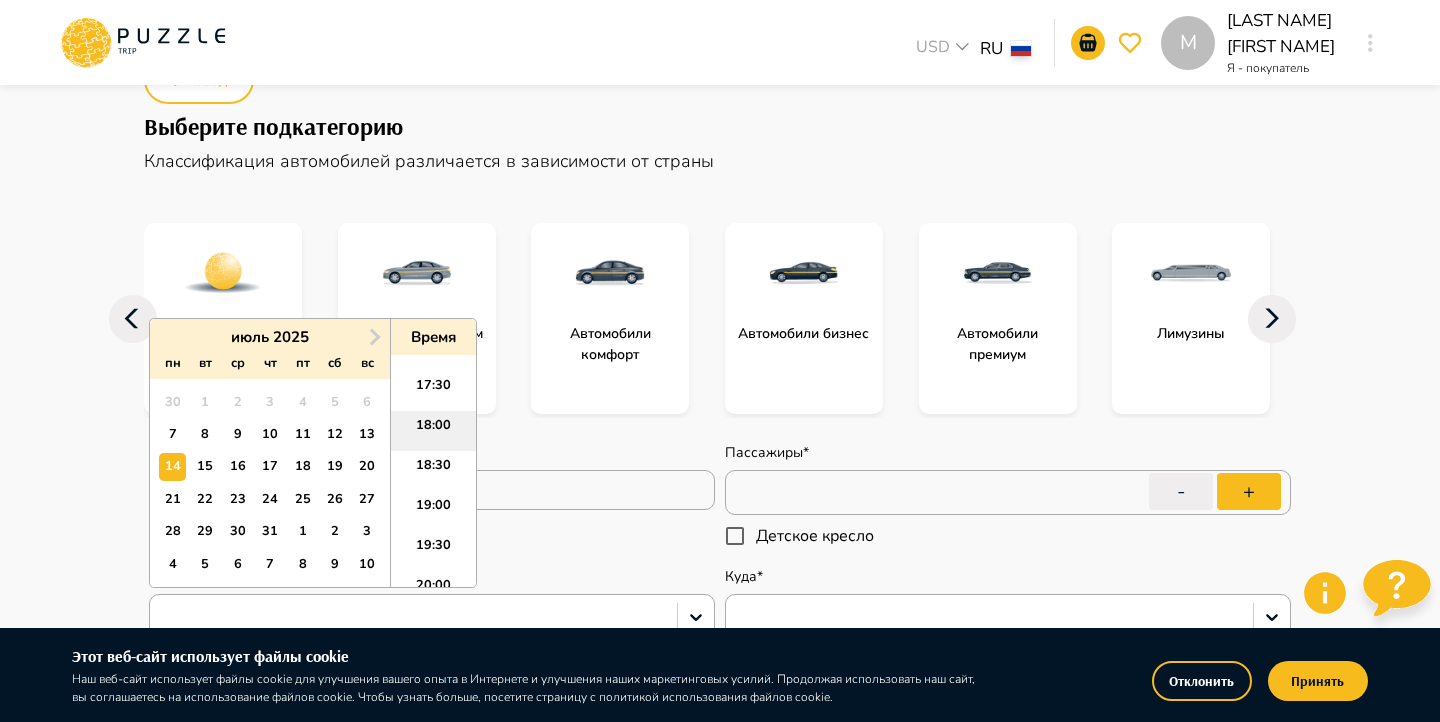 click on "18:00" at bounding box center (433, 431) 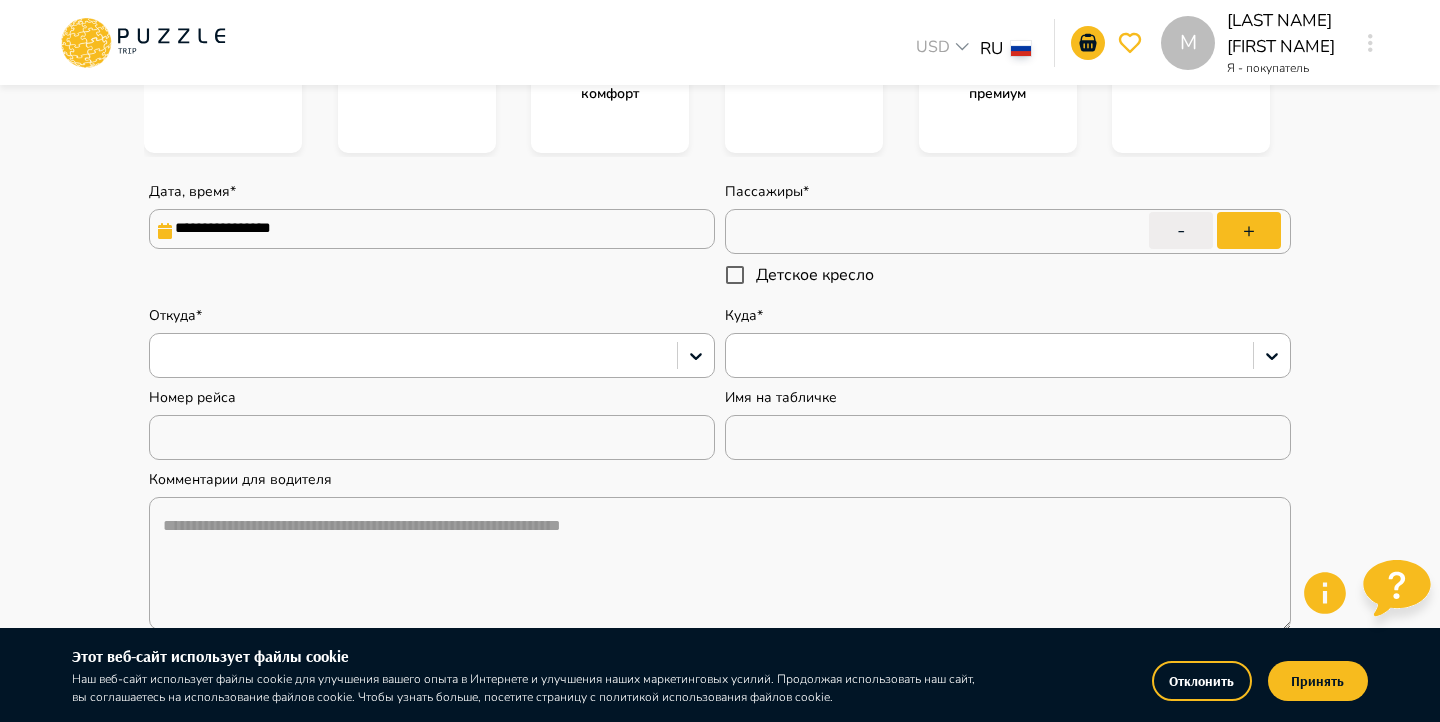 scroll, scrollTop: 381, scrollLeft: 0, axis: vertical 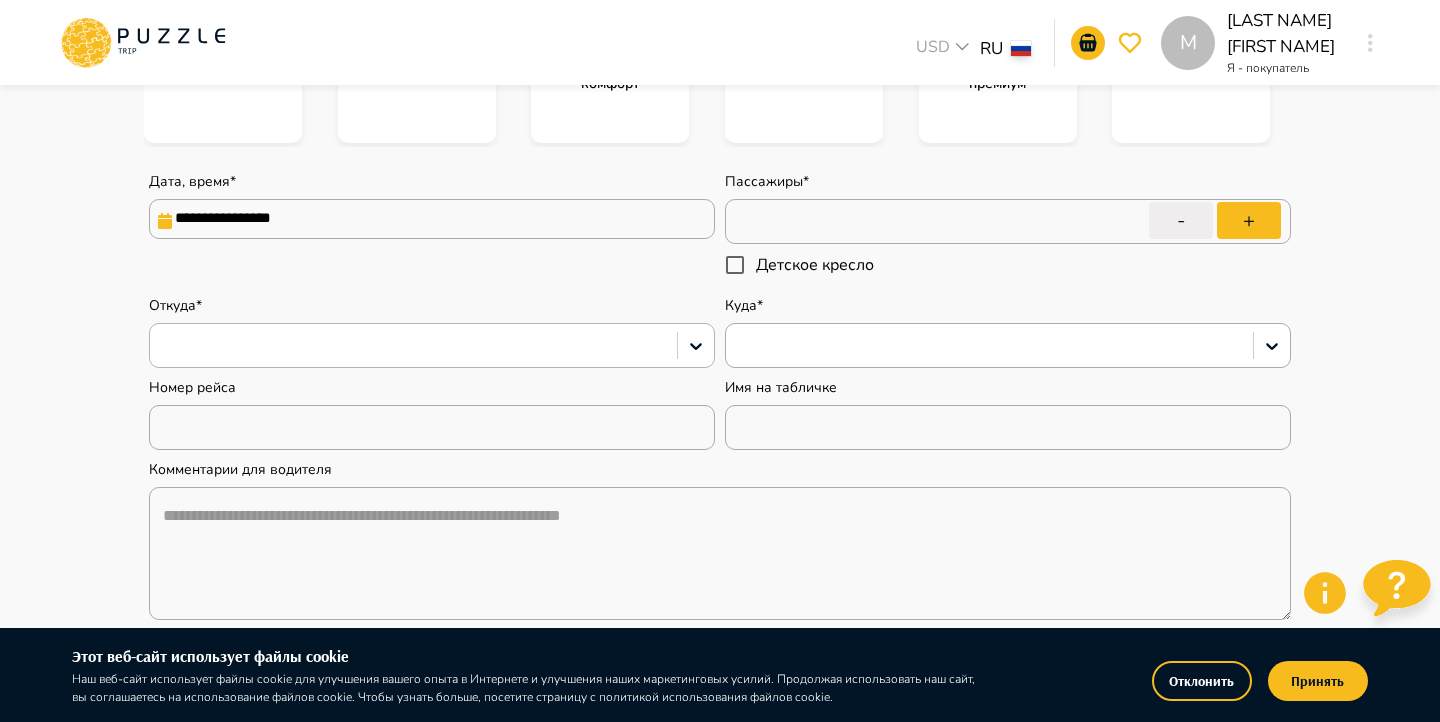 click at bounding box center (413, 346) 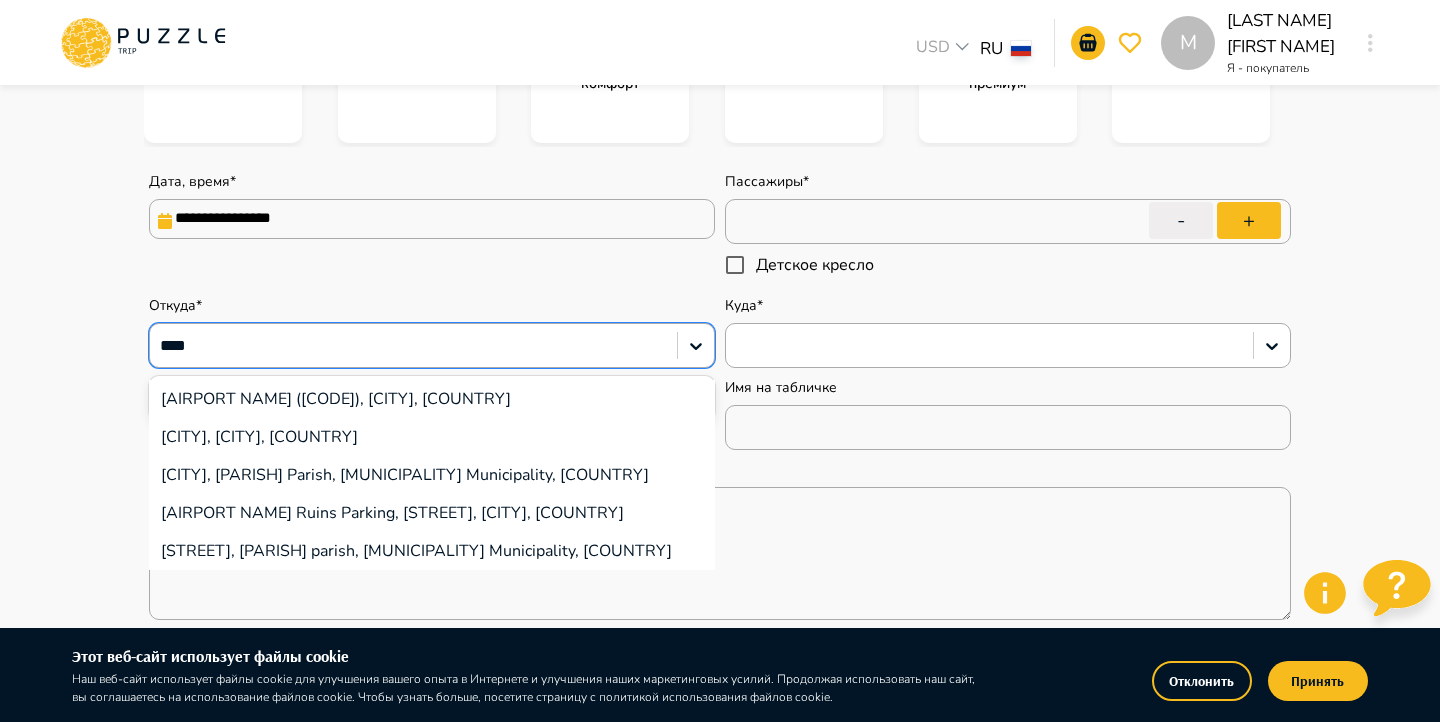 click on "[AIRPORT] ([CODE]), [CITY], [COUNTRY]" at bounding box center (432, 399) 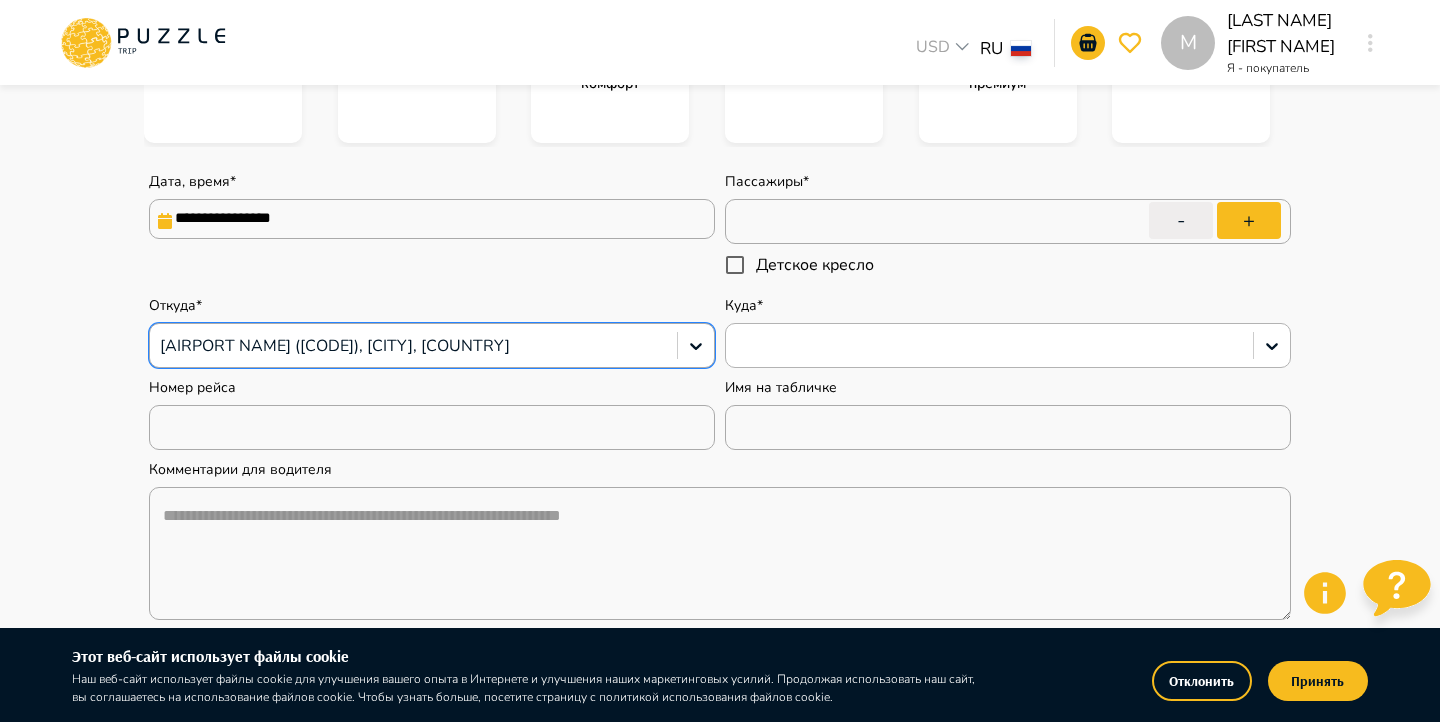 click at bounding box center (989, 346) 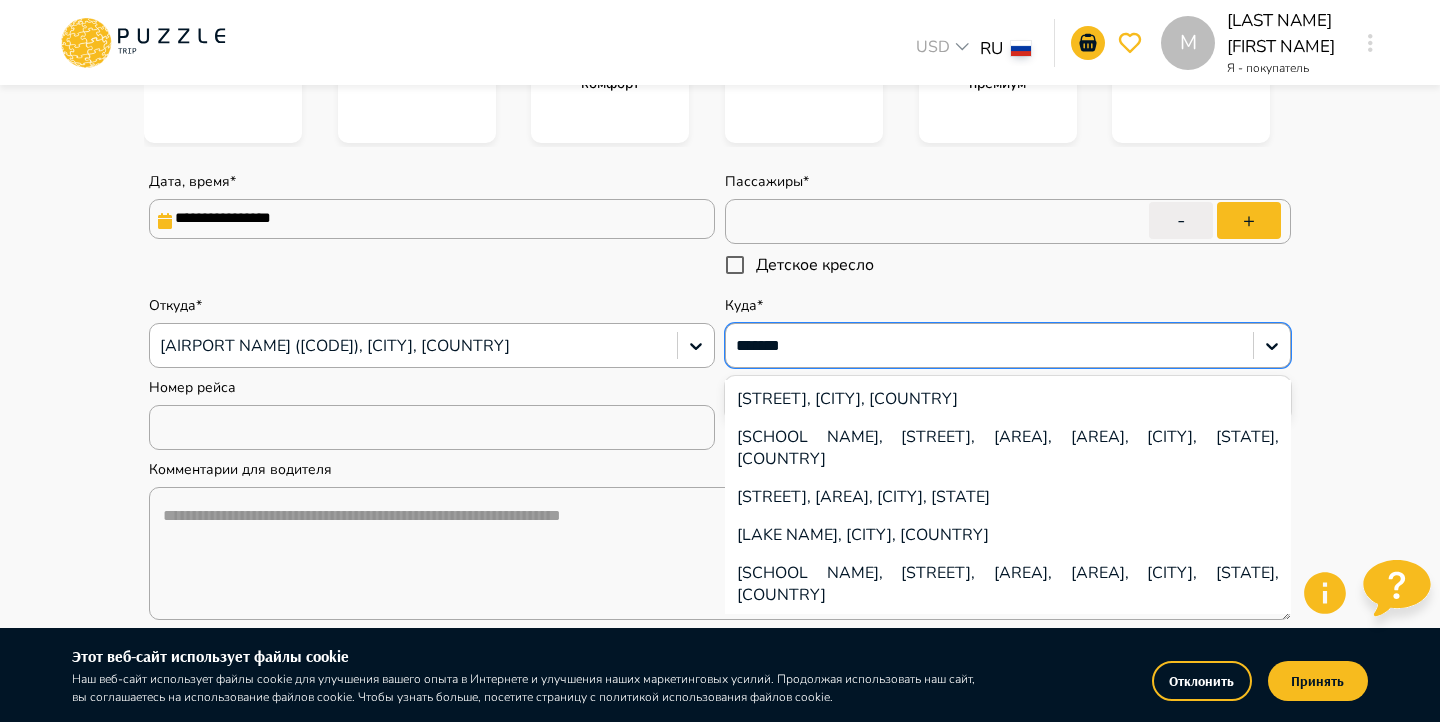click on "Karapet Ulnetsi Street, Yerevan, Armenia" at bounding box center (1008, 399) 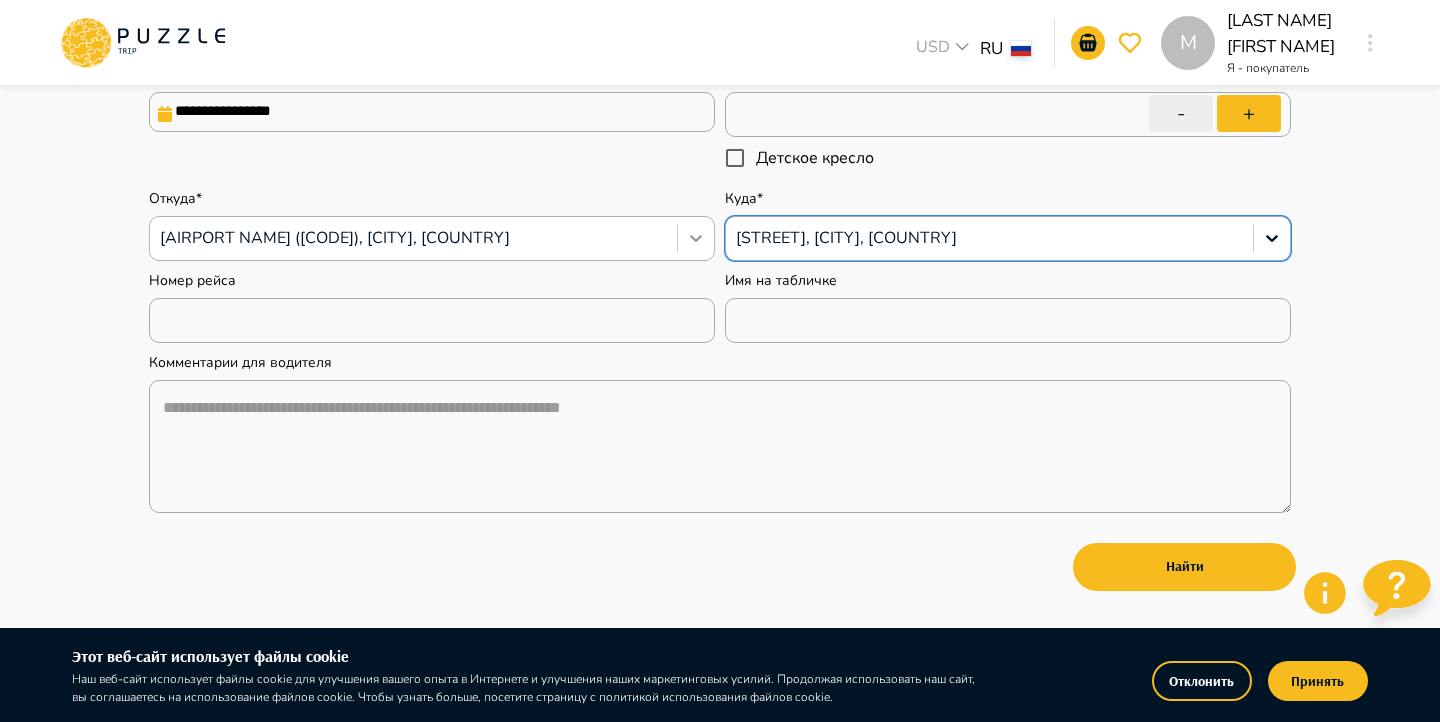 scroll, scrollTop: 497, scrollLeft: 0, axis: vertical 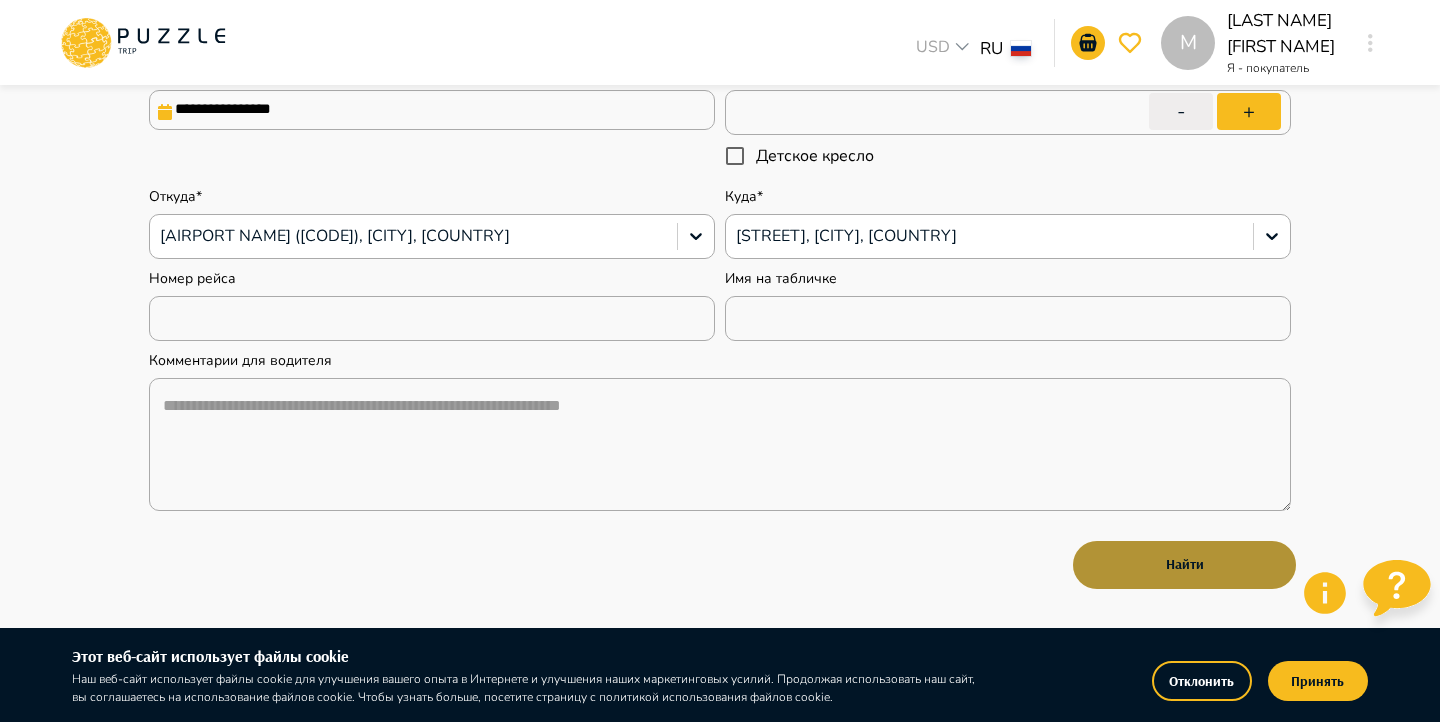 click on "Найти" at bounding box center (1184, 565) 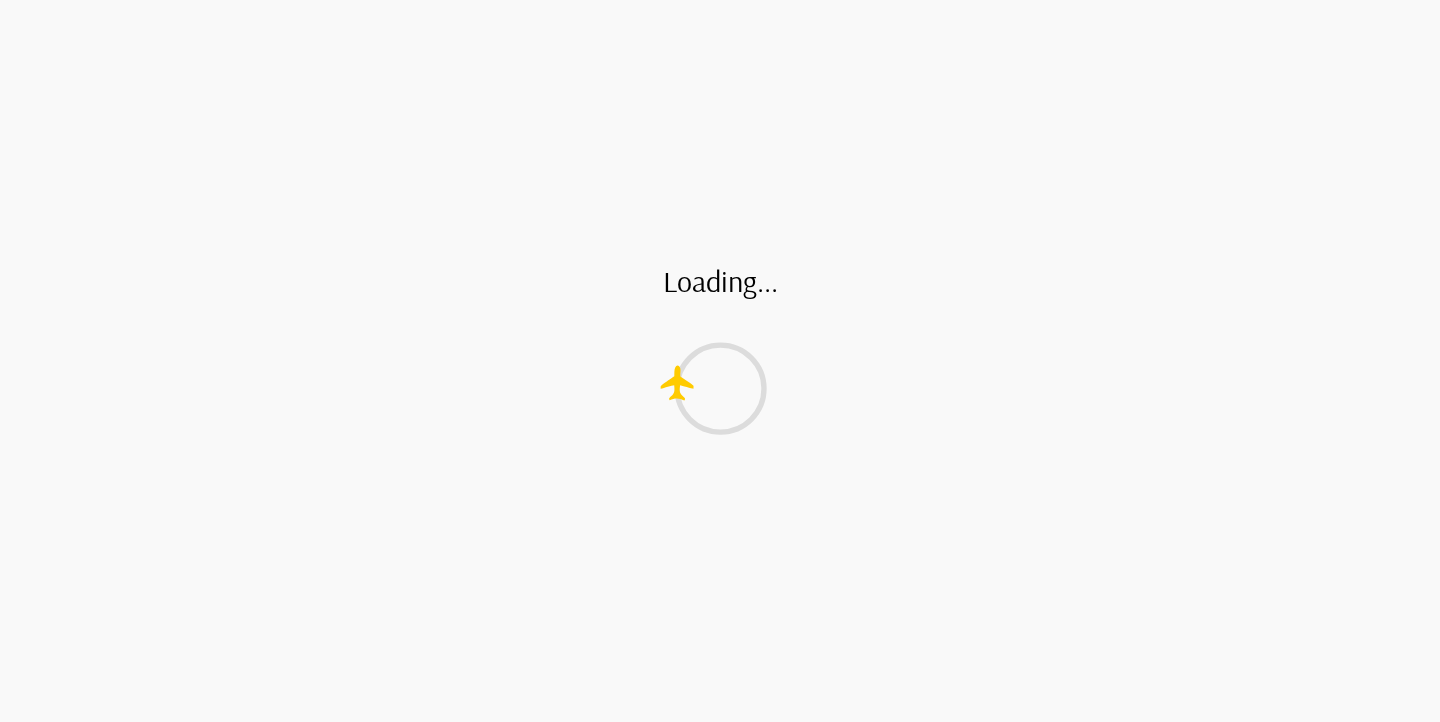 scroll, scrollTop: 0, scrollLeft: 0, axis: both 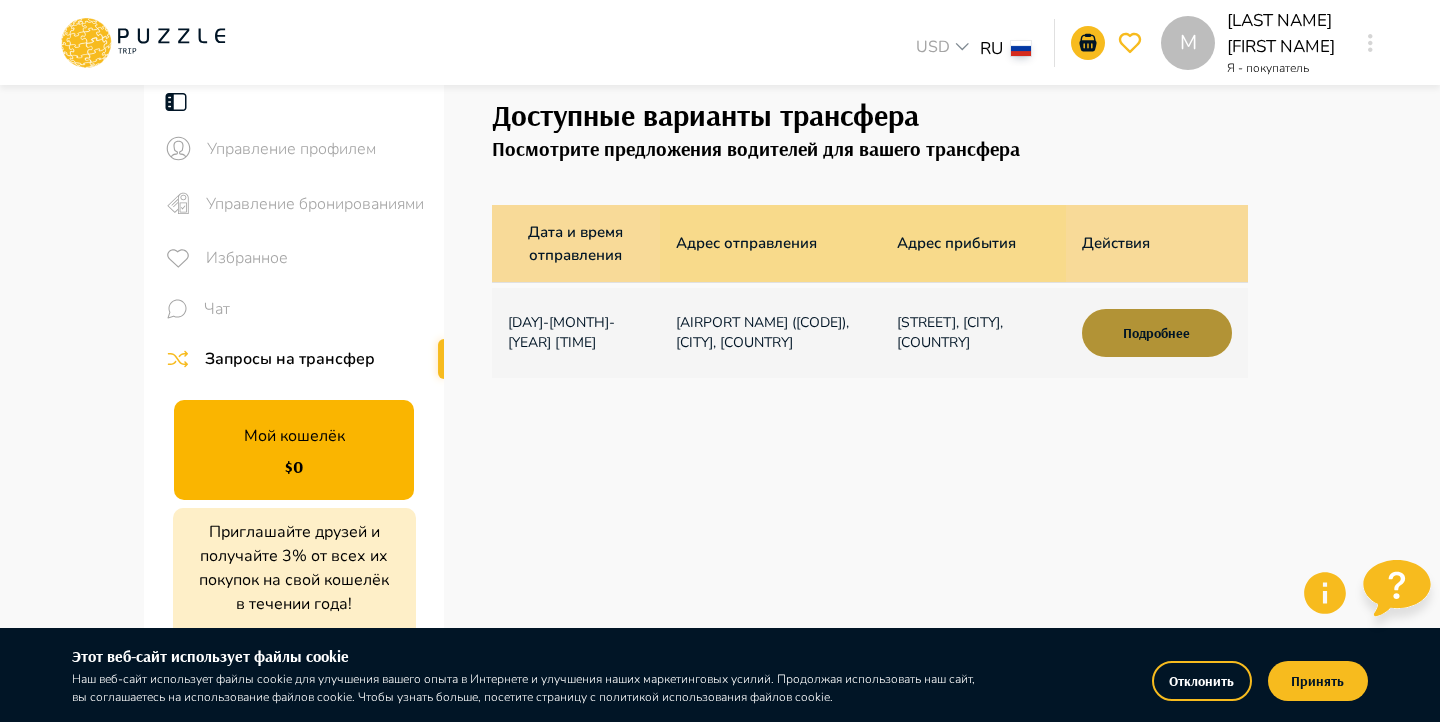 click on "Подробнее" at bounding box center [1157, 333] 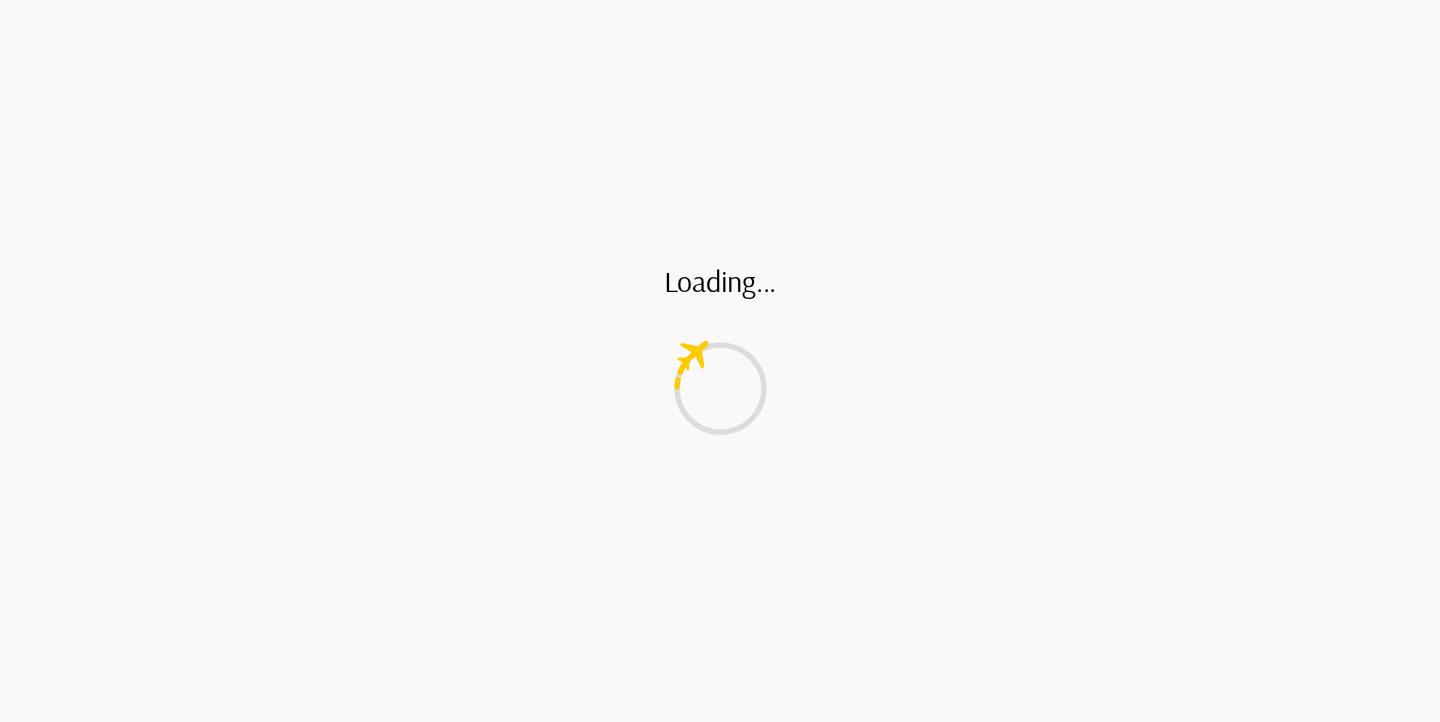 scroll, scrollTop: 0, scrollLeft: 0, axis: both 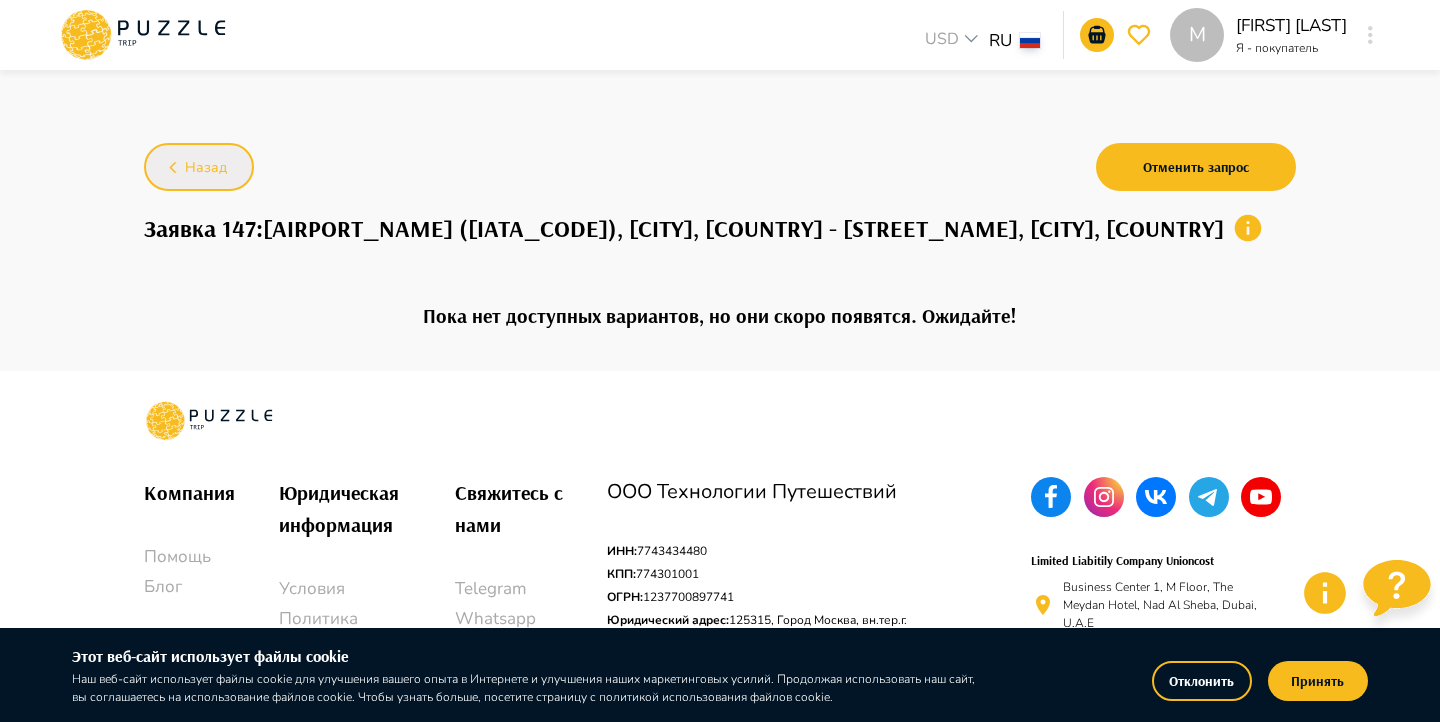 click on "Назад" at bounding box center [206, 168] 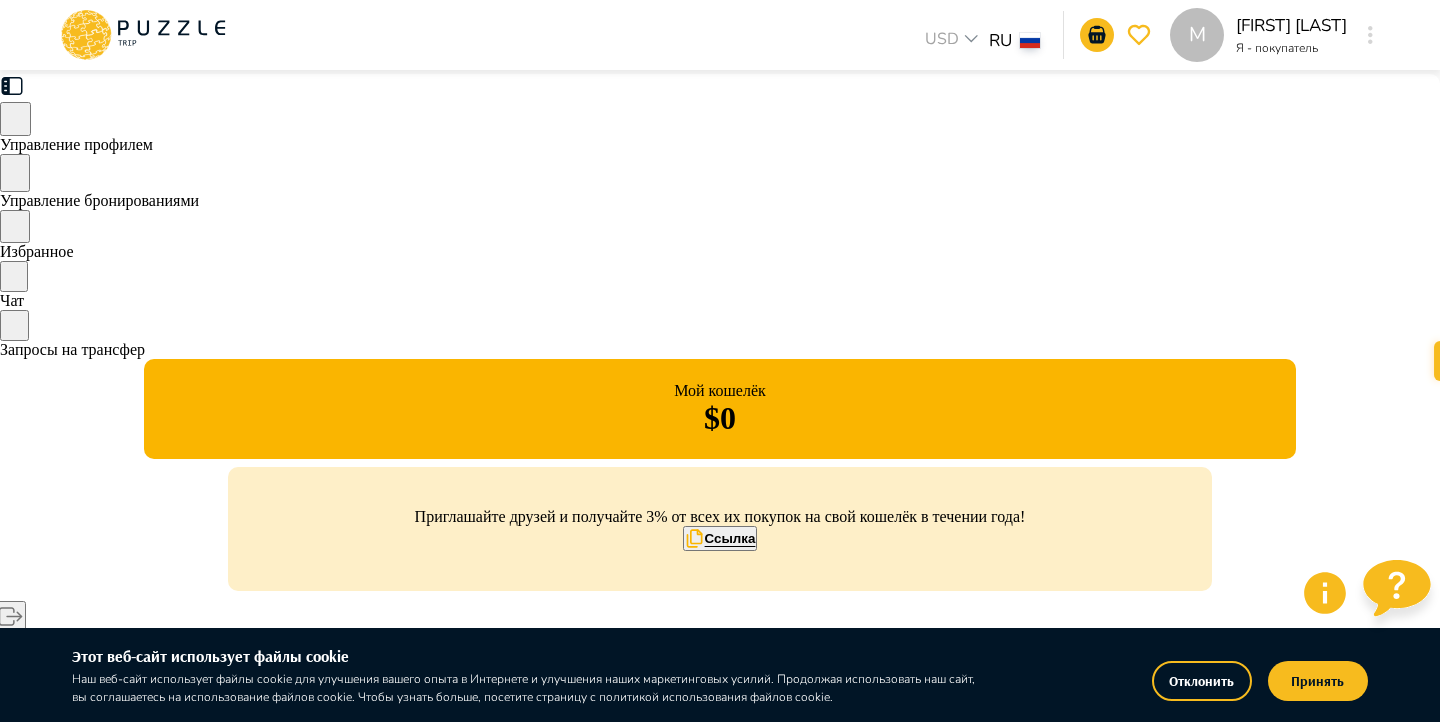 click on "Подробнее" at bounding box center [970, 754] 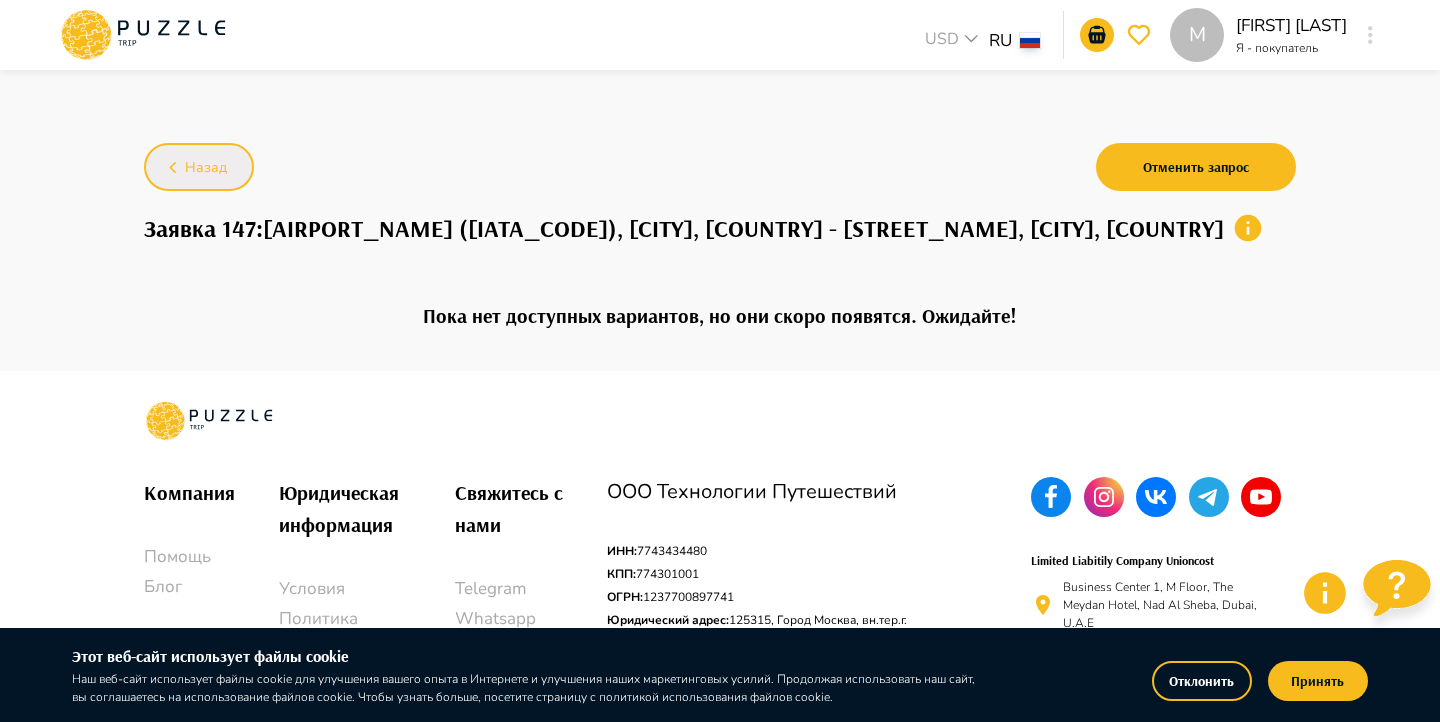 click on "Назад" at bounding box center [206, 168] 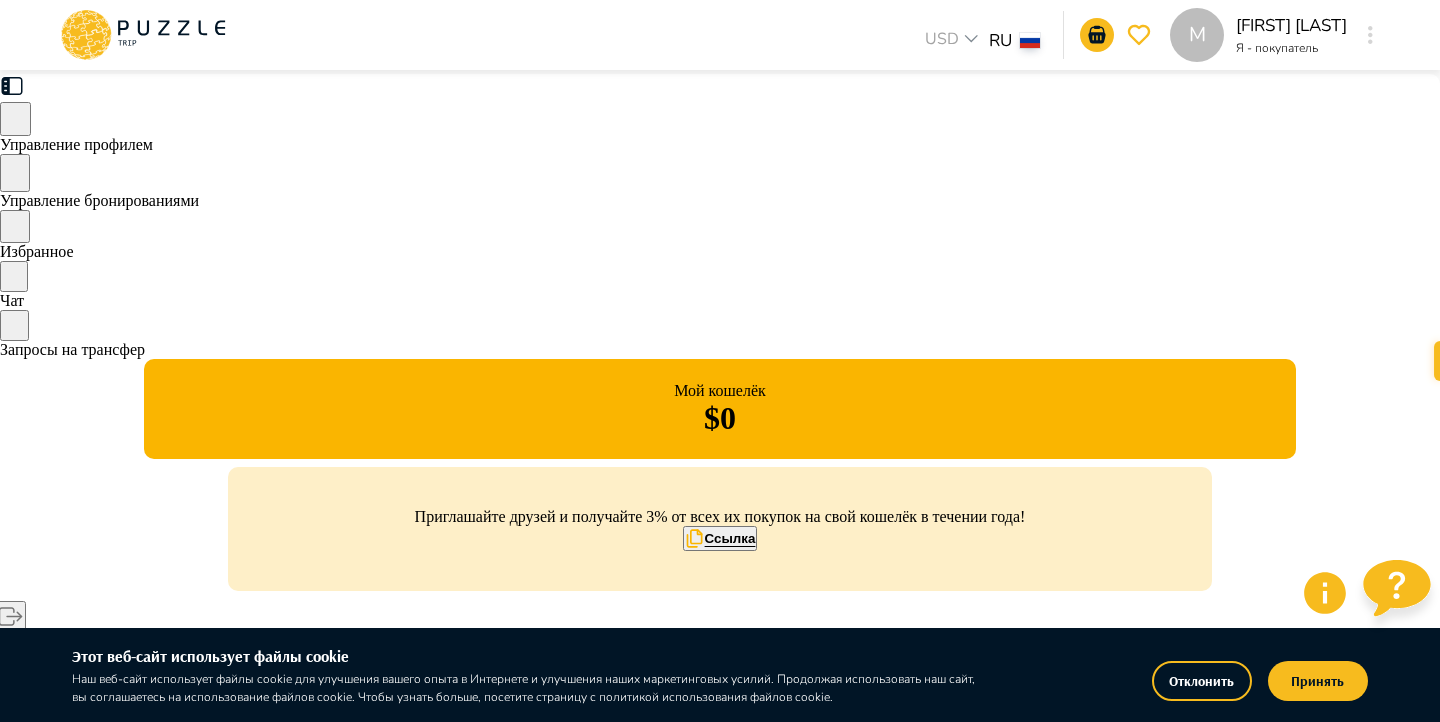 click on "Подробнее" at bounding box center (970, 754) 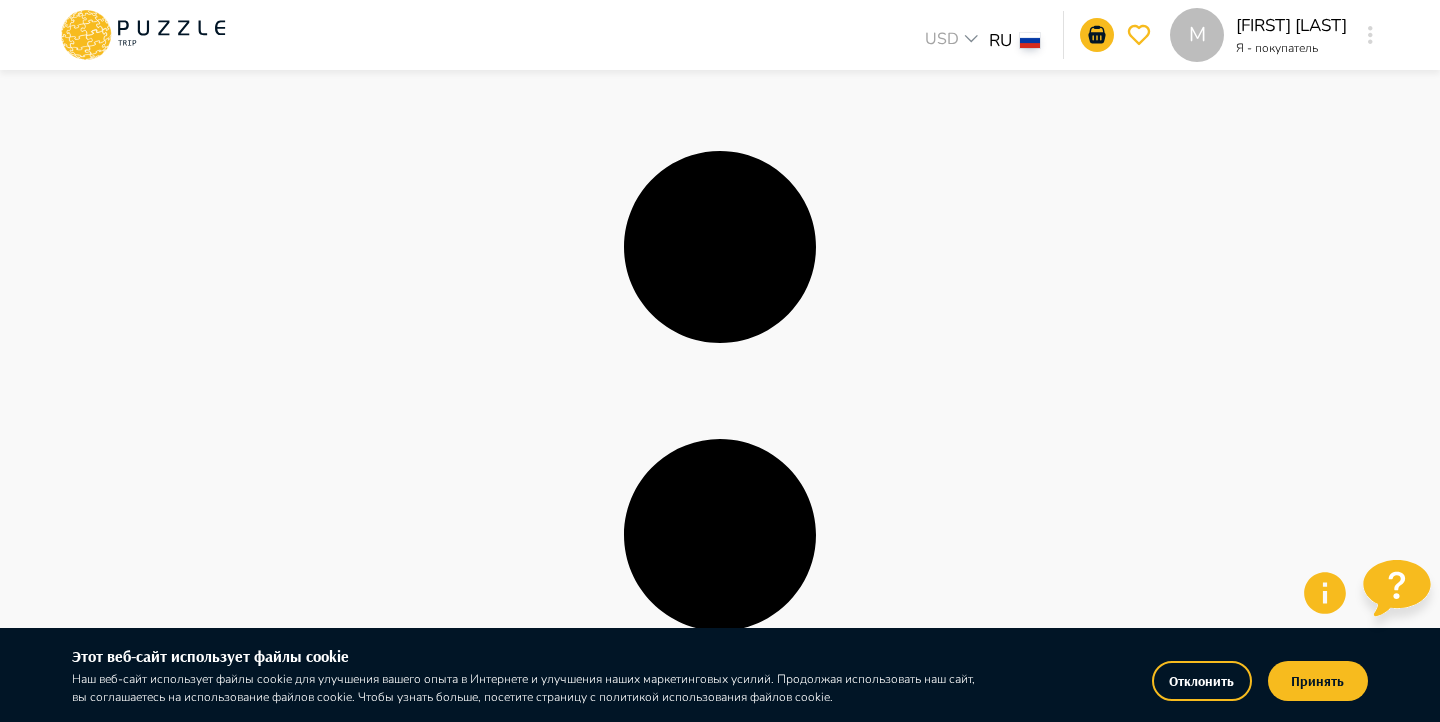 scroll, scrollTop: 0, scrollLeft: 0, axis: both 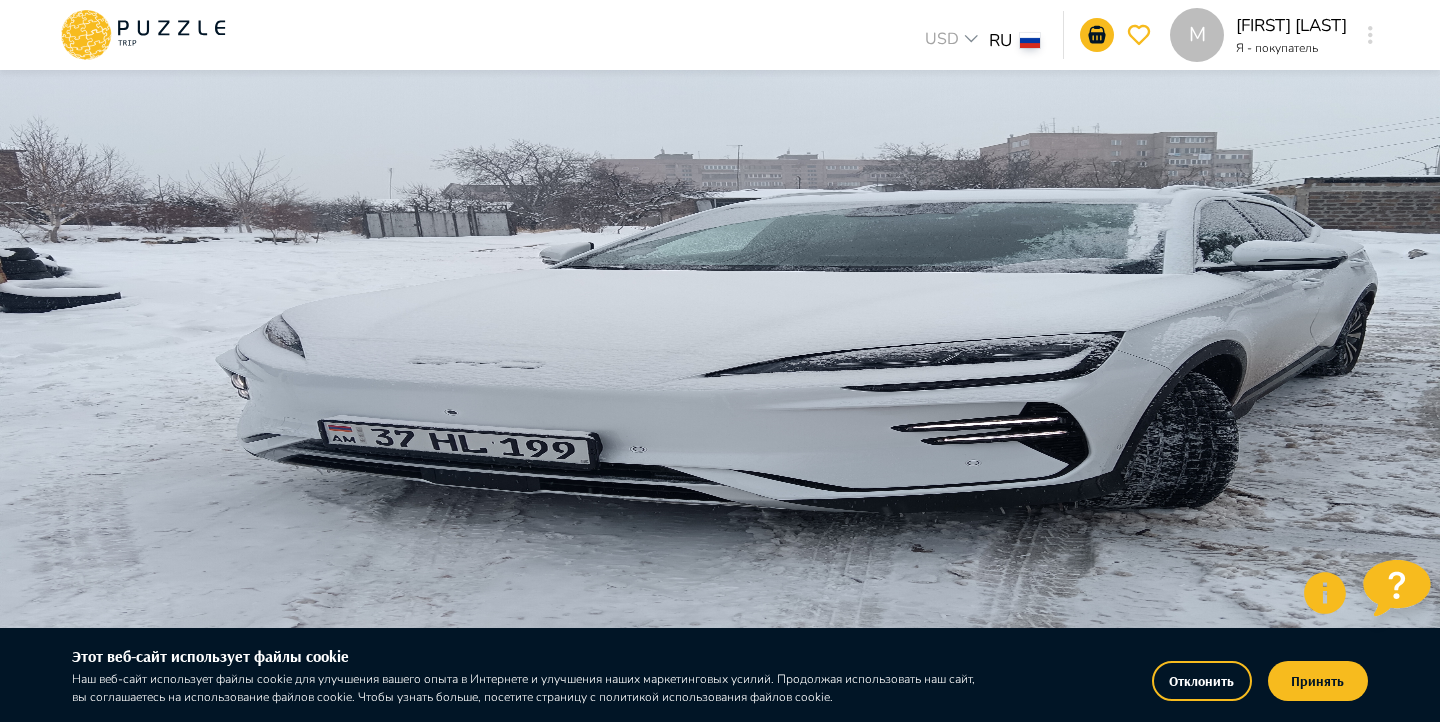 click on "Назад" at bounding box center (206, 168) 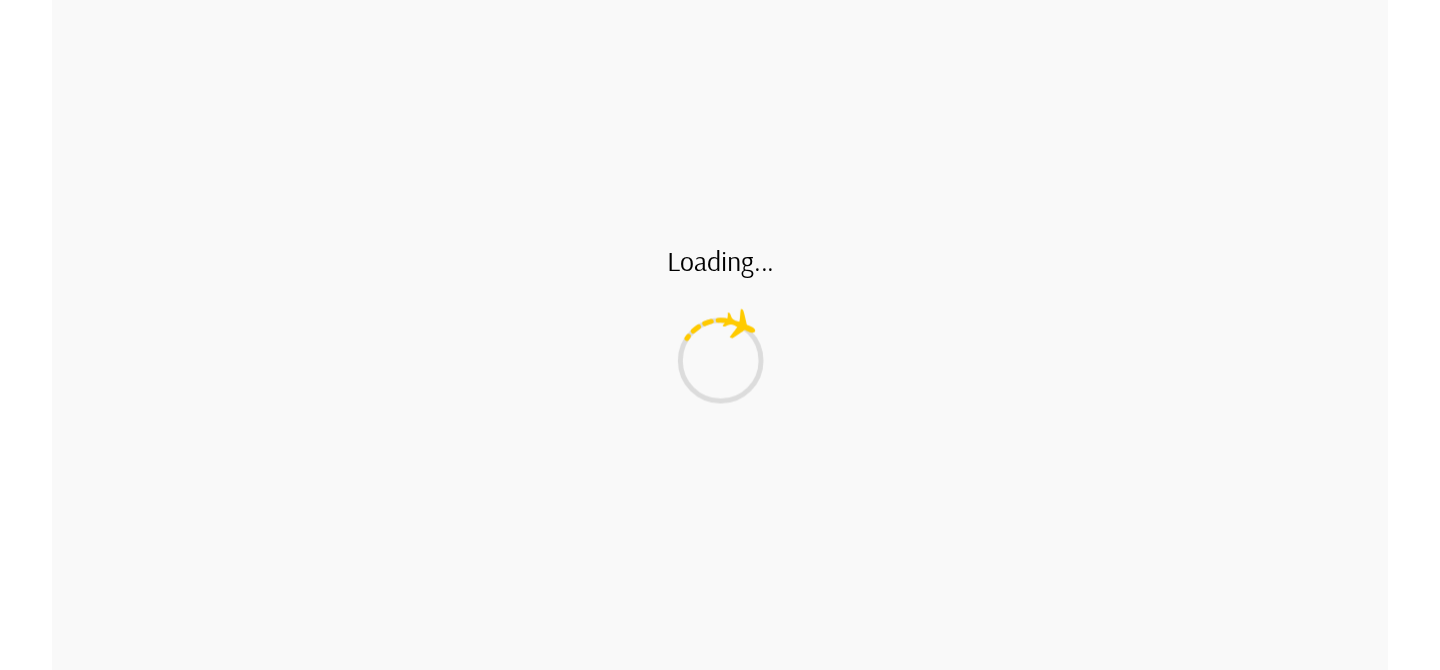 scroll, scrollTop: 0, scrollLeft: 0, axis: both 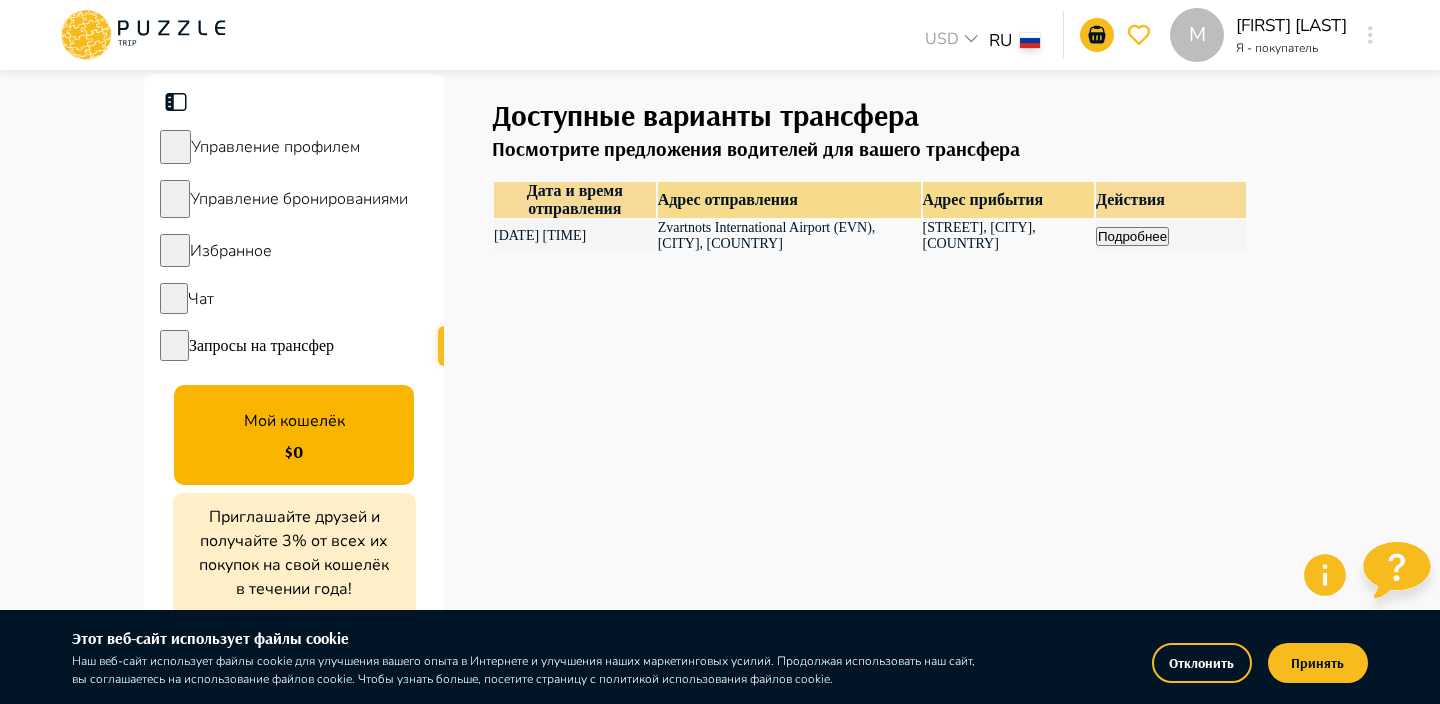 click on "M USD *** RU   ** M [LAST] [FIRST] Я - покупатель M Управление профилем Управление бронированиями Избранное Чат Запросы на трансфер Мой кошелёк $ 0 Приглашайте друзей и получайте 3% от всех их покупок на свой кошелёк в течении года! Ссылка Выйти Доступные варианты трансфера Посмотрите предложения водителей для вашего трансфера Дата и время отправления Адрес отправления Адрес прибытия Действия 14-07-2025 18:00 Zvartnots International Airport (EVN), [CITY], [COUNTRY] Karapet Ulnetsi Street, [CITY], [COUNTRY] Подробнее Этот веб-сайт использует файлы cookie Отклонить Принять Компания Помощь Блог Юридическая информация Telegram" at bounding box center (720, 592) 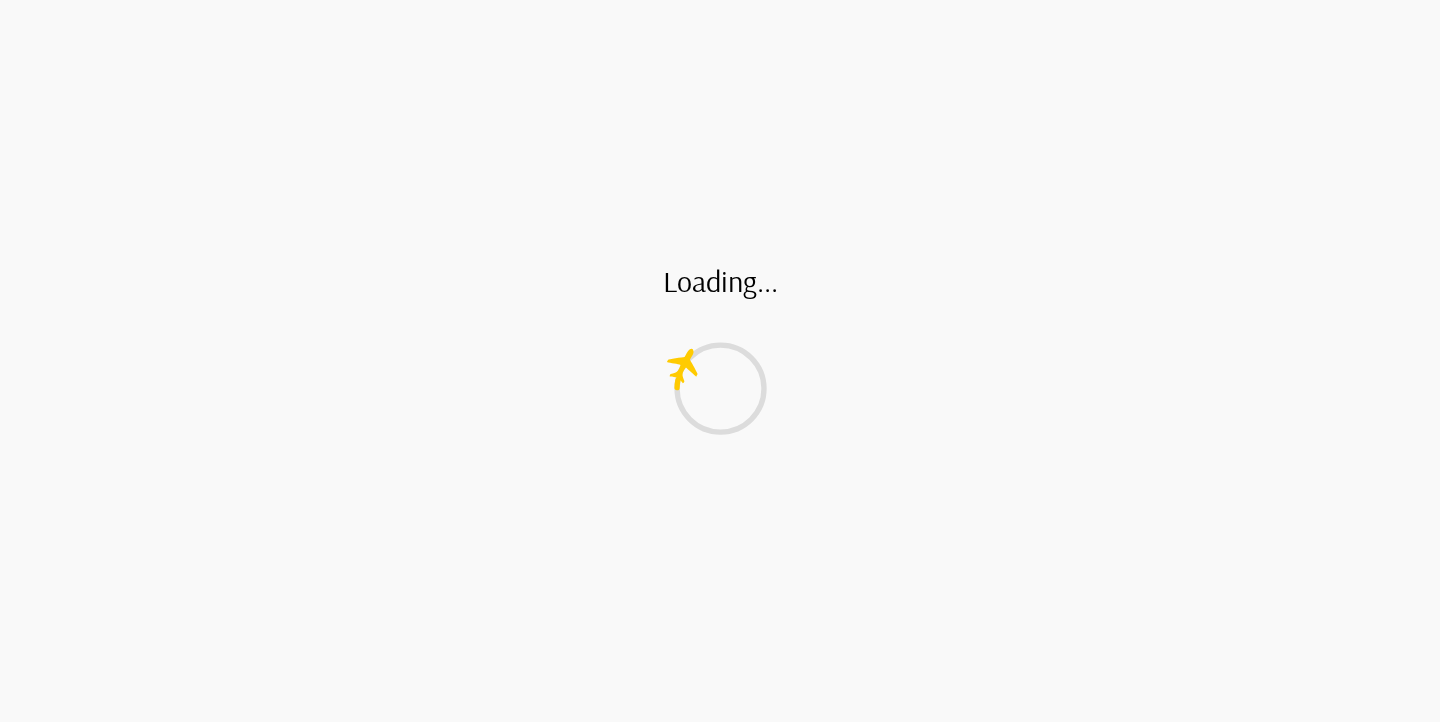 scroll, scrollTop: 0, scrollLeft: 0, axis: both 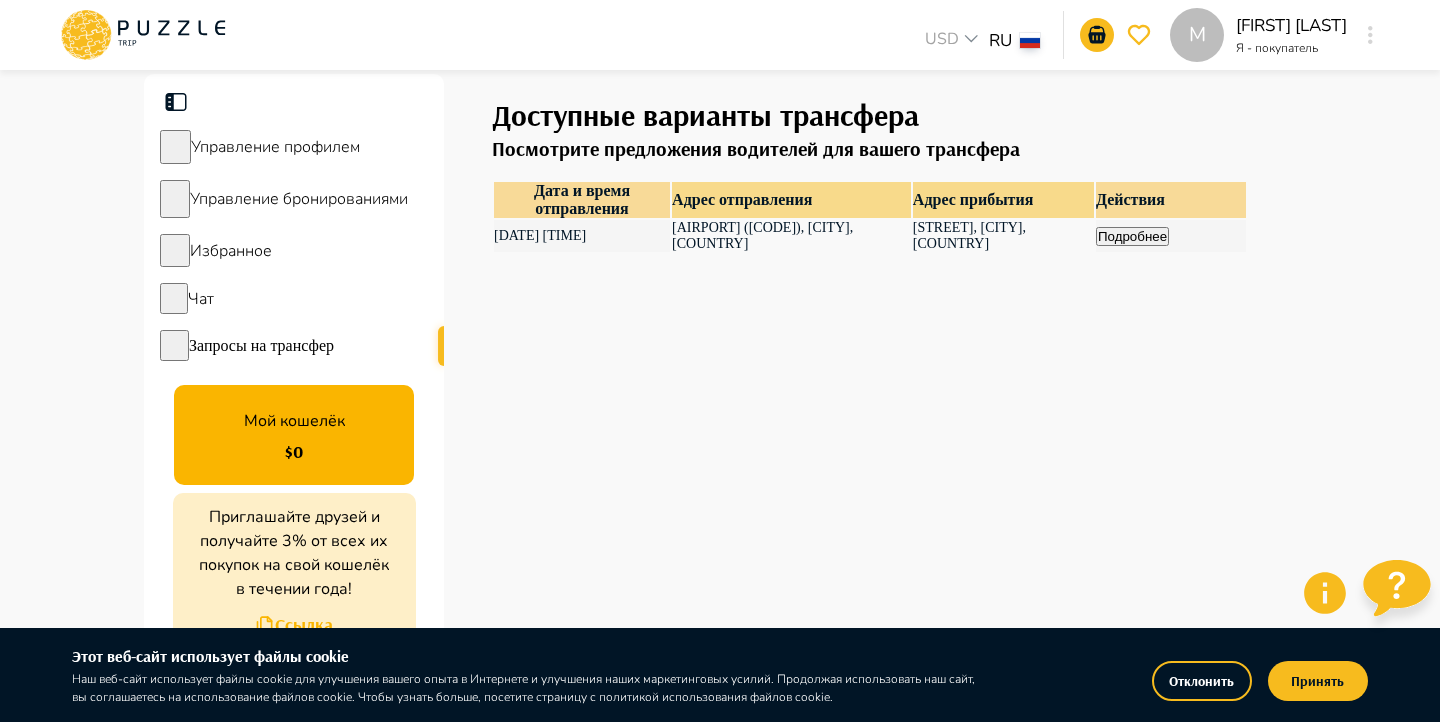 click on "Подробнее" at bounding box center (1132, 236) 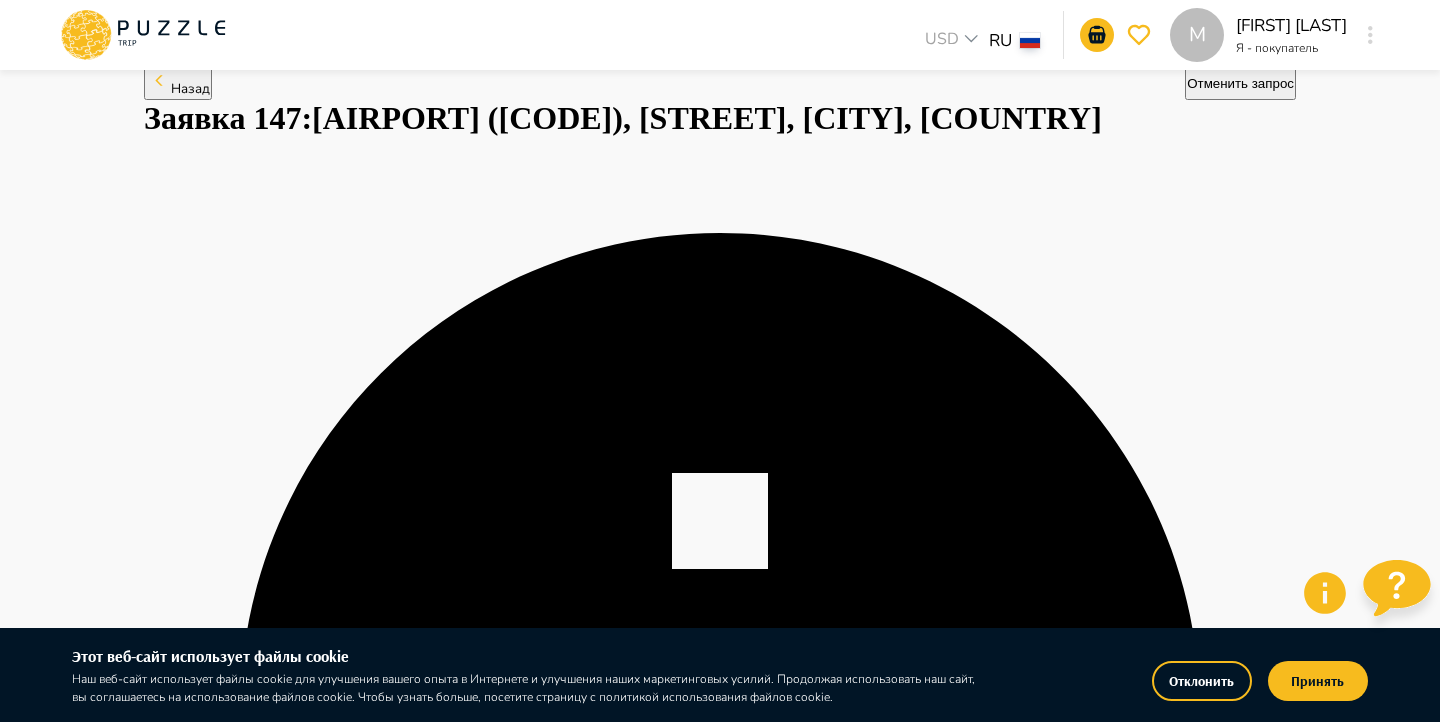 scroll, scrollTop: 0, scrollLeft: 0, axis: both 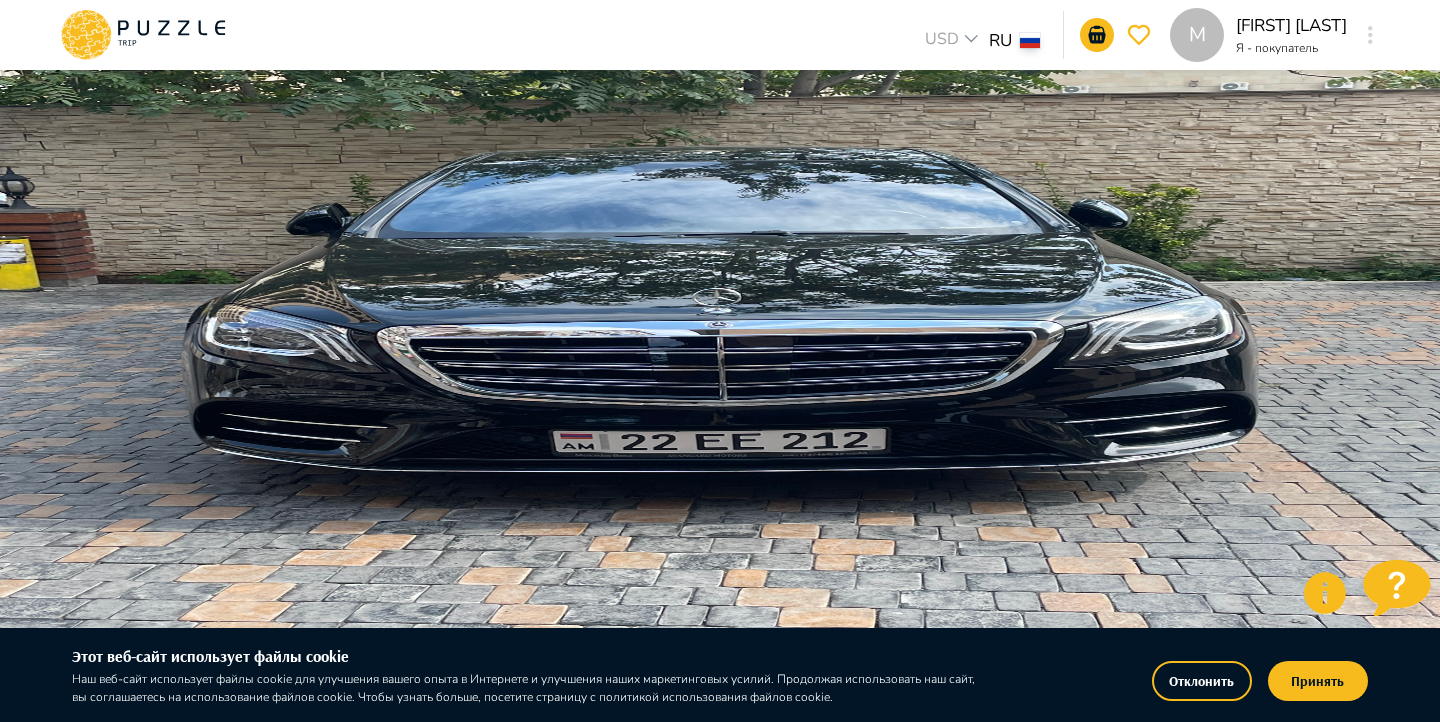 click on "M" at bounding box center (1370, 35) 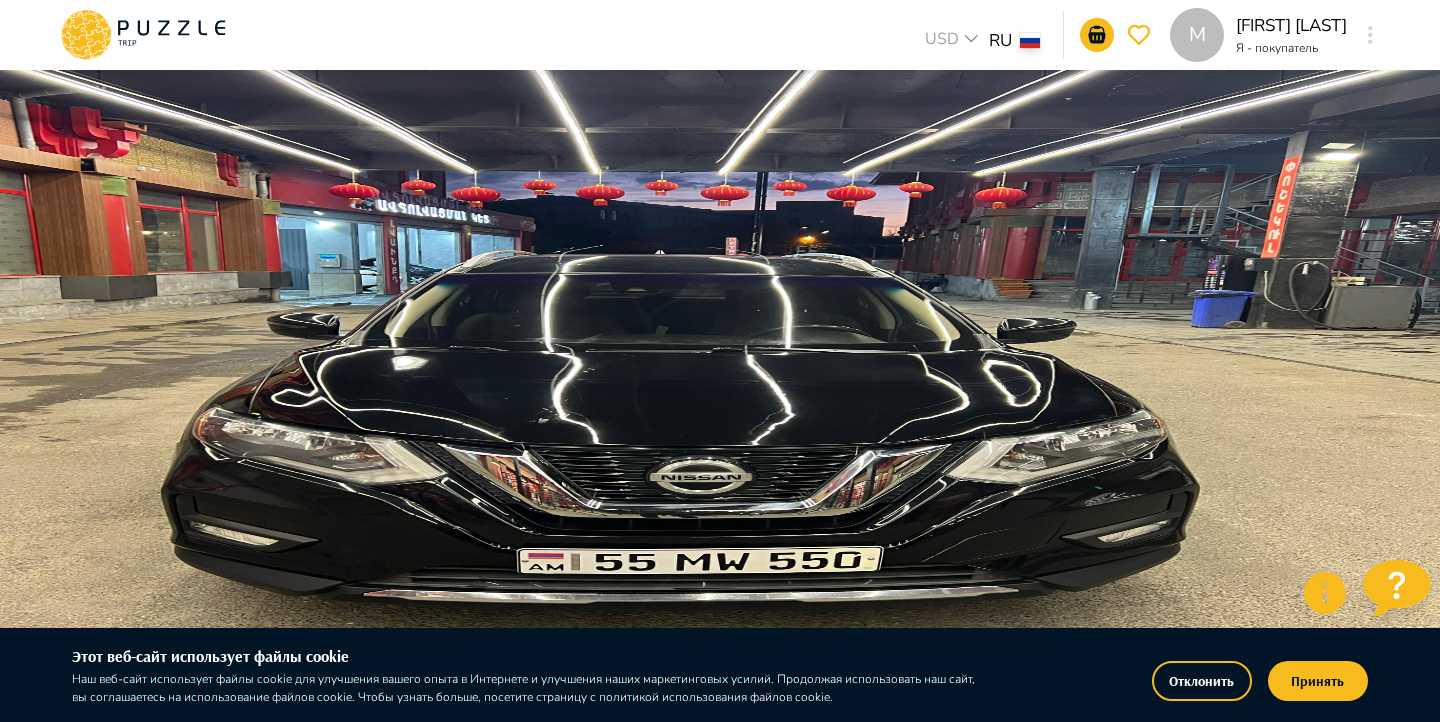 click at bounding box center (720, 8777) 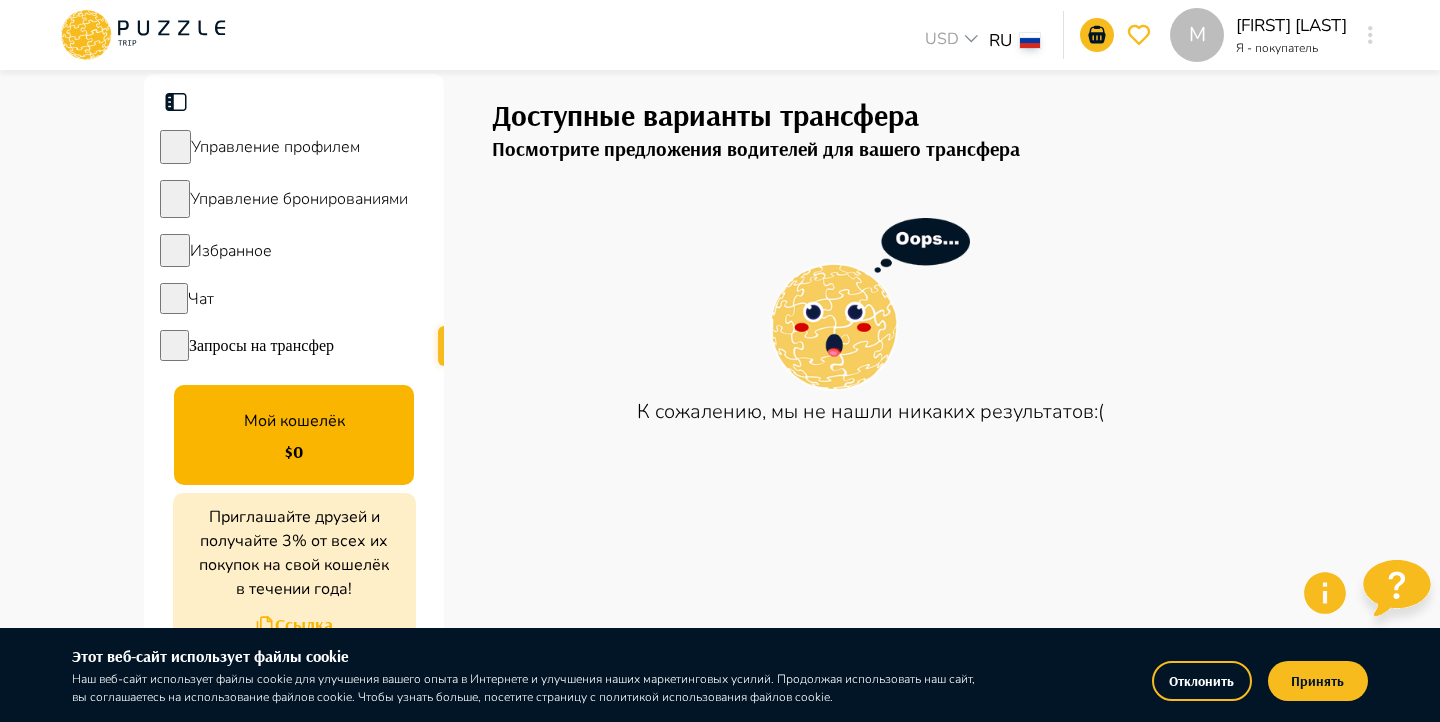 click on "Управление профилем" at bounding box center [275, 147] 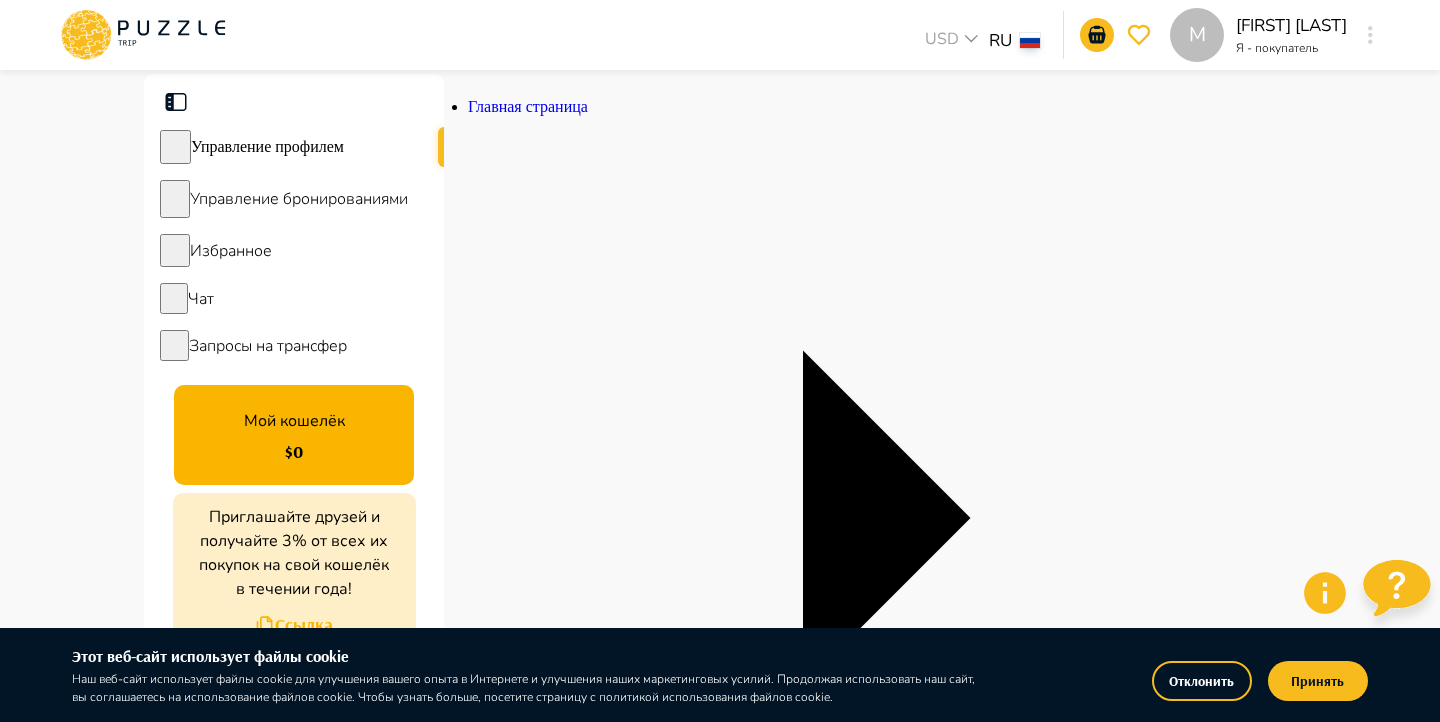 click on "Управление бронированиями" at bounding box center [299, 199] 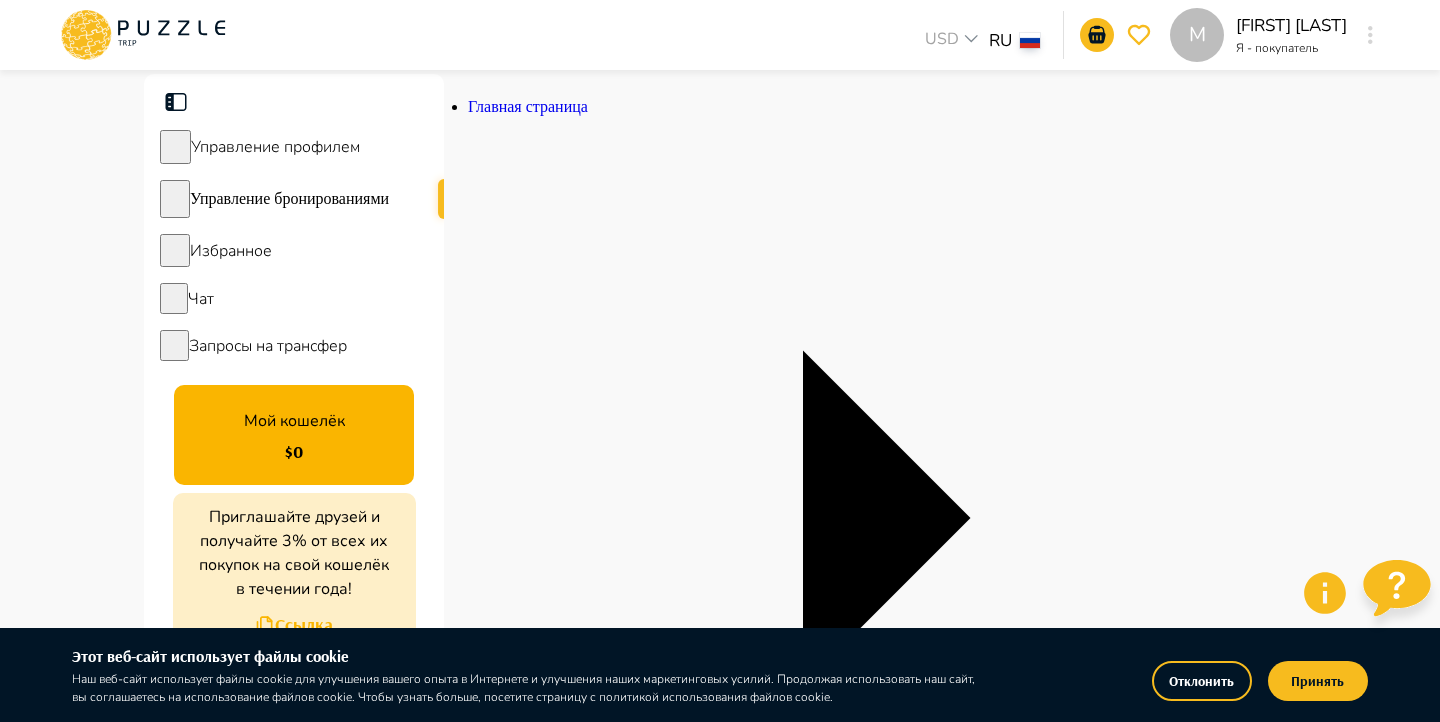 click at bounding box center (203, 28) 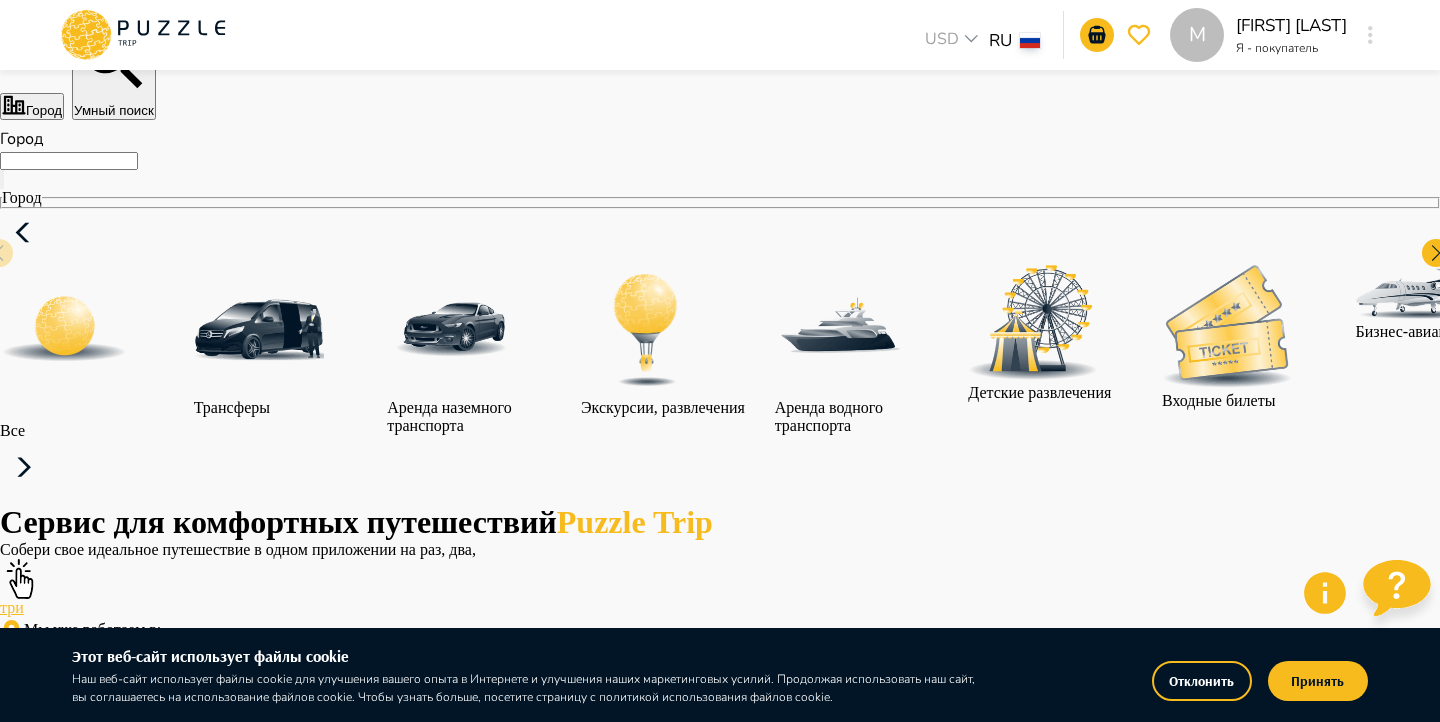 scroll, scrollTop: 55, scrollLeft: 0, axis: vertical 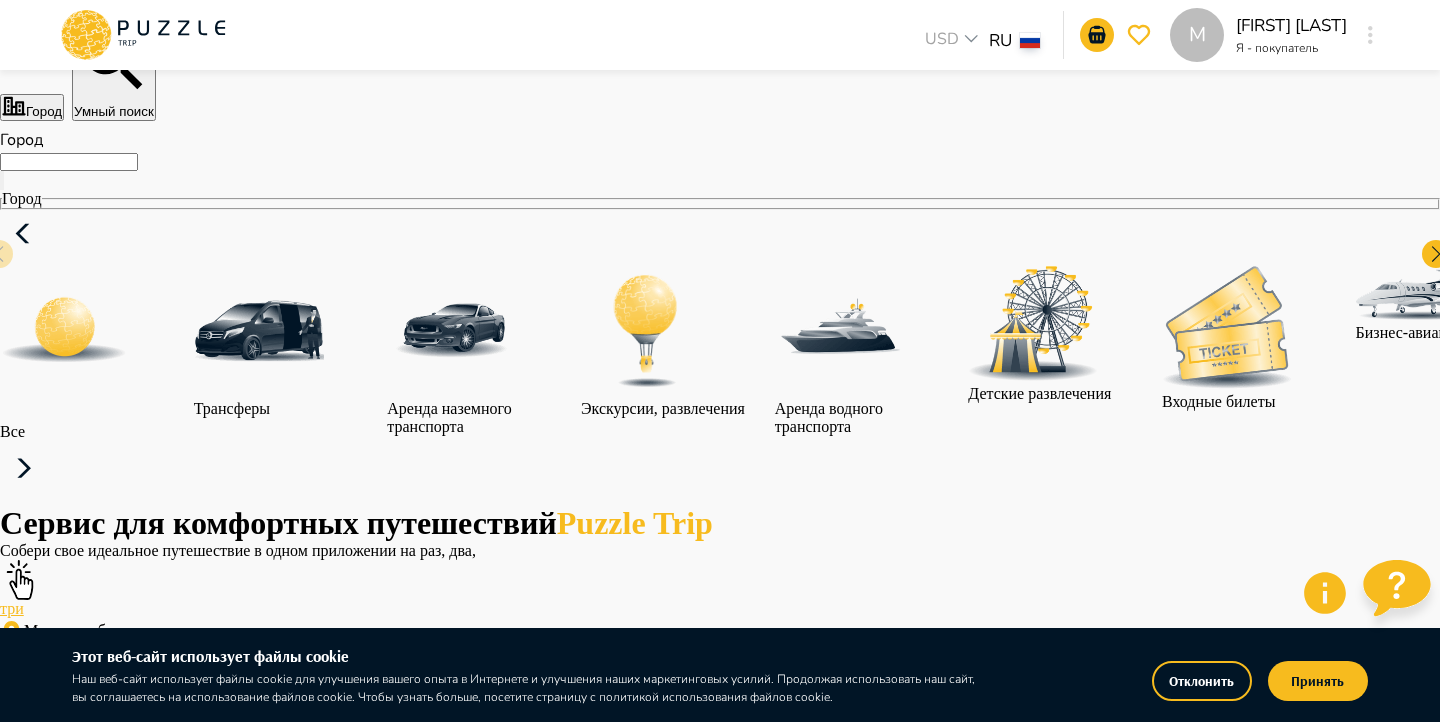 click on "M Margarita Kazaryan Я - покупатель M" at bounding box center [1276, 35] 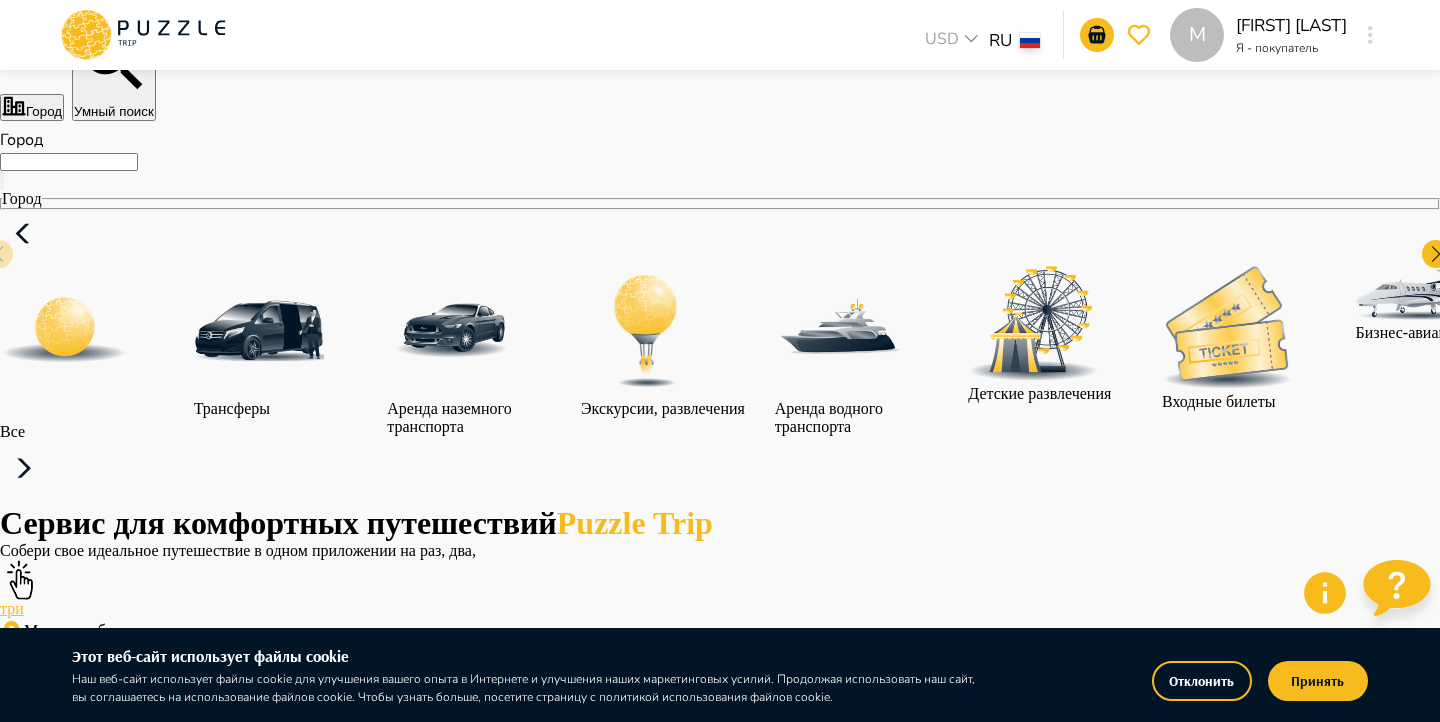 click on "M" at bounding box center [1370, 35] 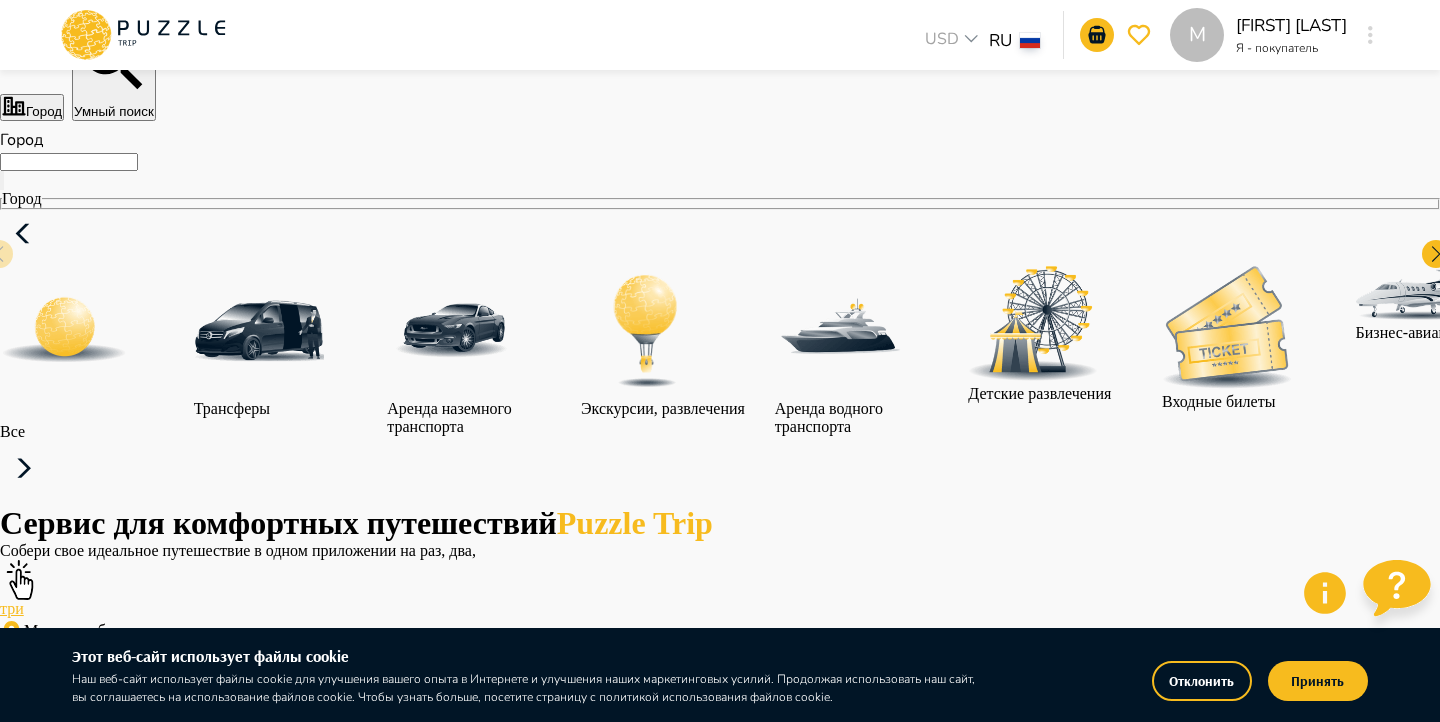 click at bounding box center [720, 3696] 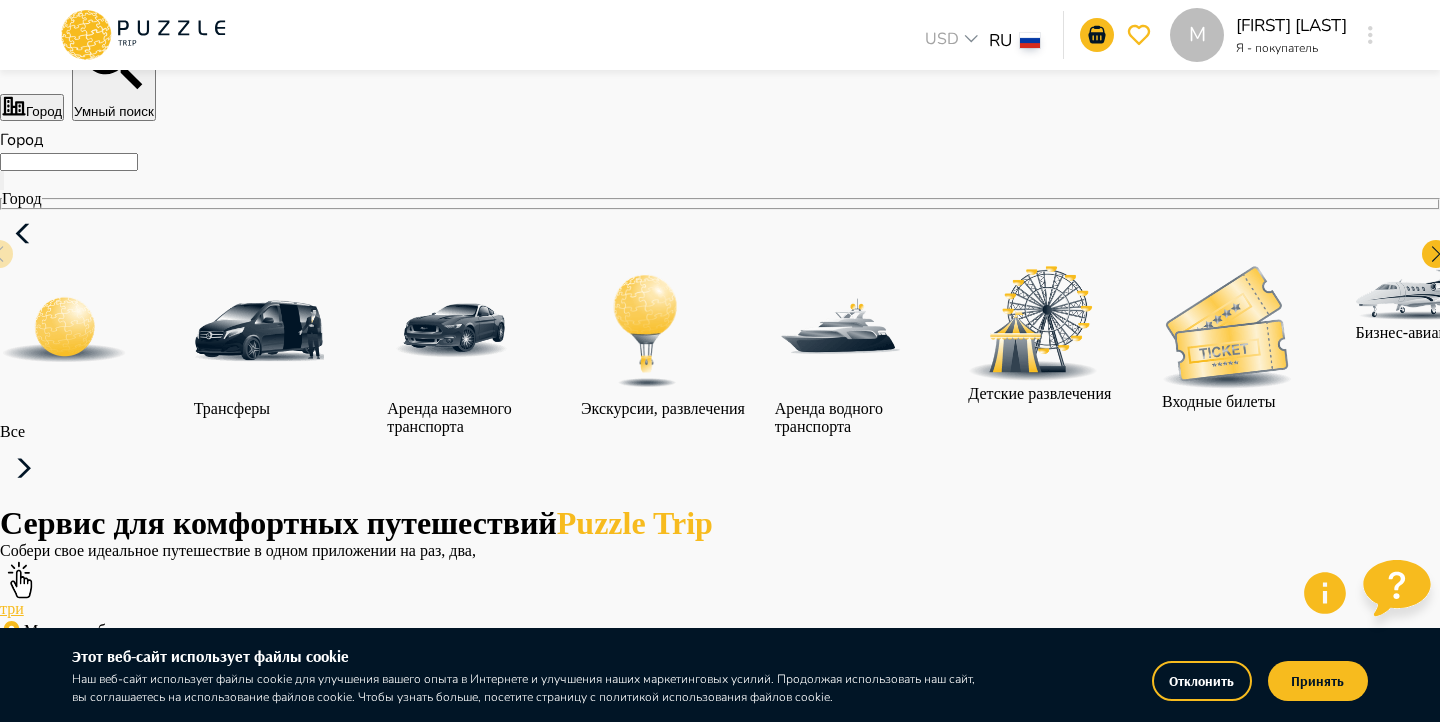 drag, startPoint x: 393, startPoint y: 126, endPoint x: 392, endPoint y: 153, distance: 27.018513 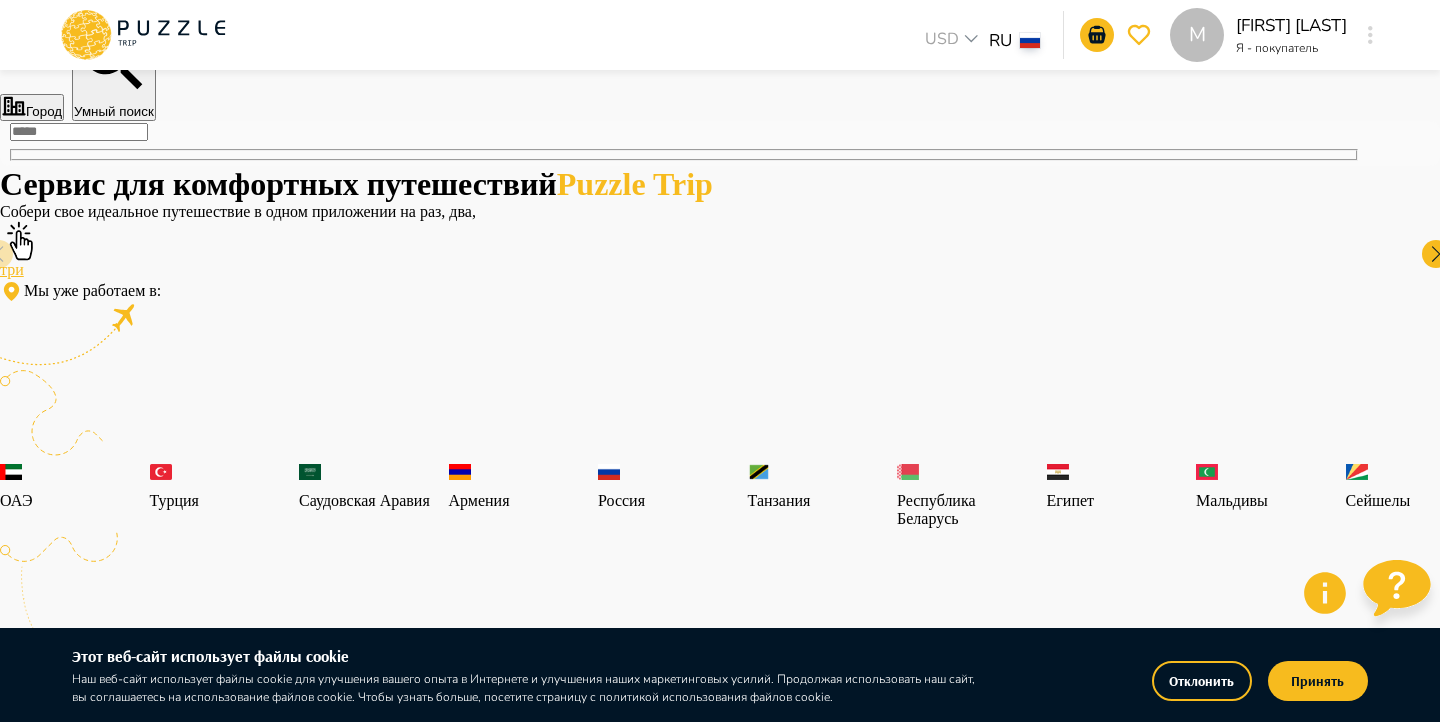 click at bounding box center [79, 132] 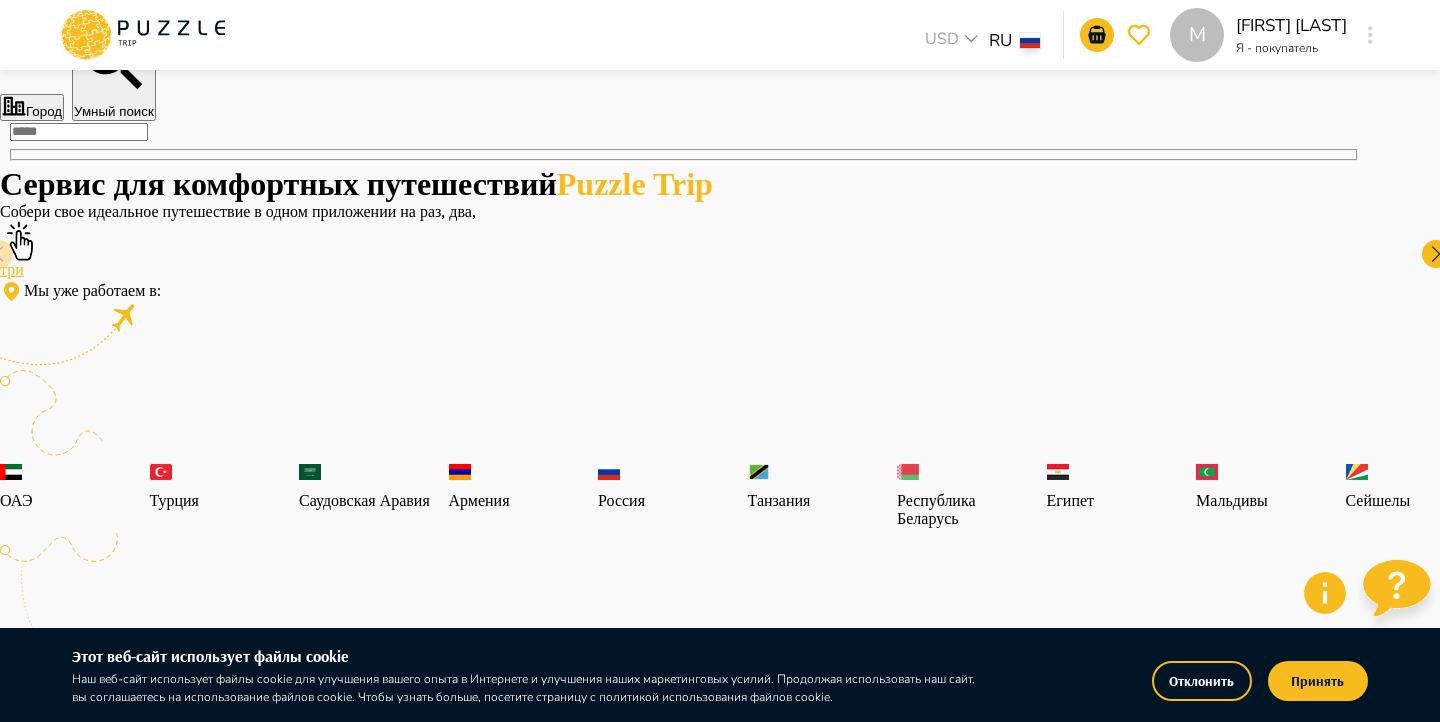 type on "*" 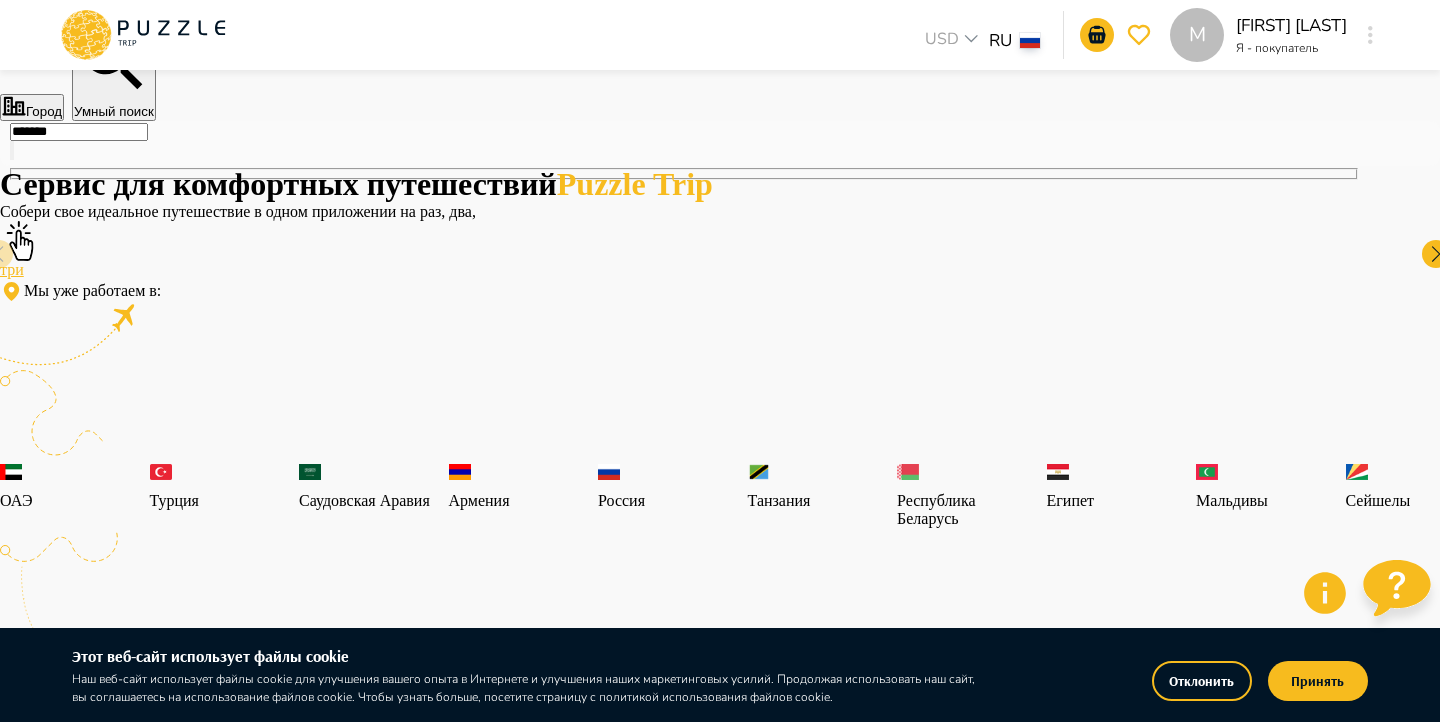 scroll, scrollTop: 0, scrollLeft: 0, axis: both 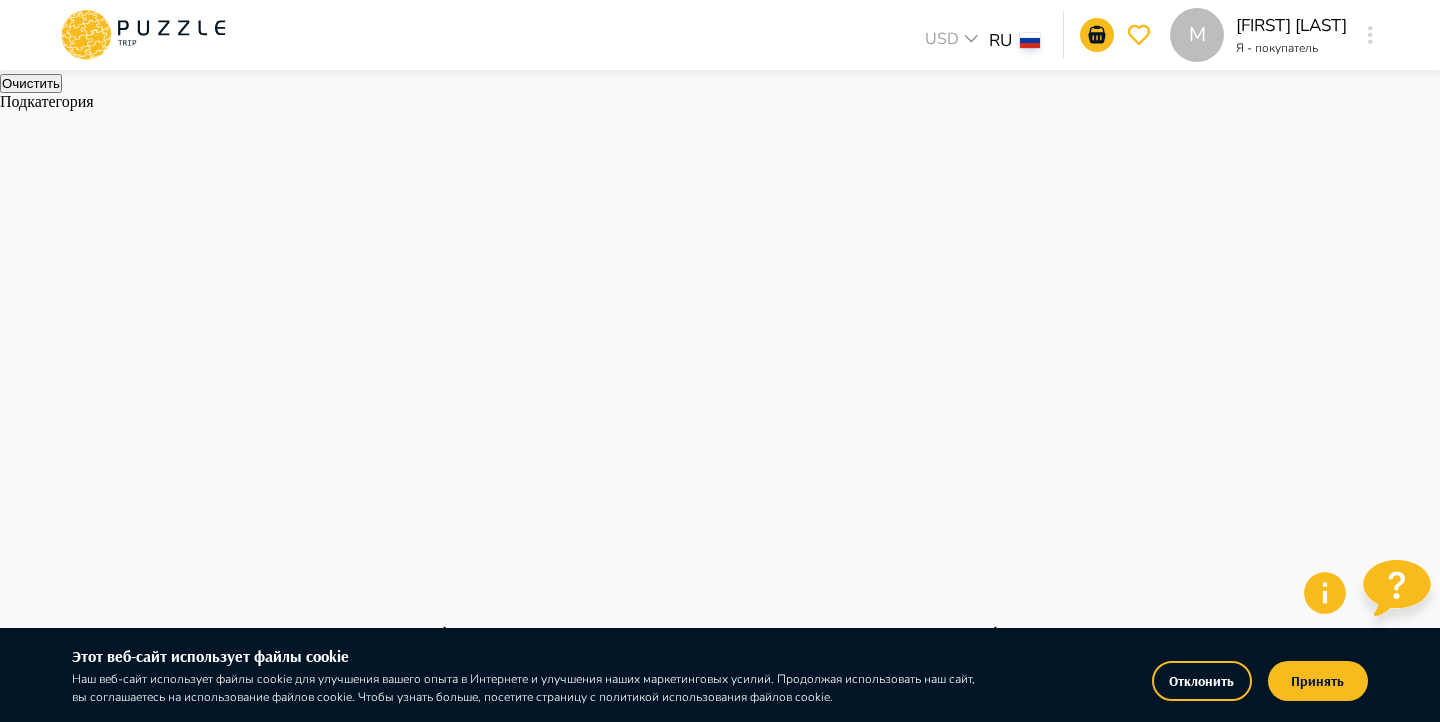 click on "*******" at bounding box center (69, 2822) 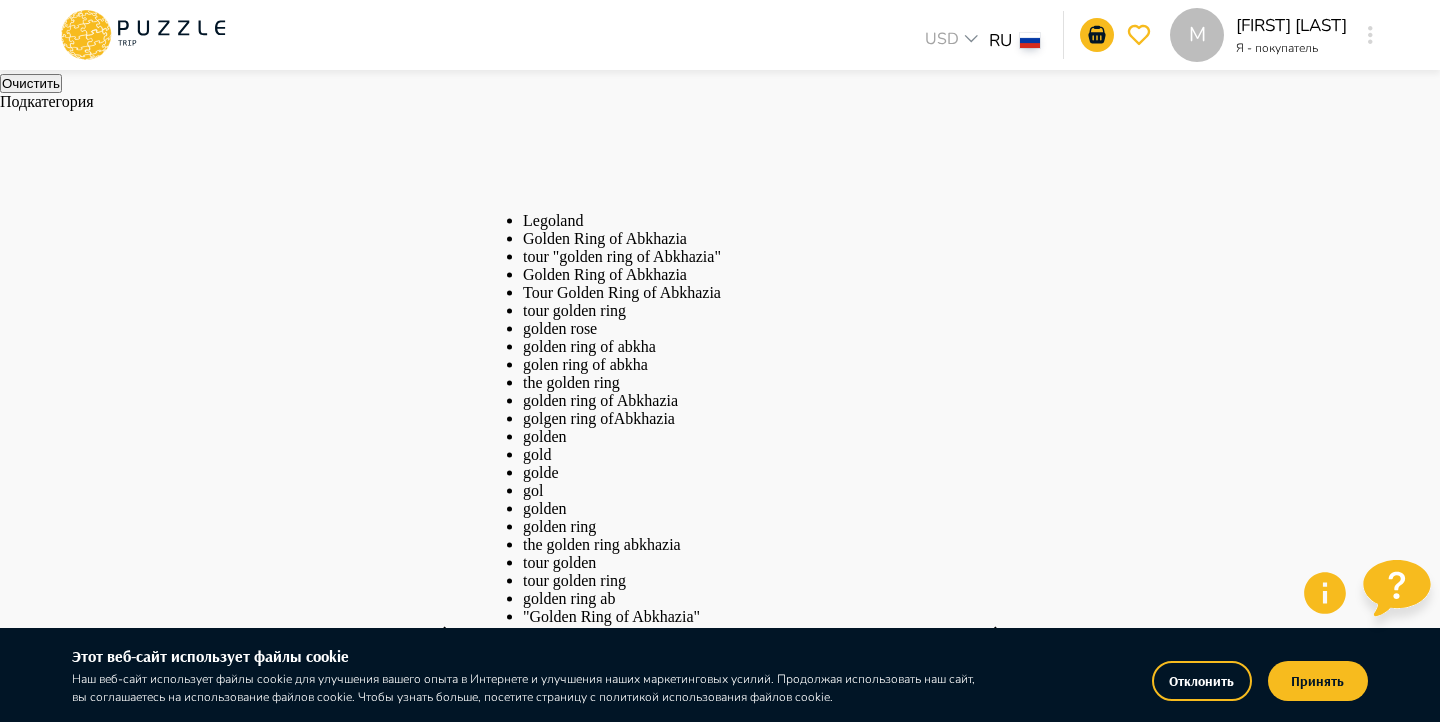 click on "Golden Ring of Abkhazia" at bounding box center [842, 239] 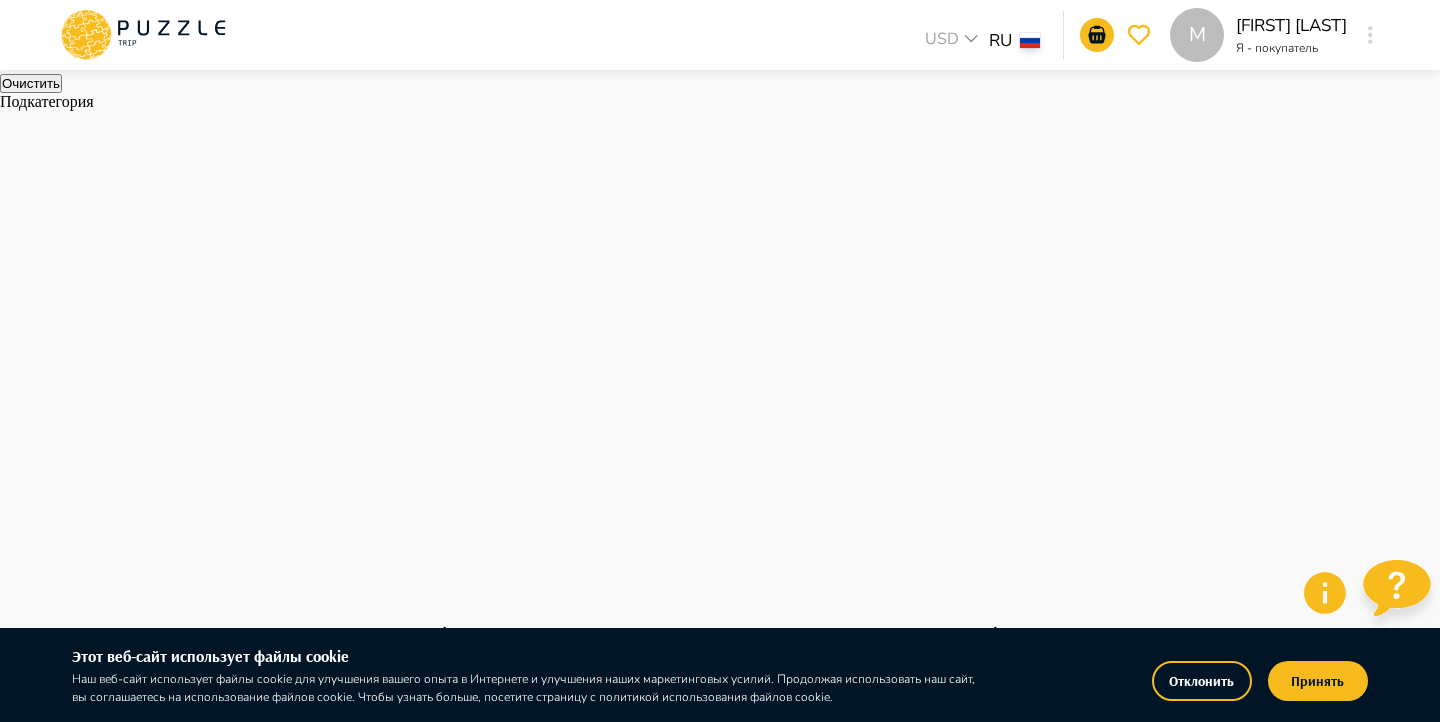 type on "**********" 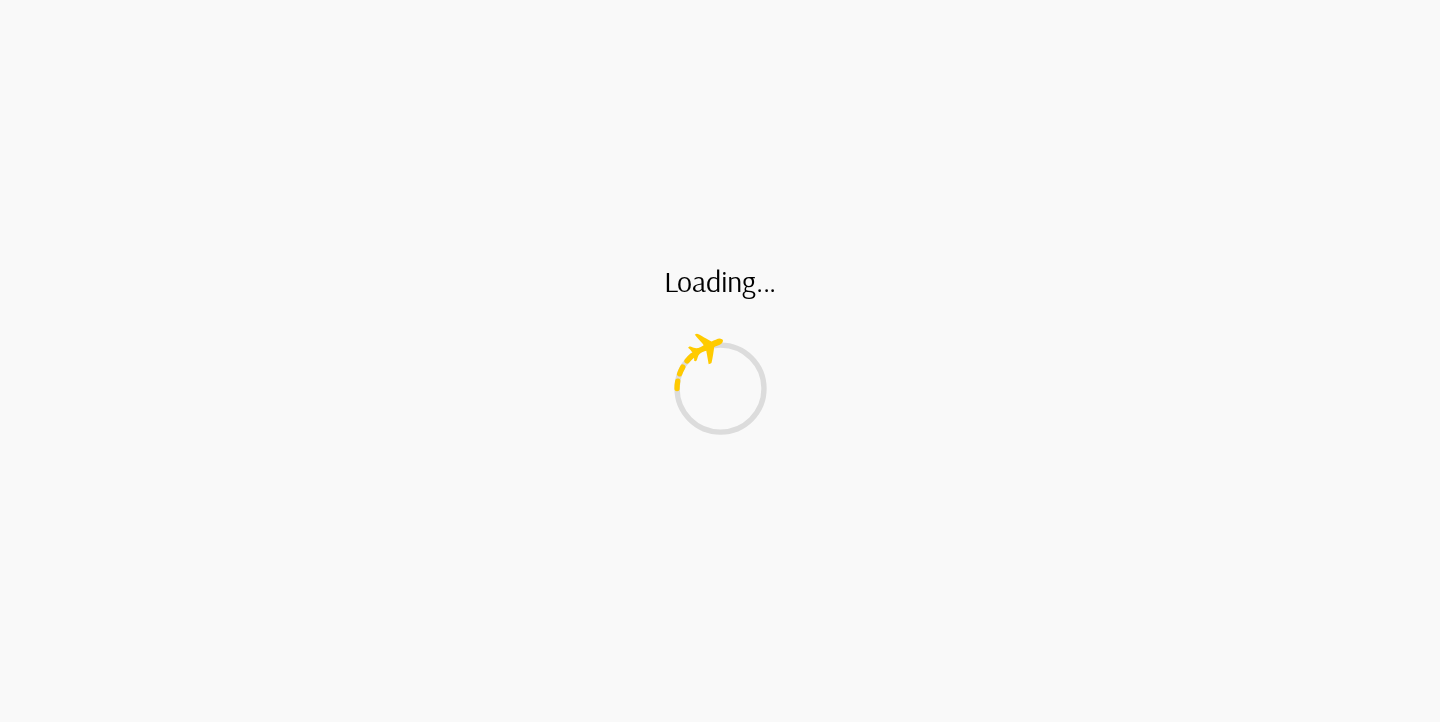 scroll, scrollTop: 0, scrollLeft: 0, axis: both 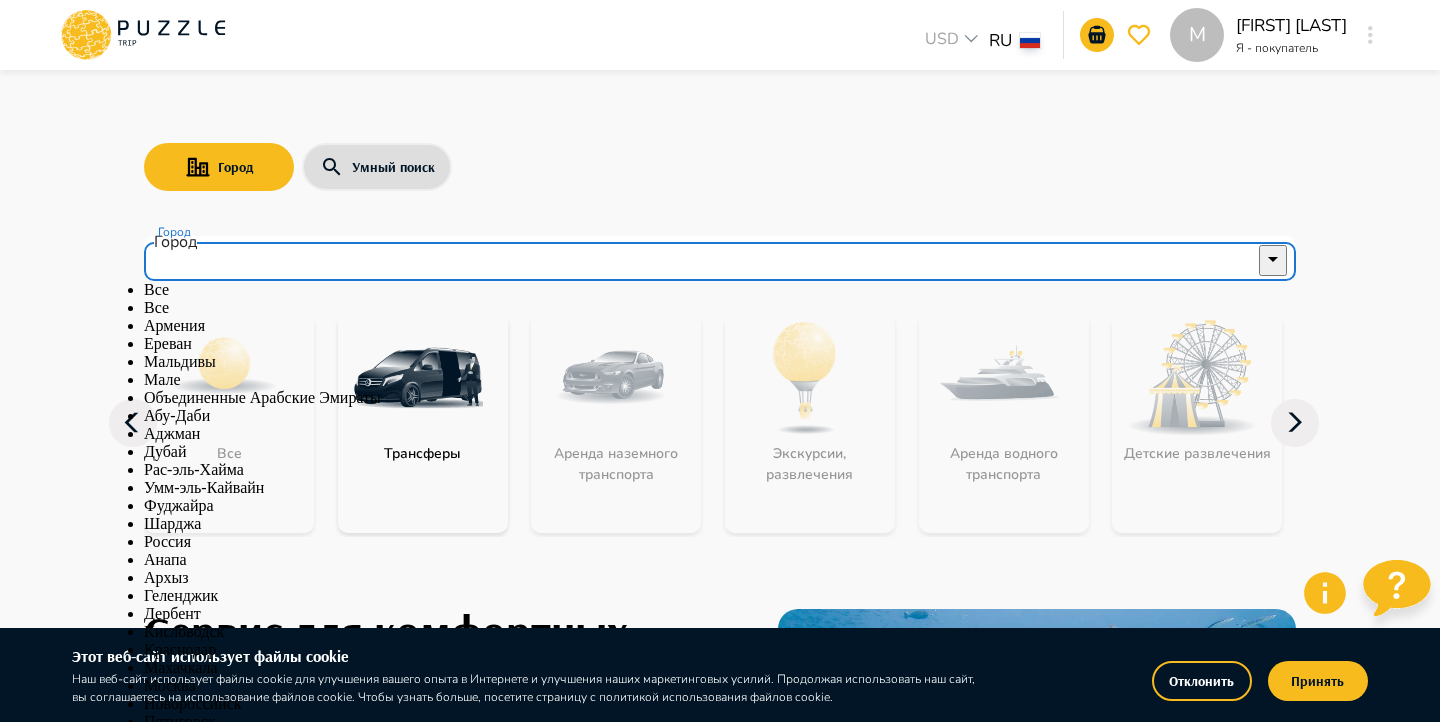 click on "Город" at bounding box center (705, 259) 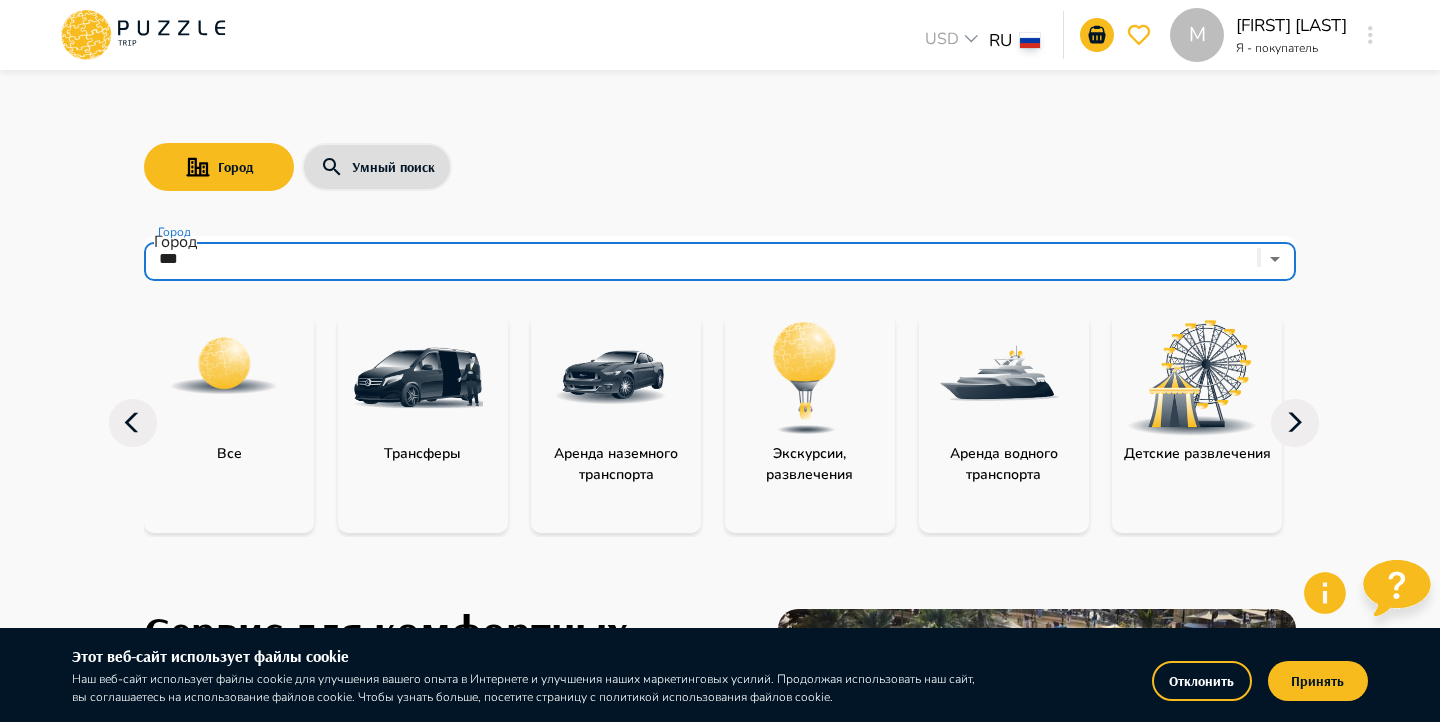 click at bounding box center (418, 378) 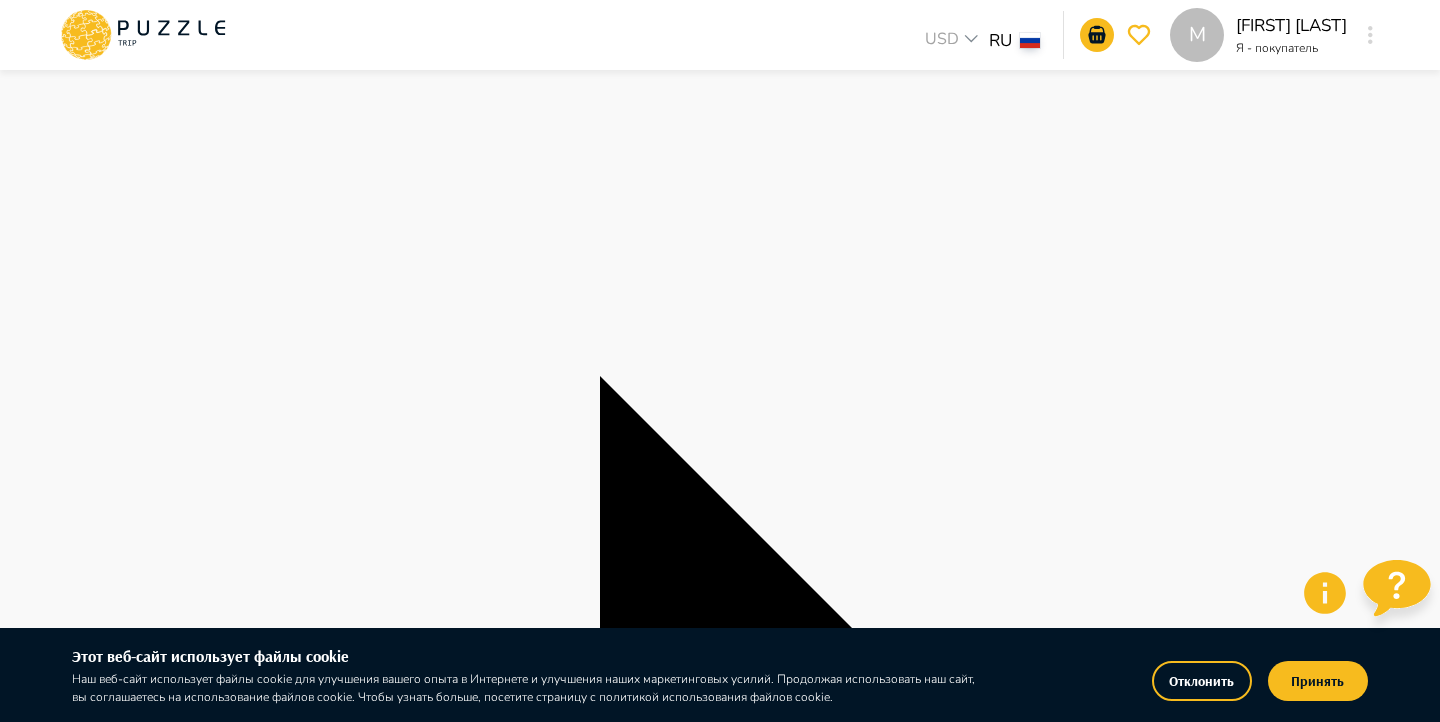 scroll, scrollTop: 146, scrollLeft: 0, axis: vertical 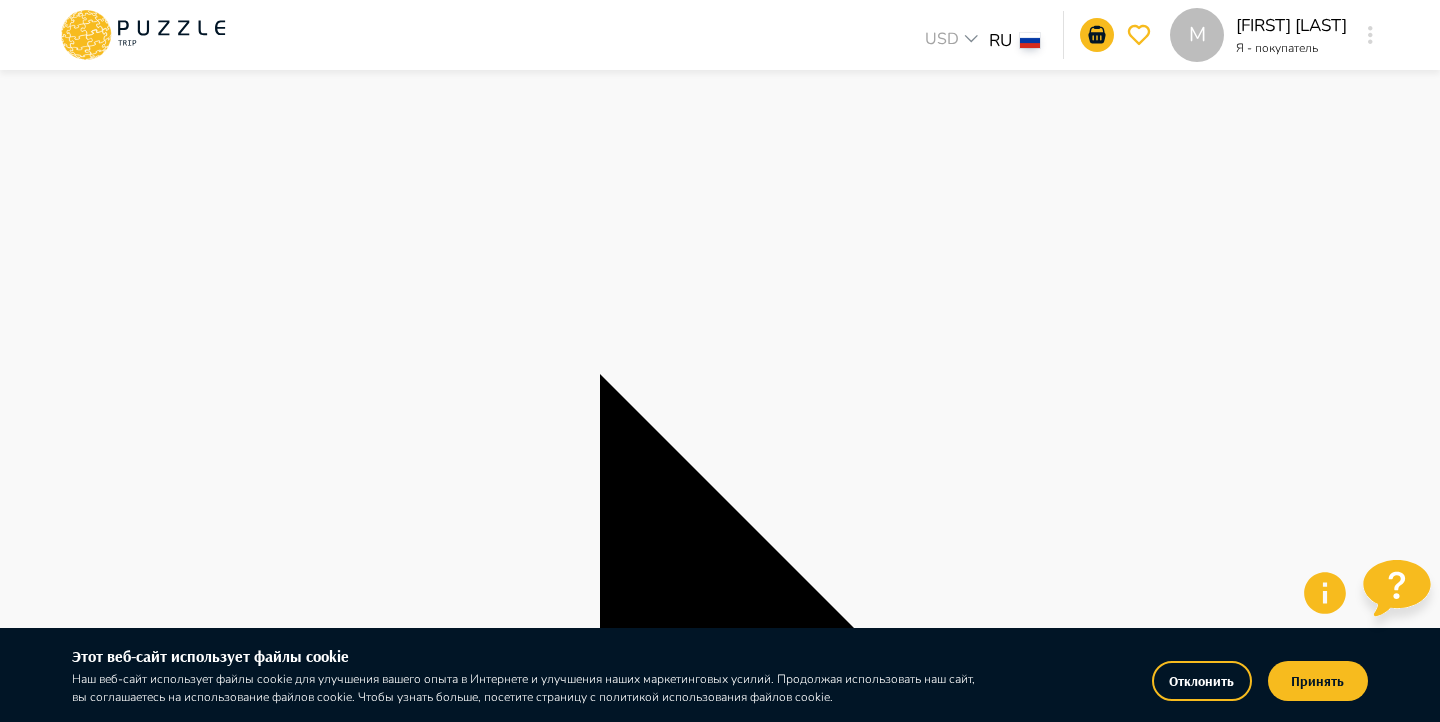 click on "Найти" at bounding box center [21, 6225] 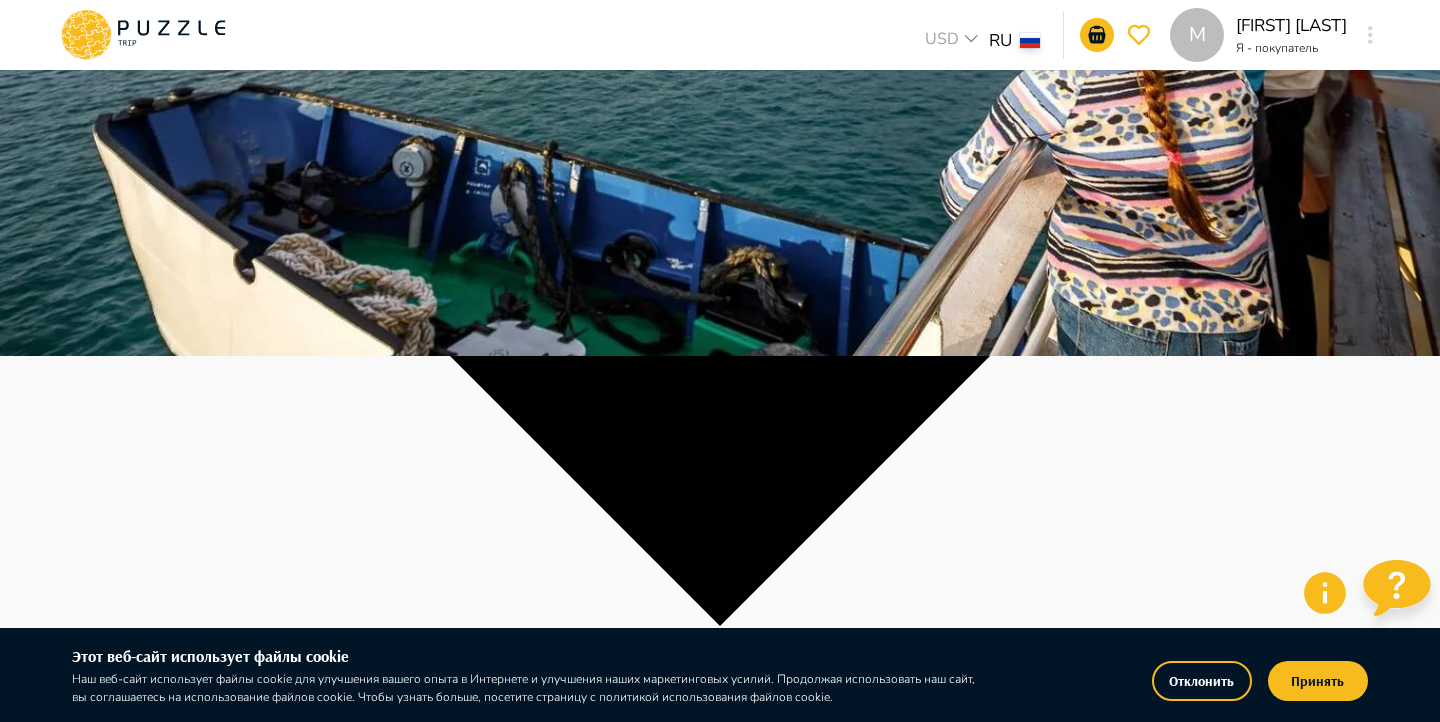 scroll, scrollTop: 0, scrollLeft: 0, axis: both 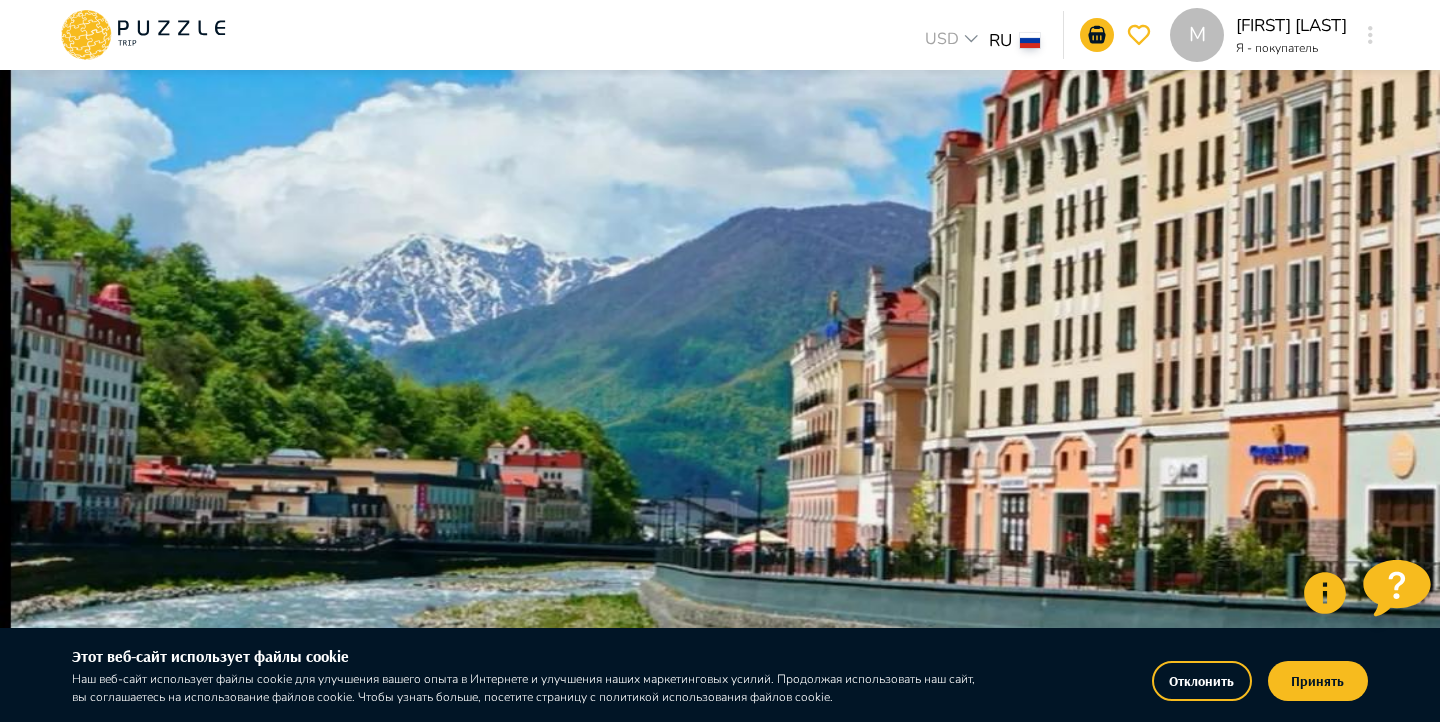 click on "Сортировать по :  ​" at bounding box center [720, 10504] 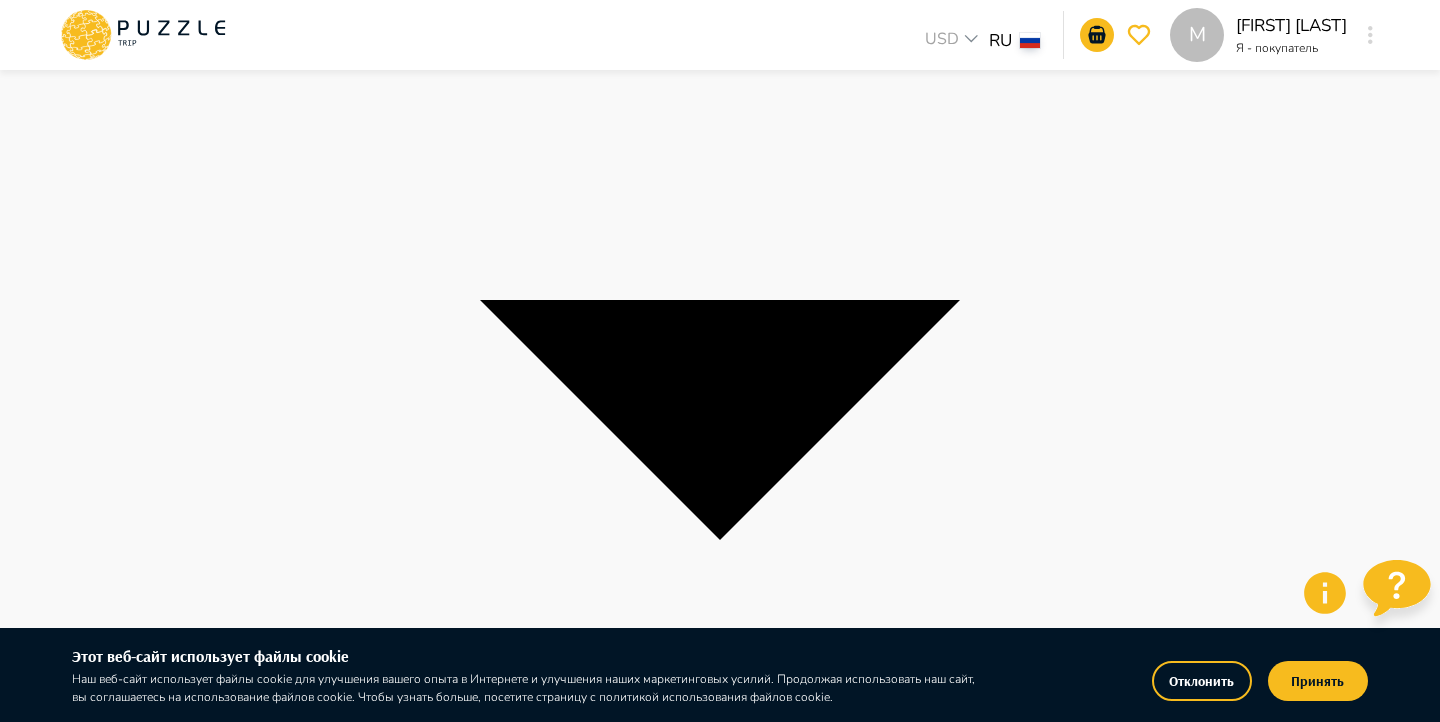 scroll, scrollTop: 2987, scrollLeft: 0, axis: vertical 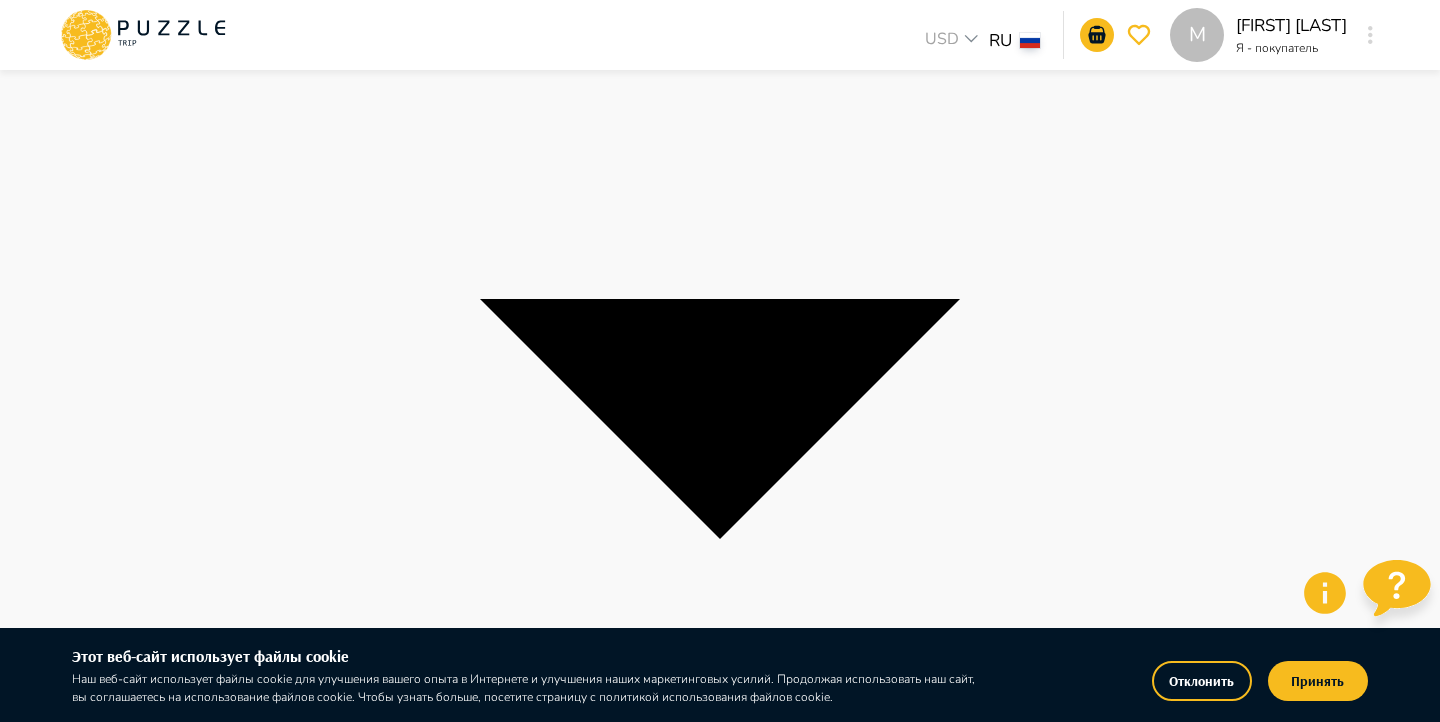 click on "2" at bounding box center [468, 12221] 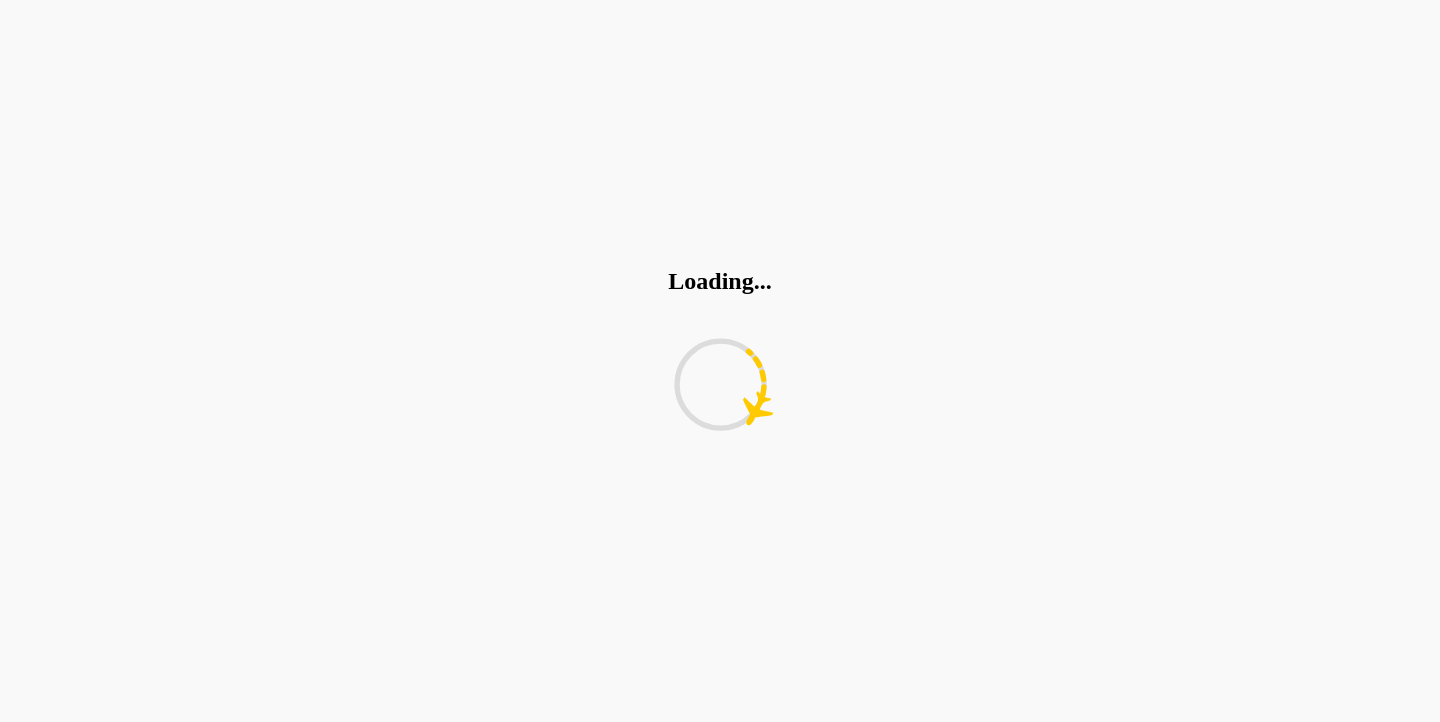 scroll, scrollTop: 0, scrollLeft: 0, axis: both 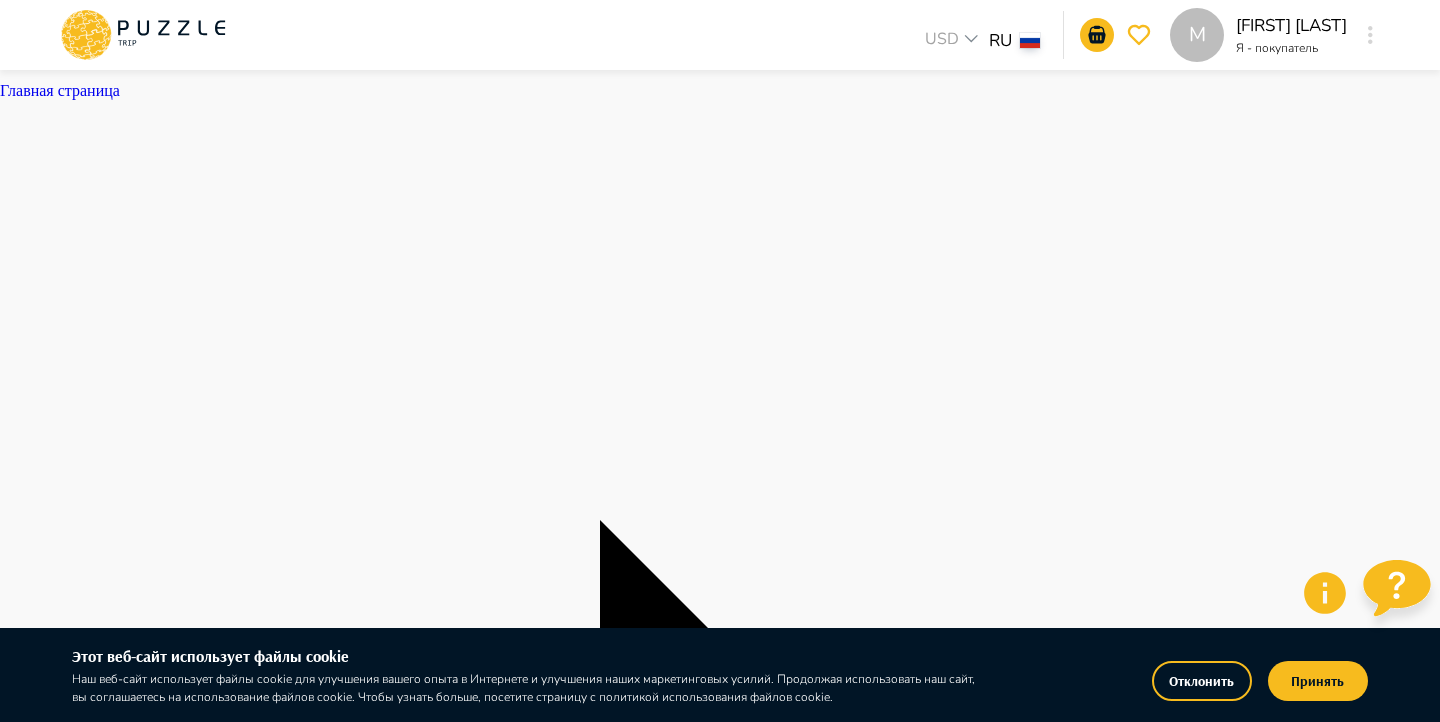 click on "Назад" at bounding box center [34, 3061] 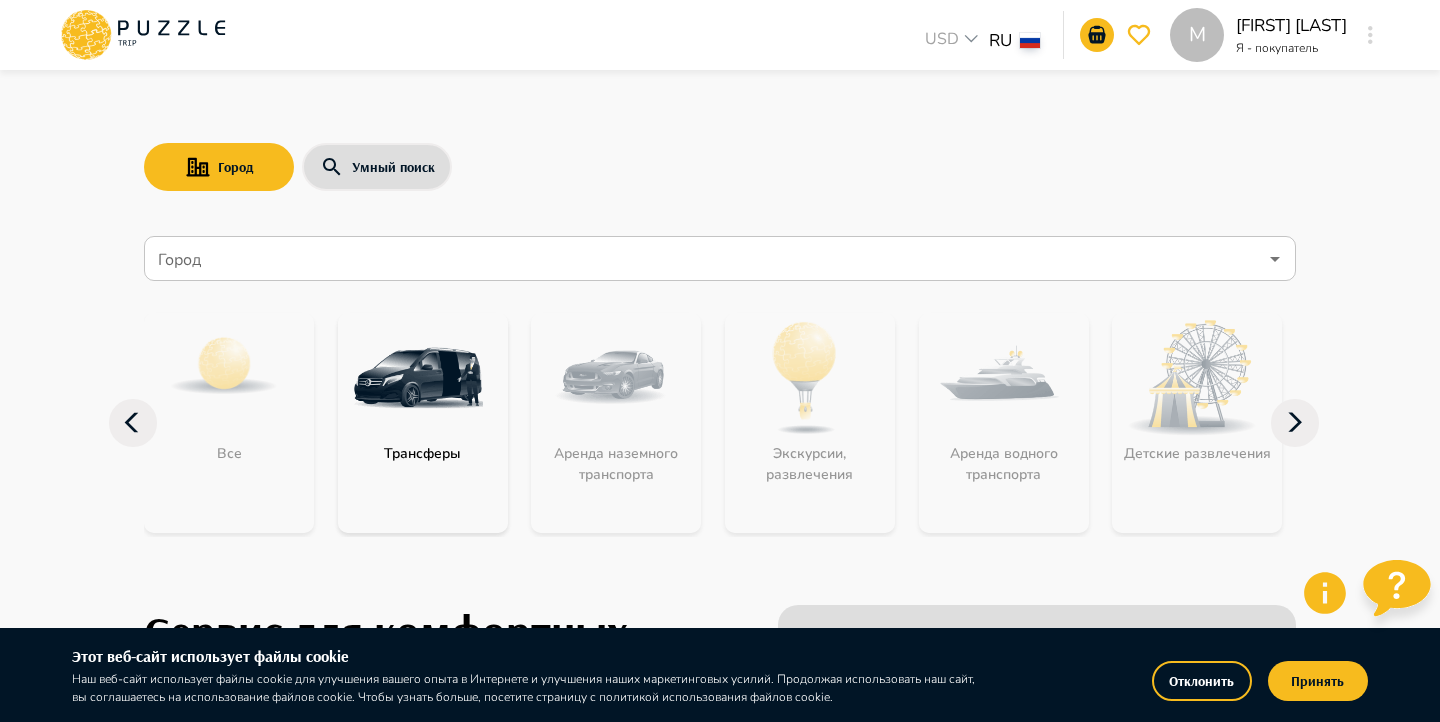 click on "Город" at bounding box center (705, 259) 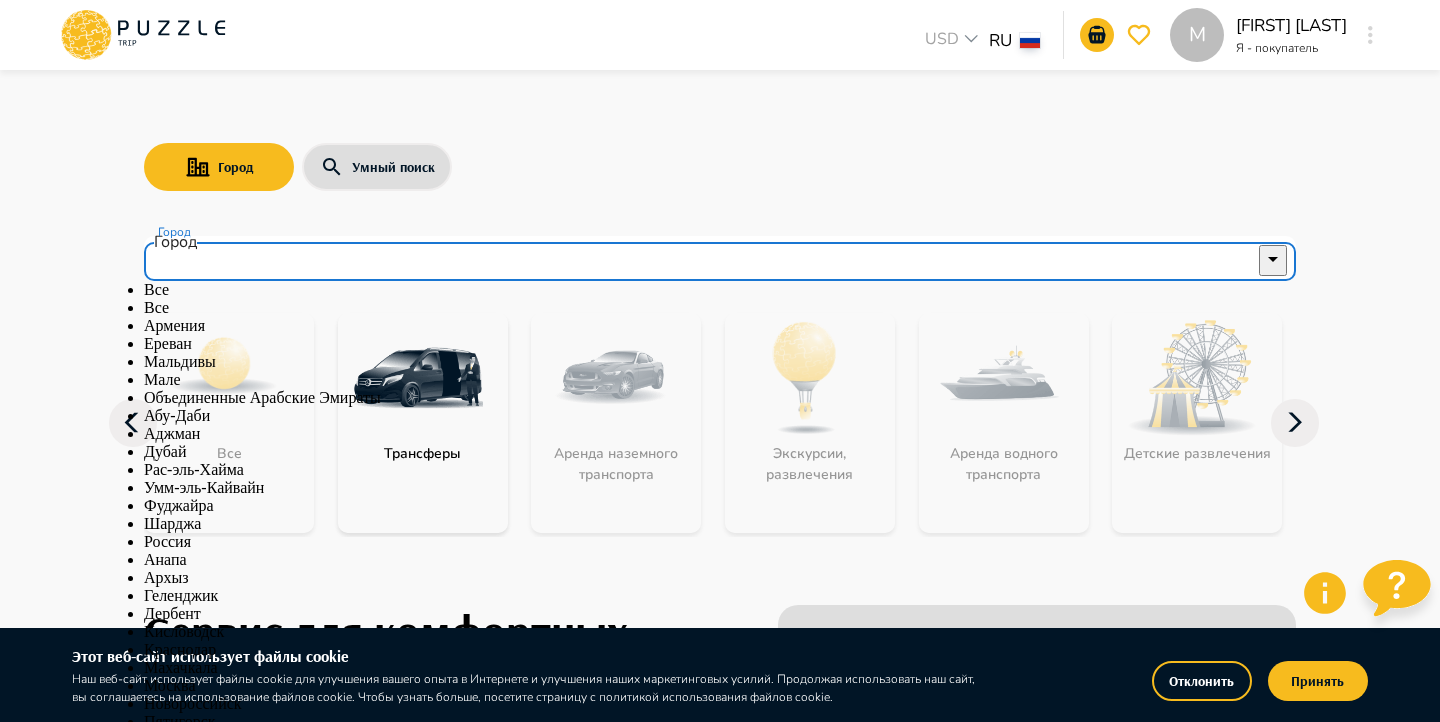 click on "Все" at bounding box center (720, 308) 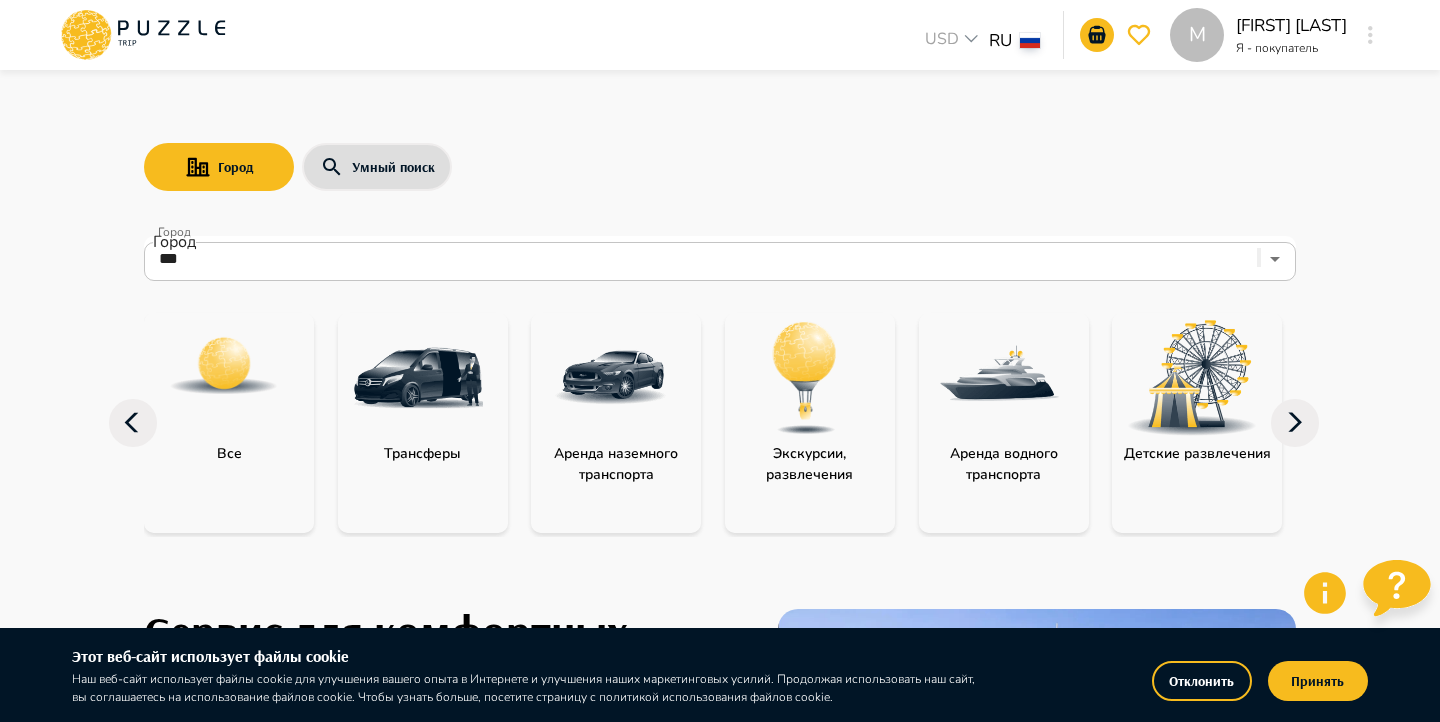 click at bounding box center [1295, 423] 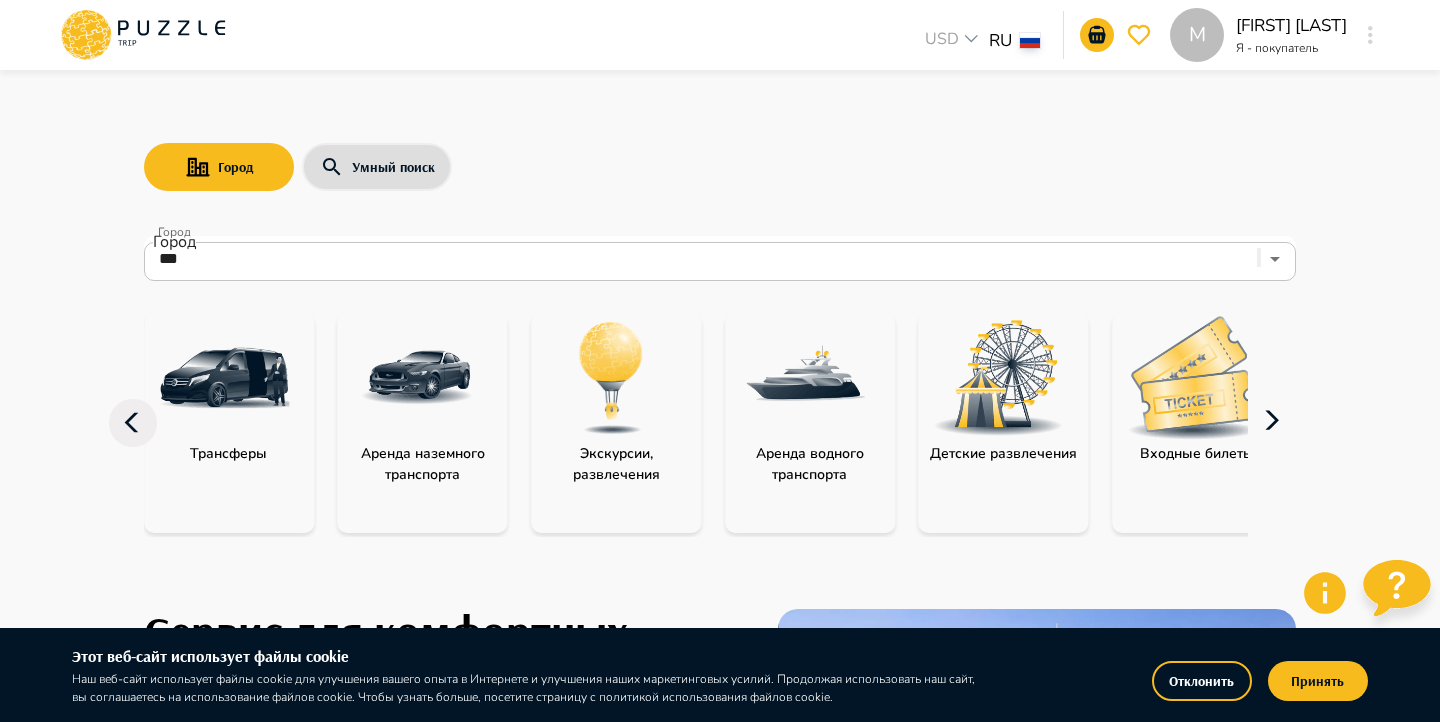 click at bounding box center (224, 378) 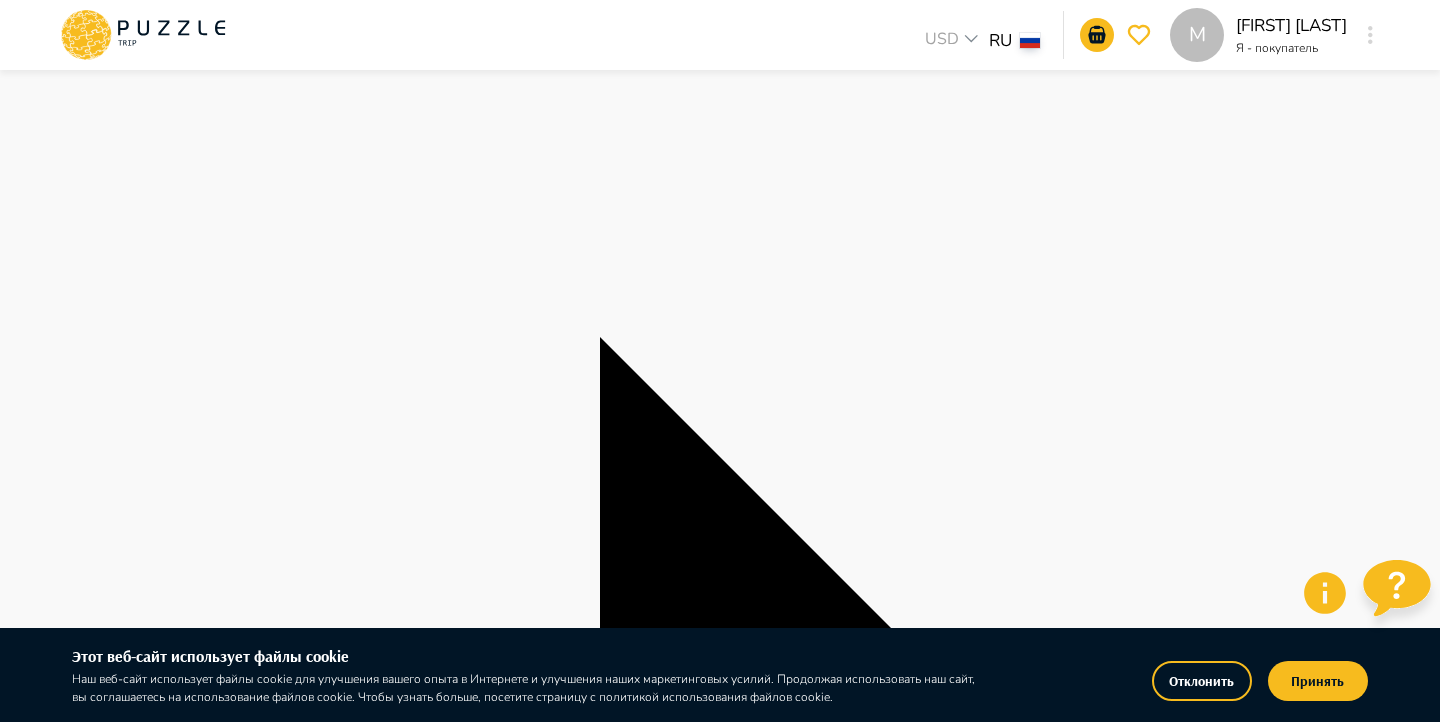 scroll, scrollTop: 186, scrollLeft: 0, axis: vertical 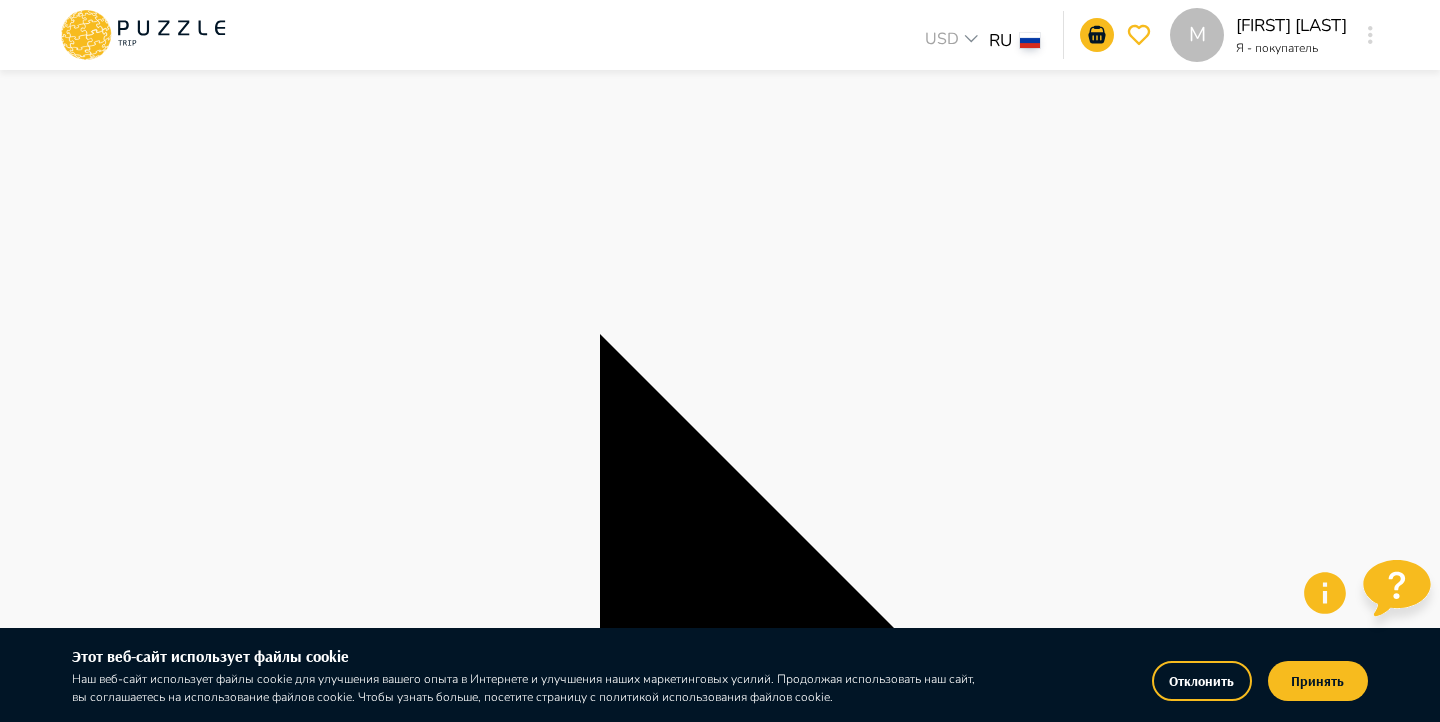click on "Найти" at bounding box center (21, 4696) 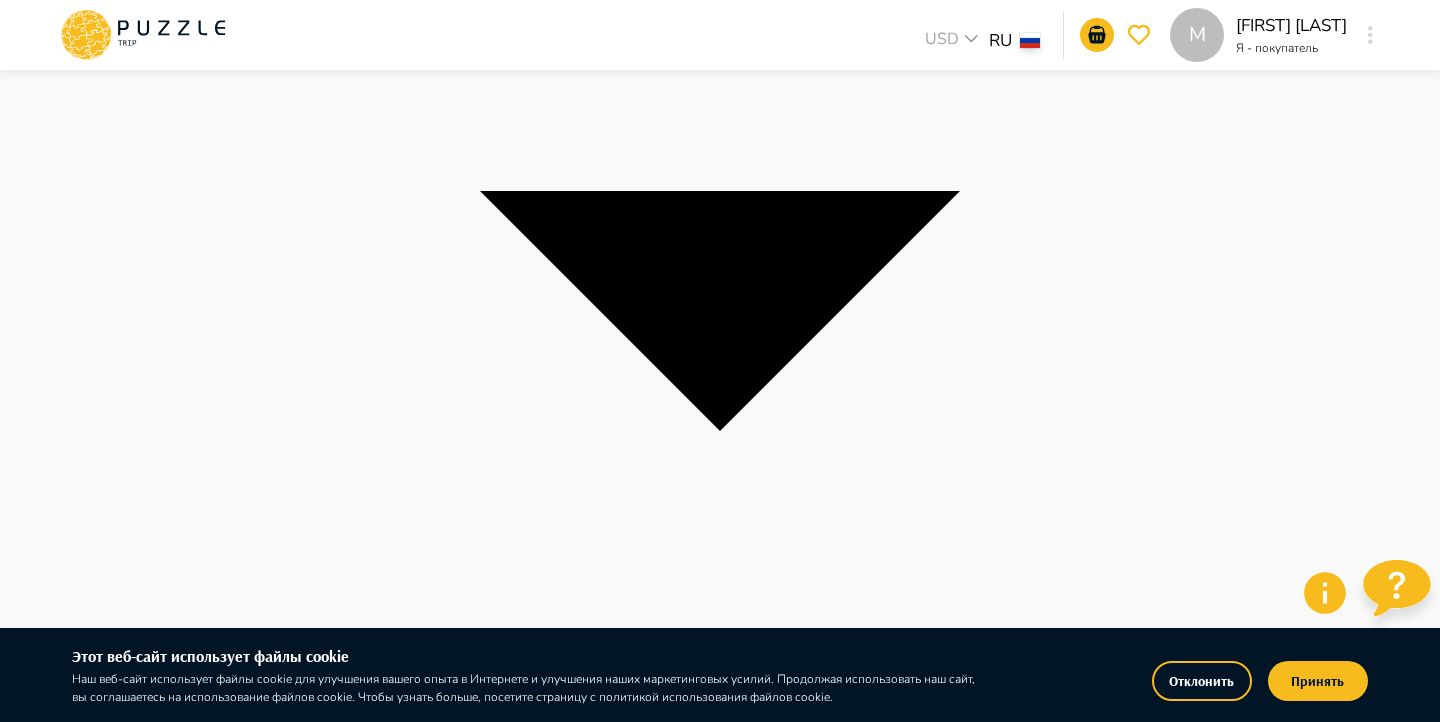 scroll, scrollTop: 191, scrollLeft: 0, axis: vertical 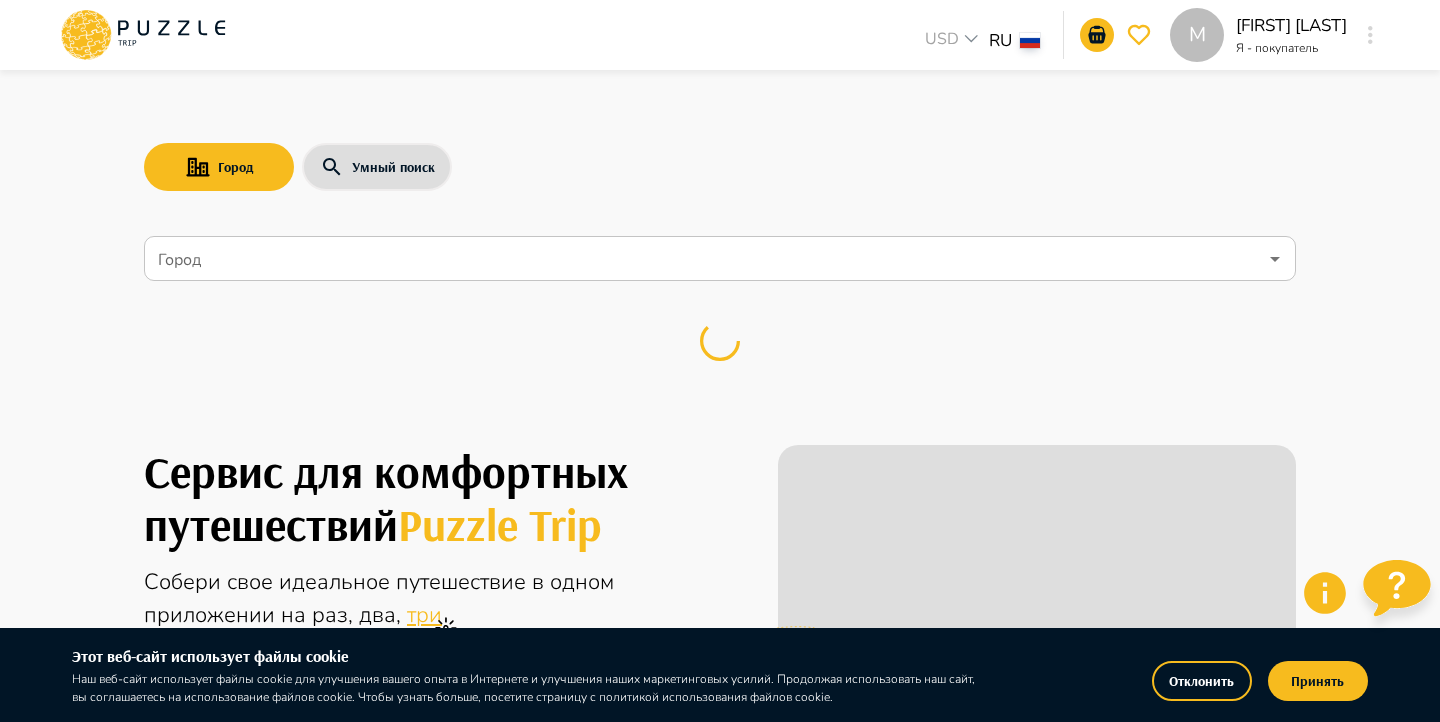 click on "Город" at bounding box center (705, 259) 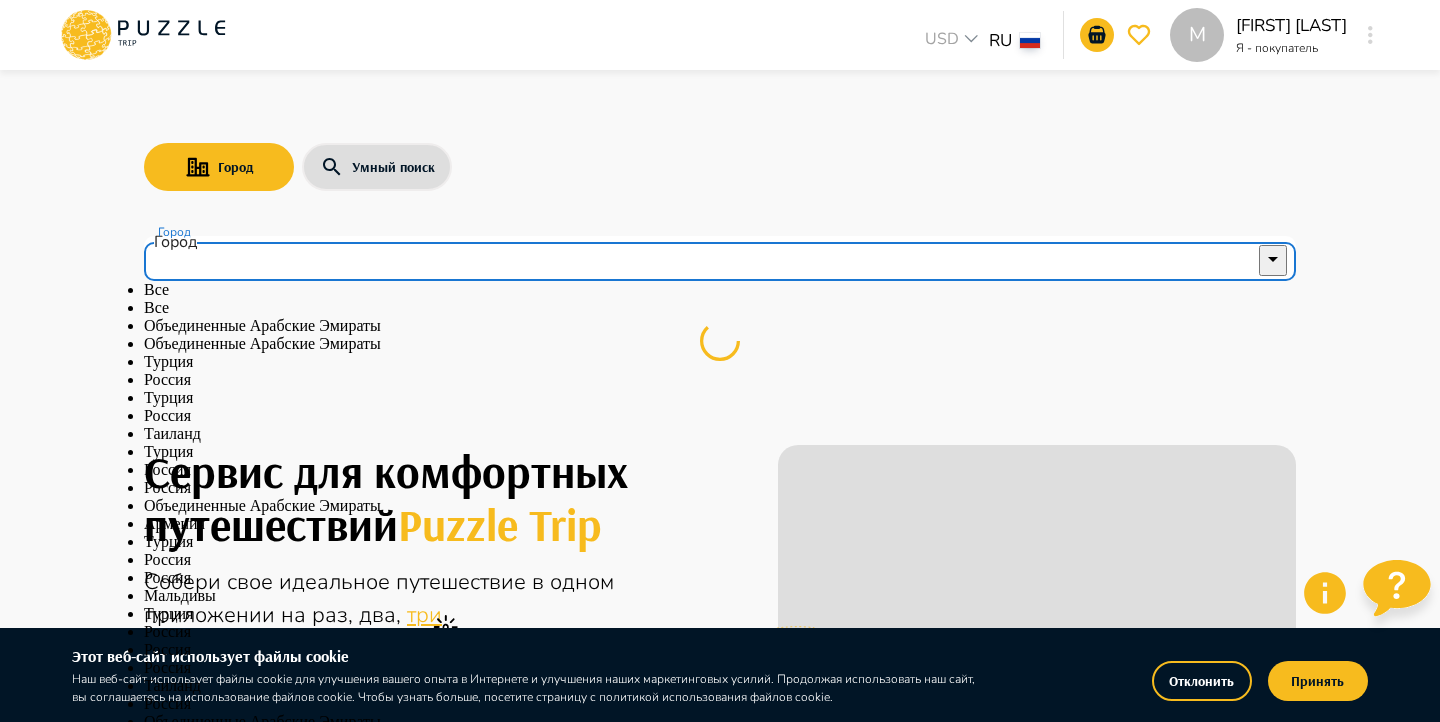 click on "Все" at bounding box center (720, 308) 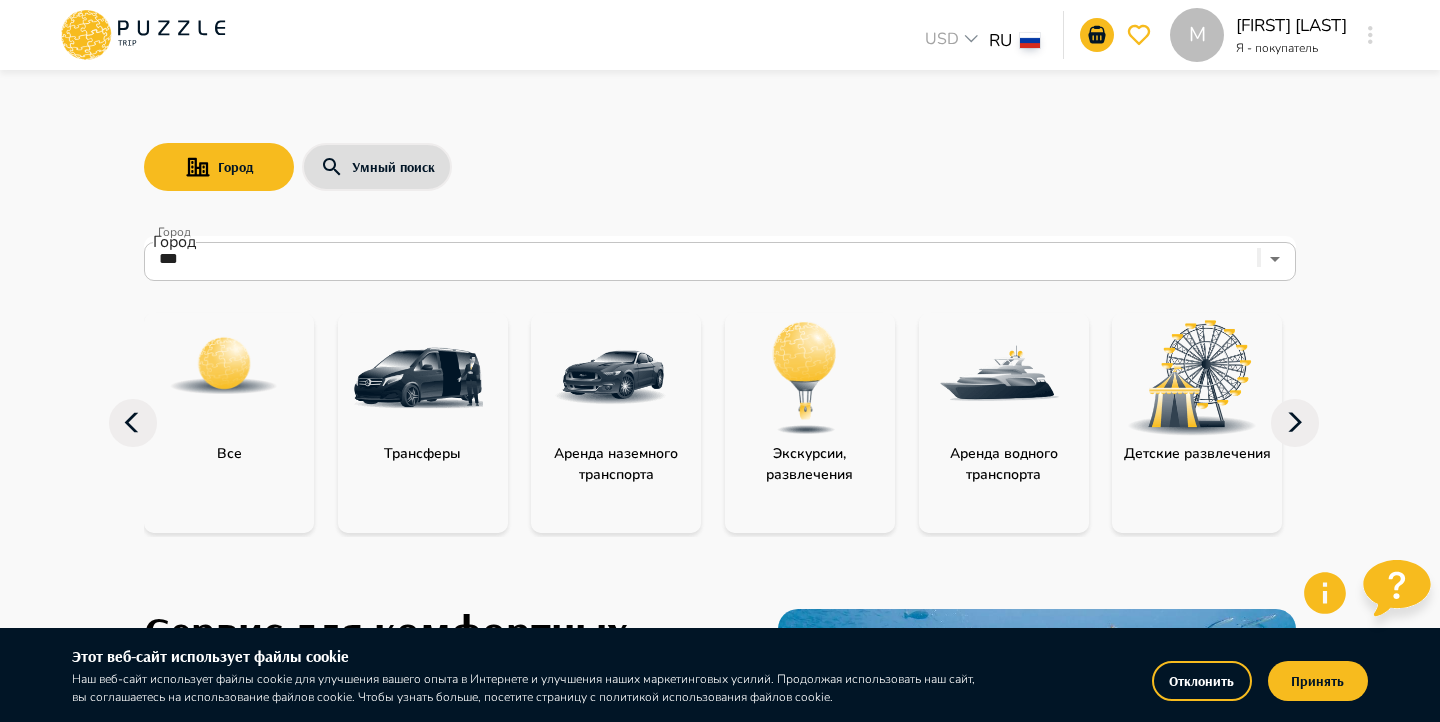 click at bounding box center (224, 366) 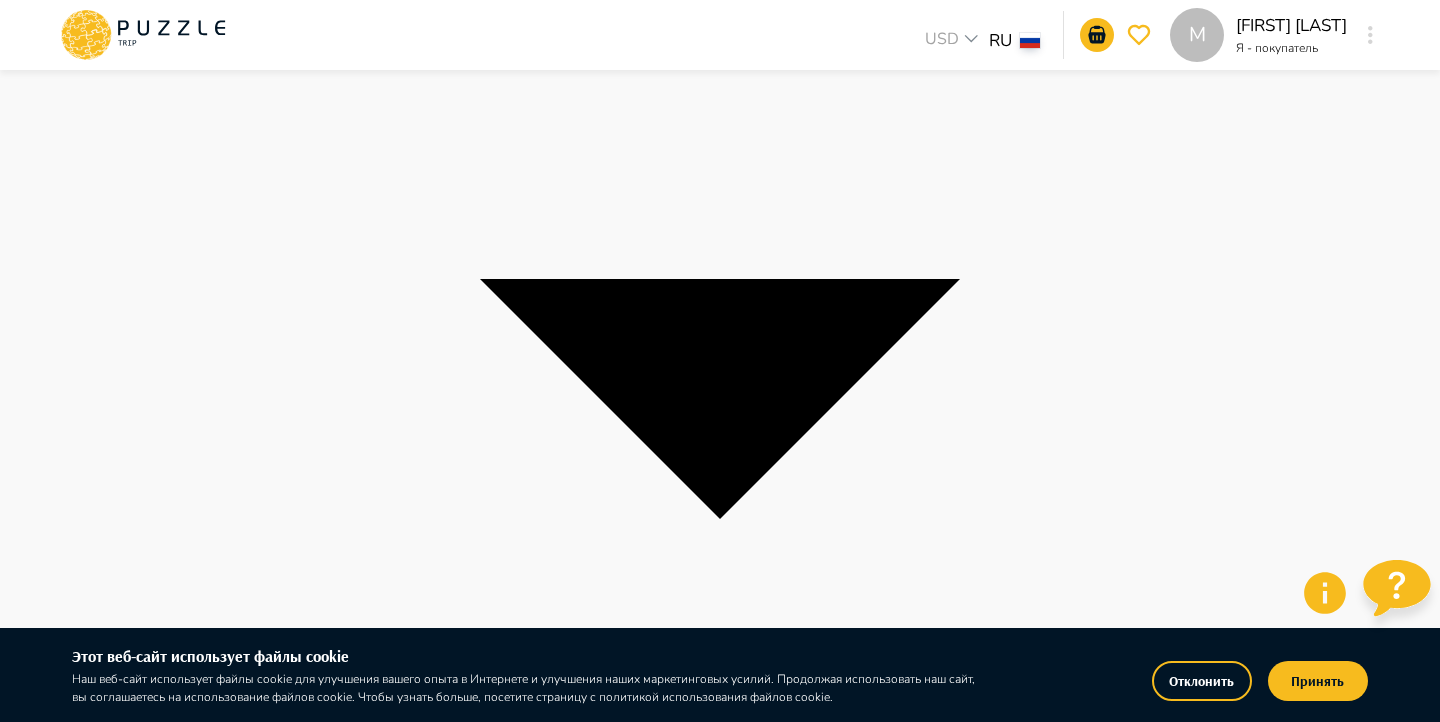 scroll, scrollTop: 3061, scrollLeft: 0, axis: vertical 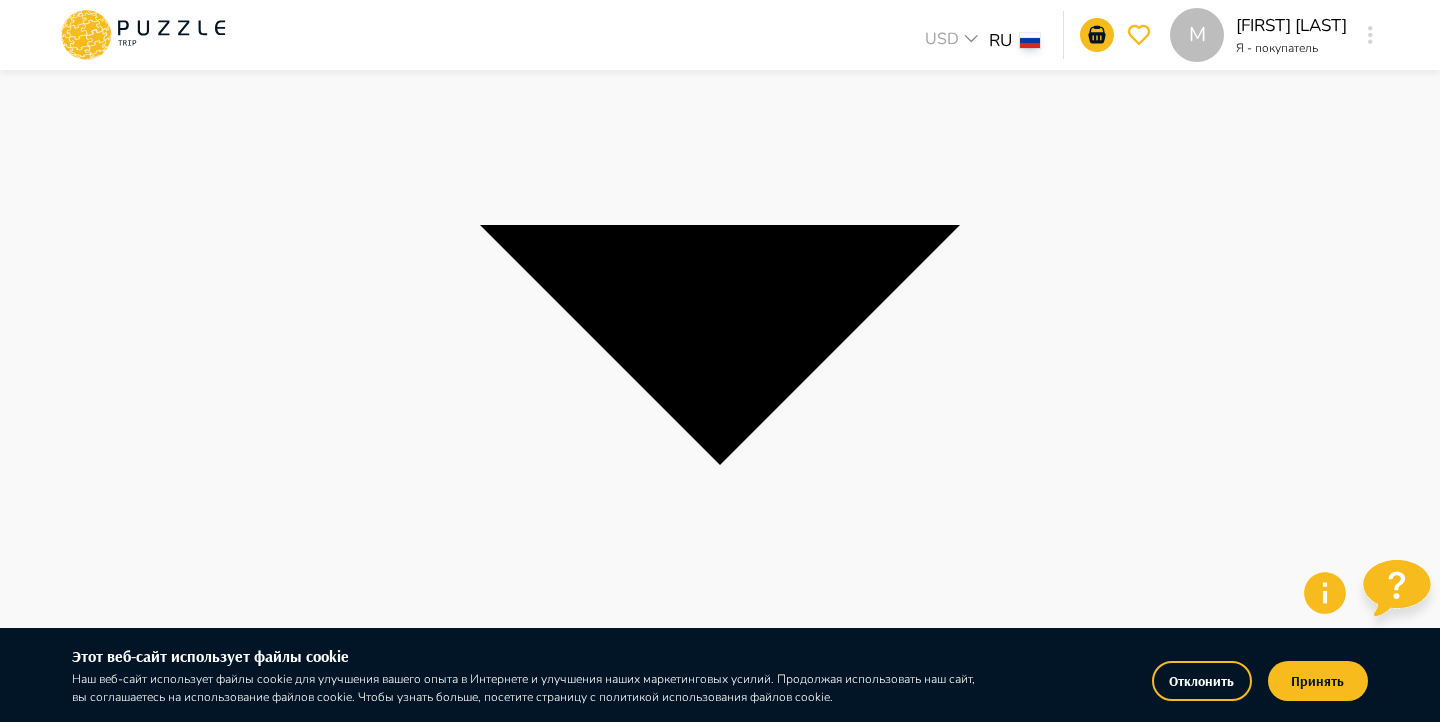 click on "2" at bounding box center (468, 19107) 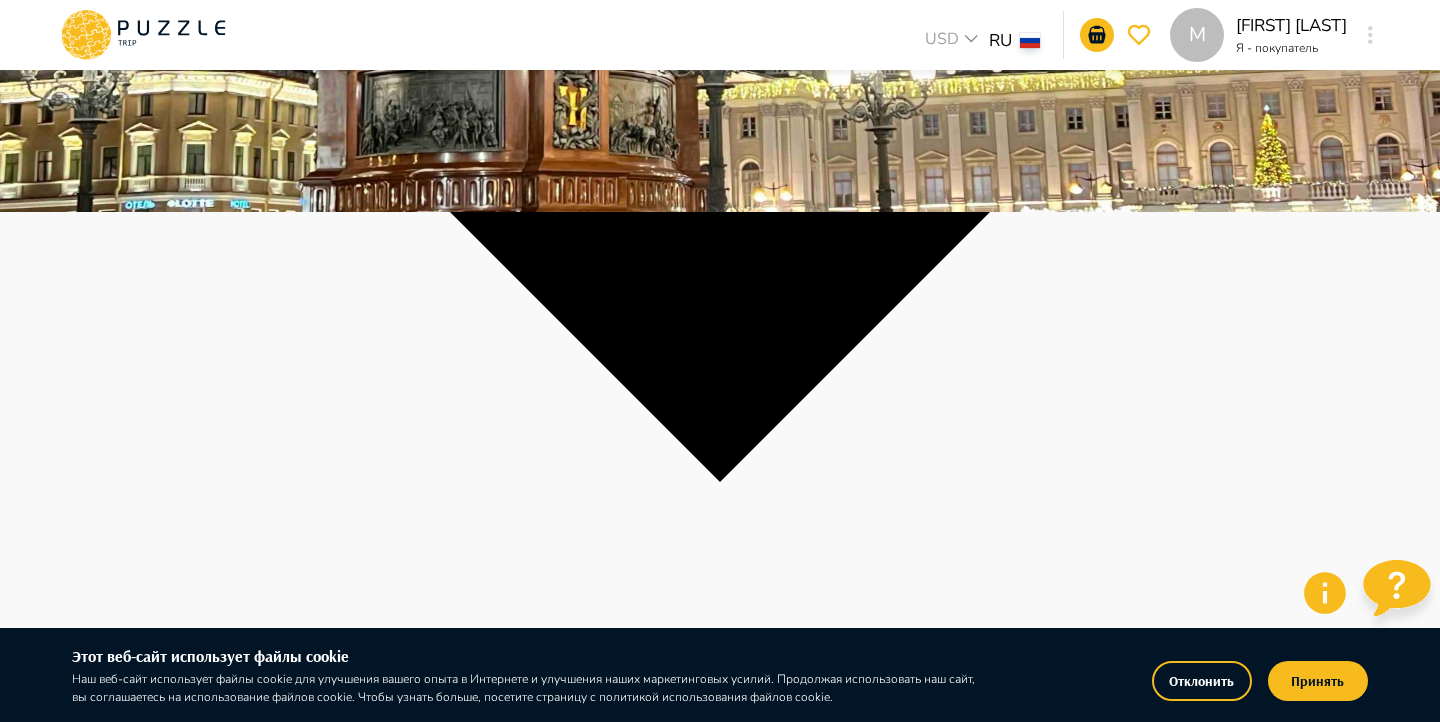 scroll, scrollTop: 512, scrollLeft: 0, axis: vertical 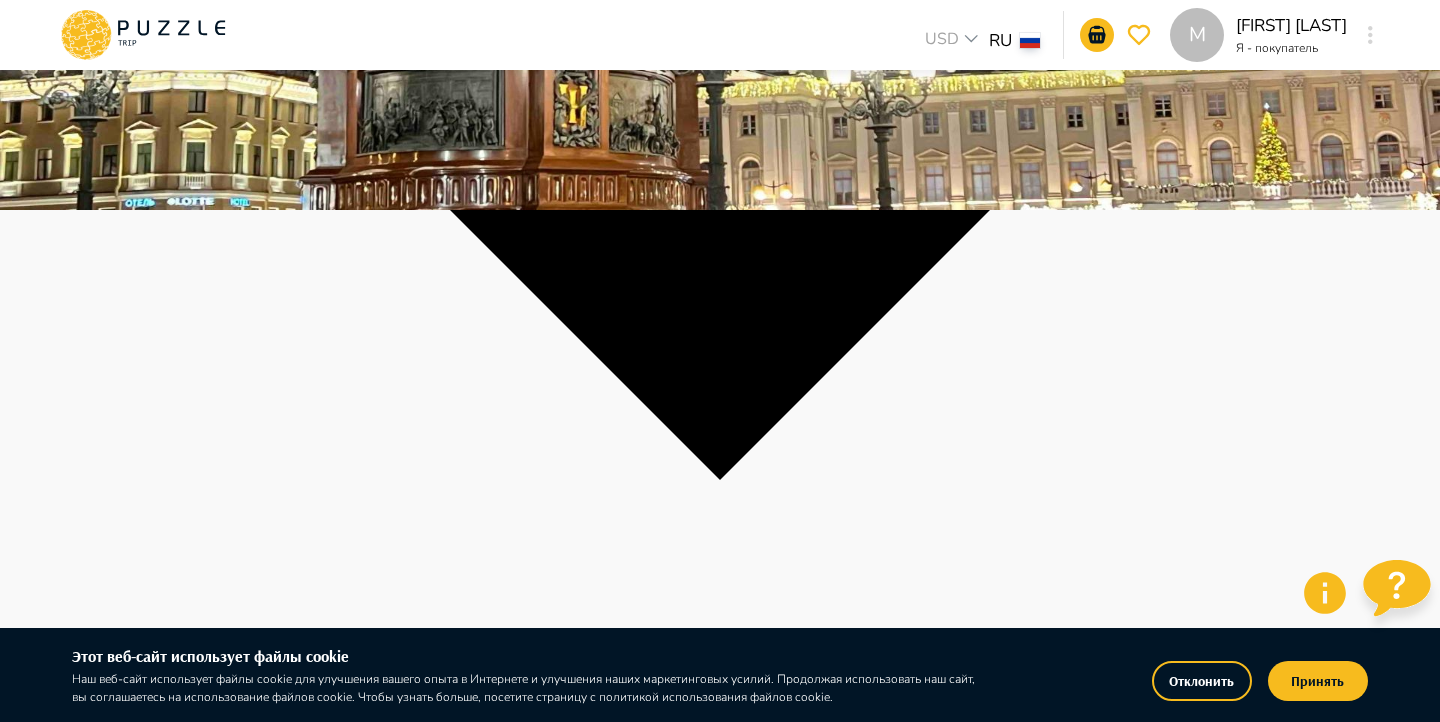 click at bounding box center [720, -151] 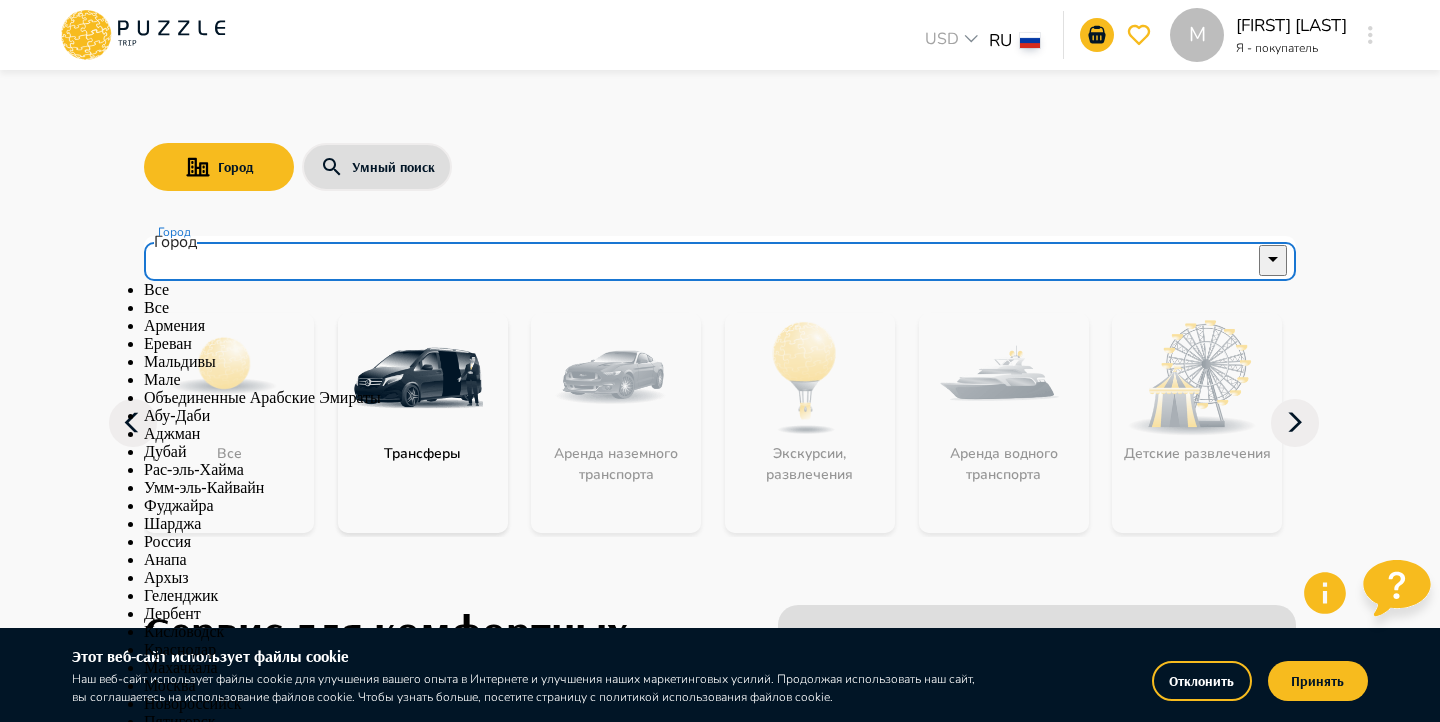 click on "Город" at bounding box center [705, 259] 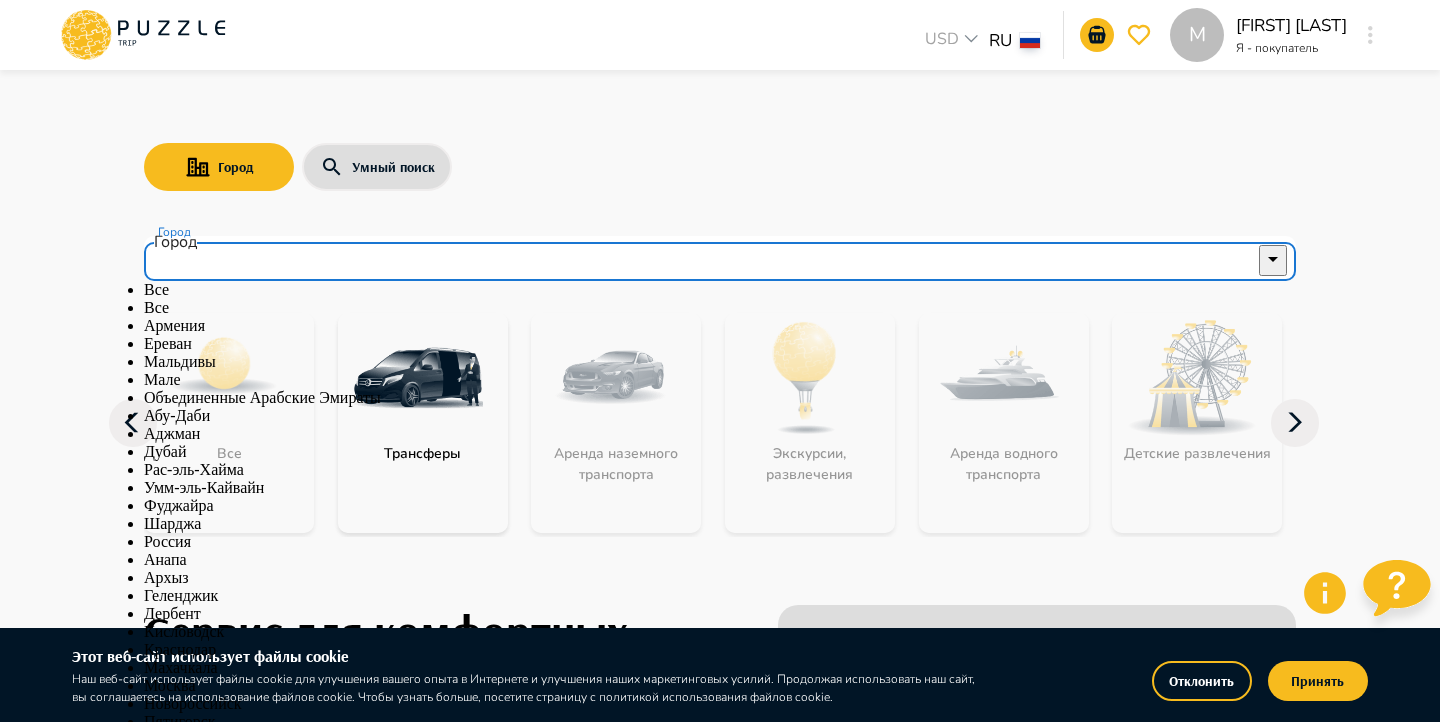 click on "Все" at bounding box center (720, 308) 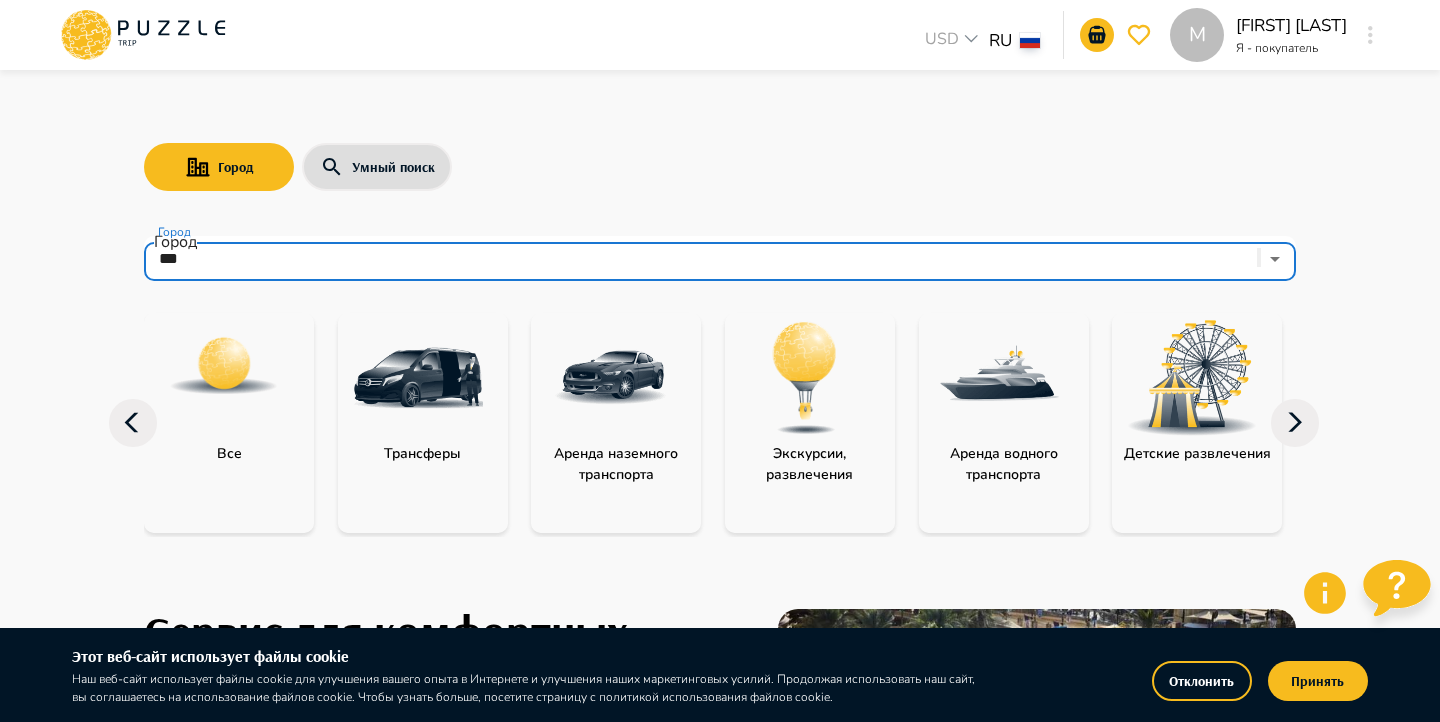 click at bounding box center (418, 378) 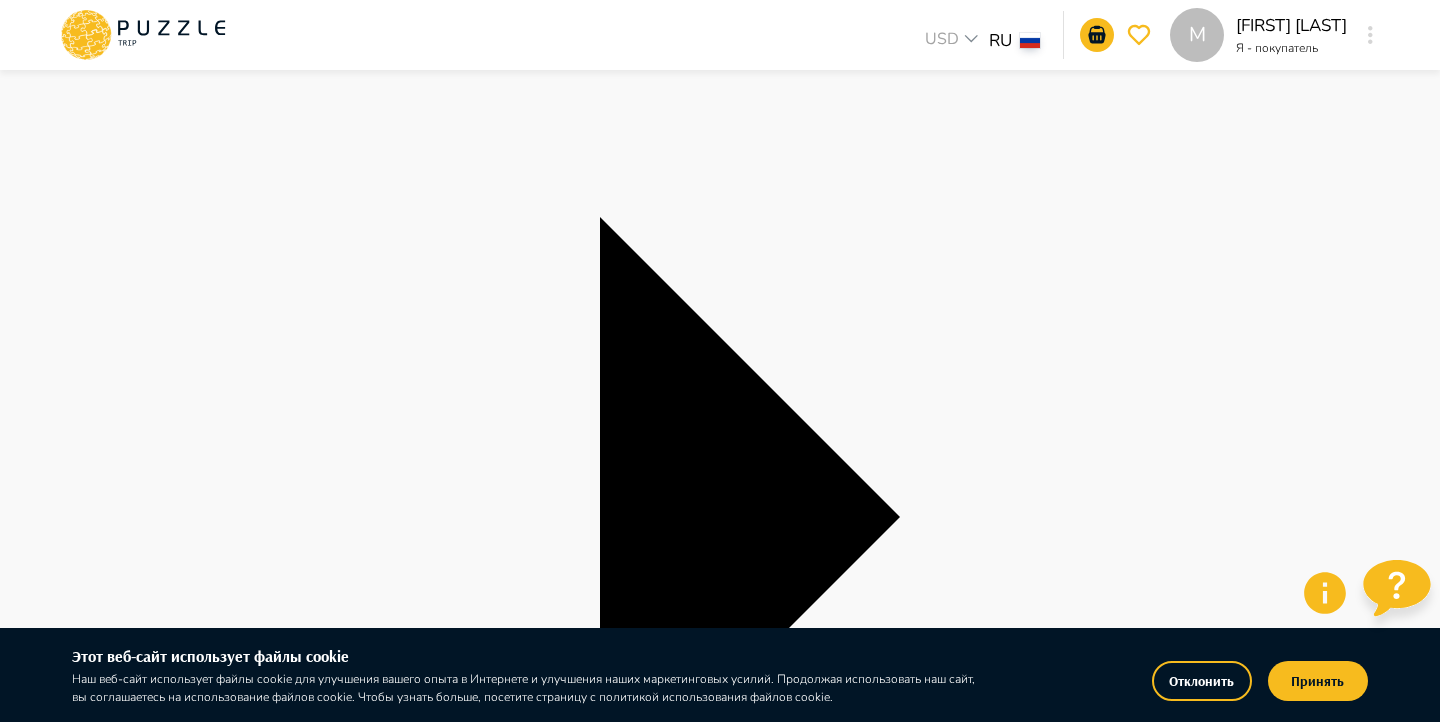 scroll, scrollTop: 307, scrollLeft: 0, axis: vertical 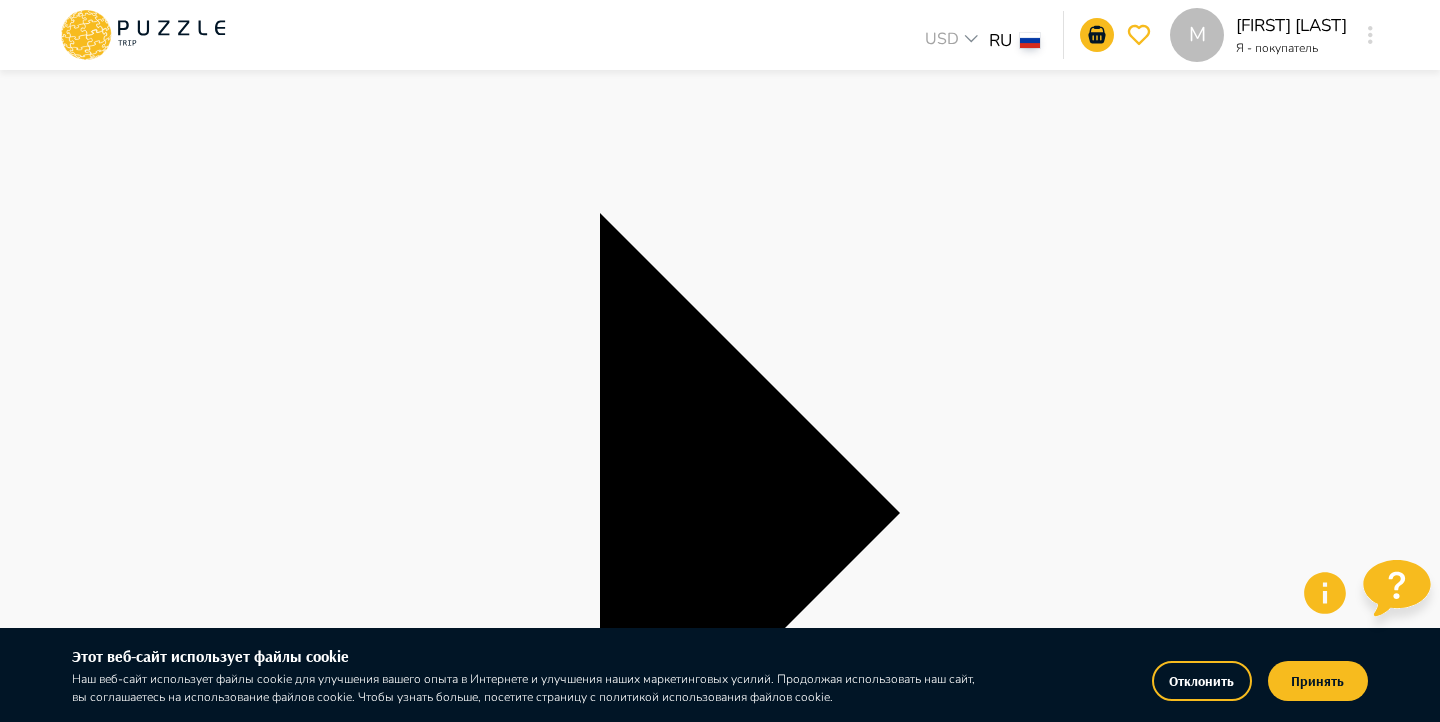 click on "Найти" at bounding box center [21, 6064] 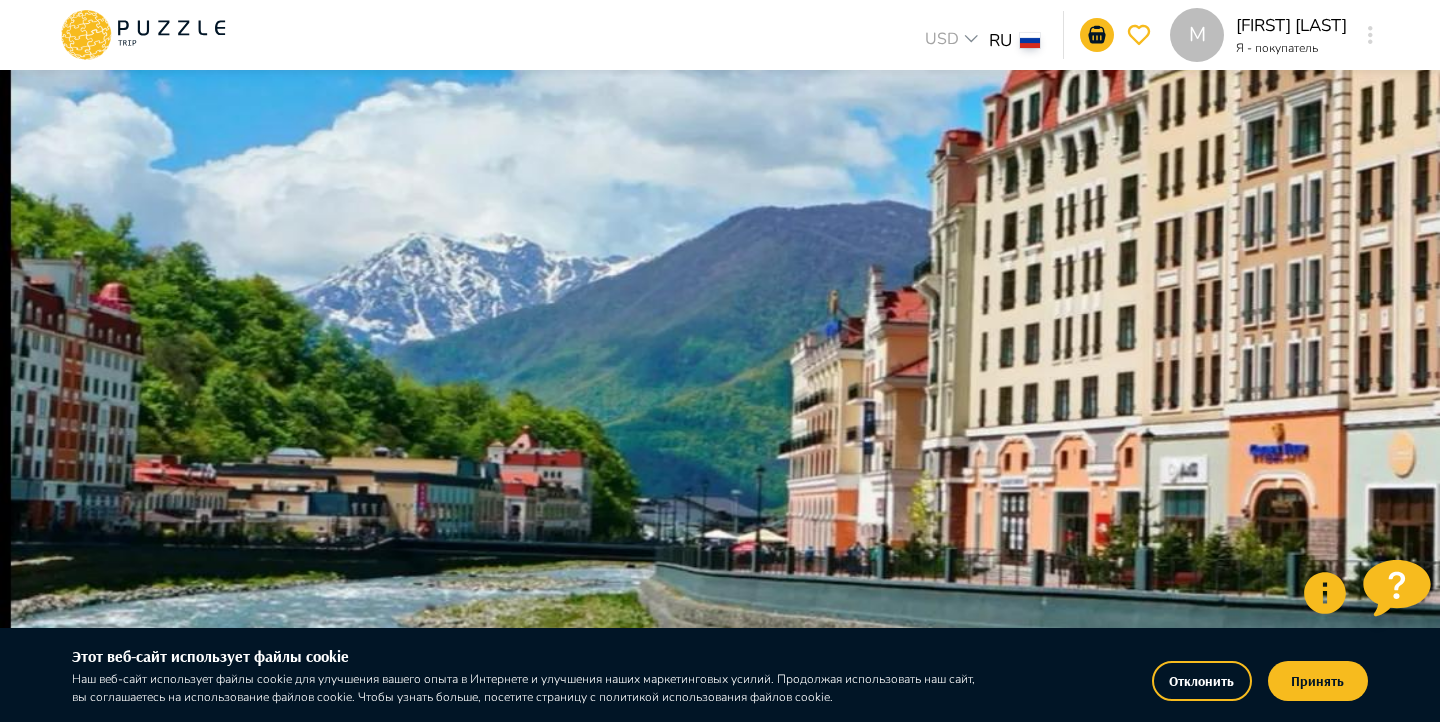 scroll, scrollTop: 0, scrollLeft: 0, axis: both 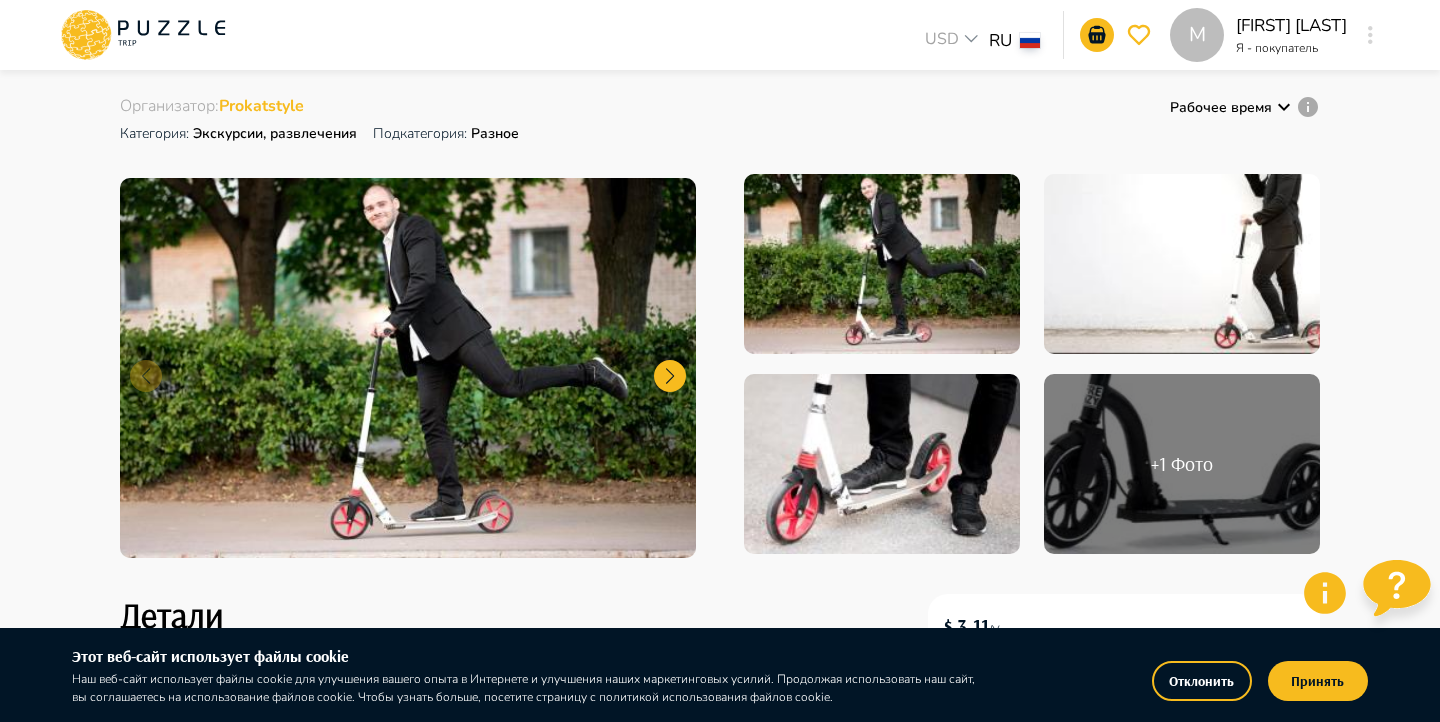 click at bounding box center [408, 368] 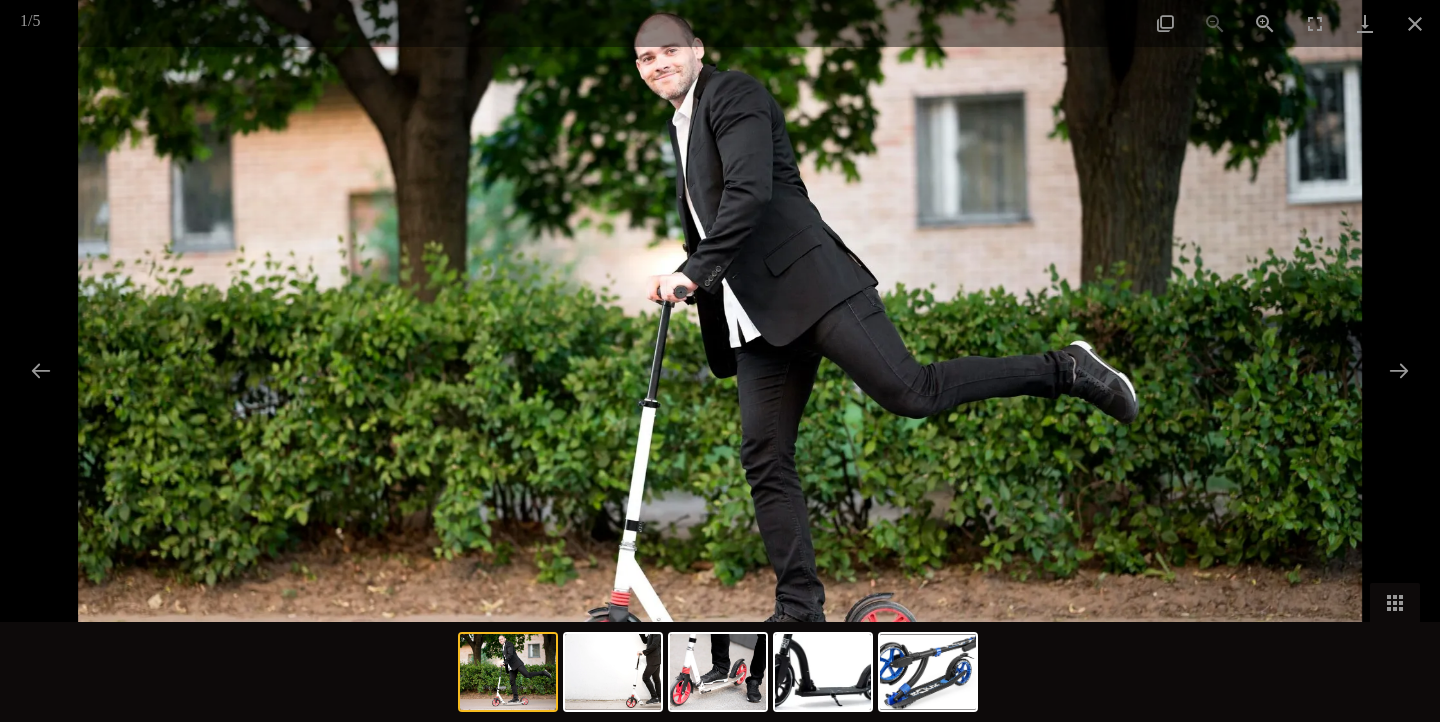 scroll, scrollTop: 0, scrollLeft: 0, axis: both 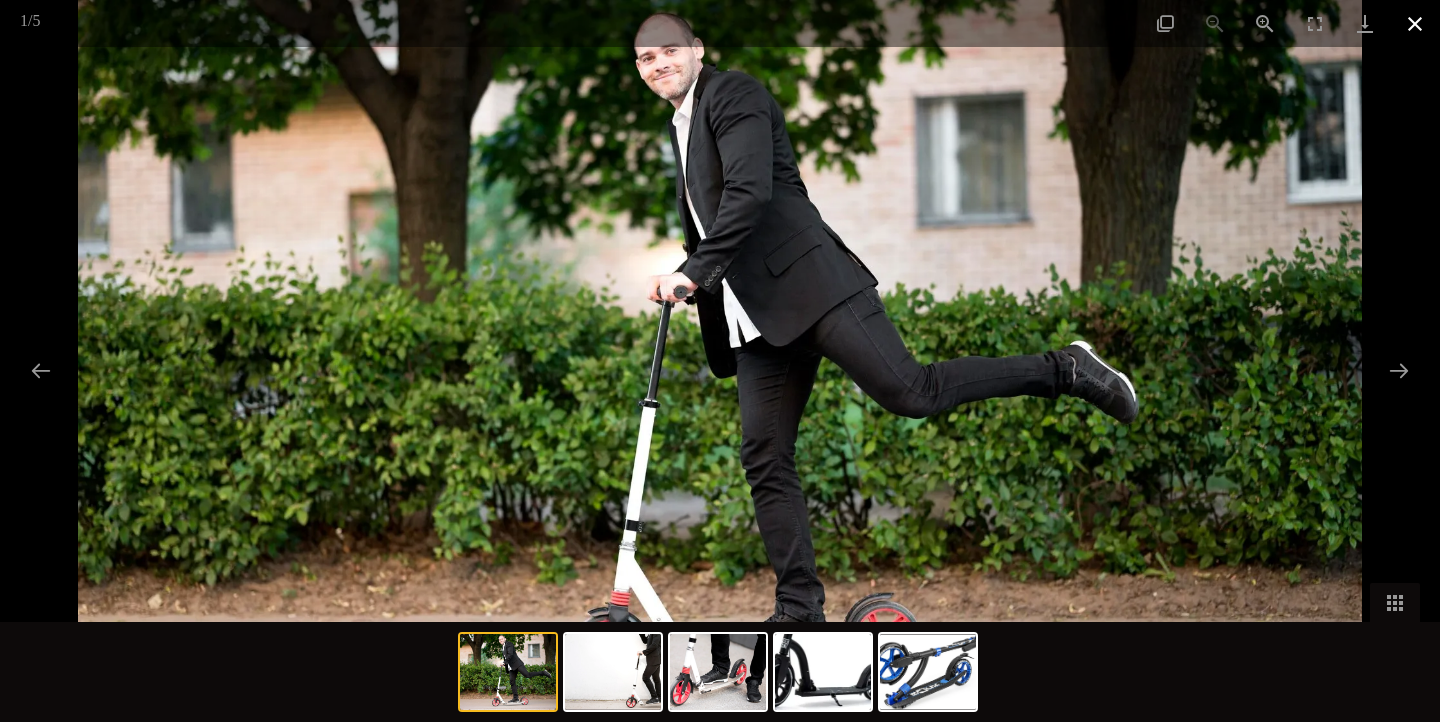 click at bounding box center [1415, 23] 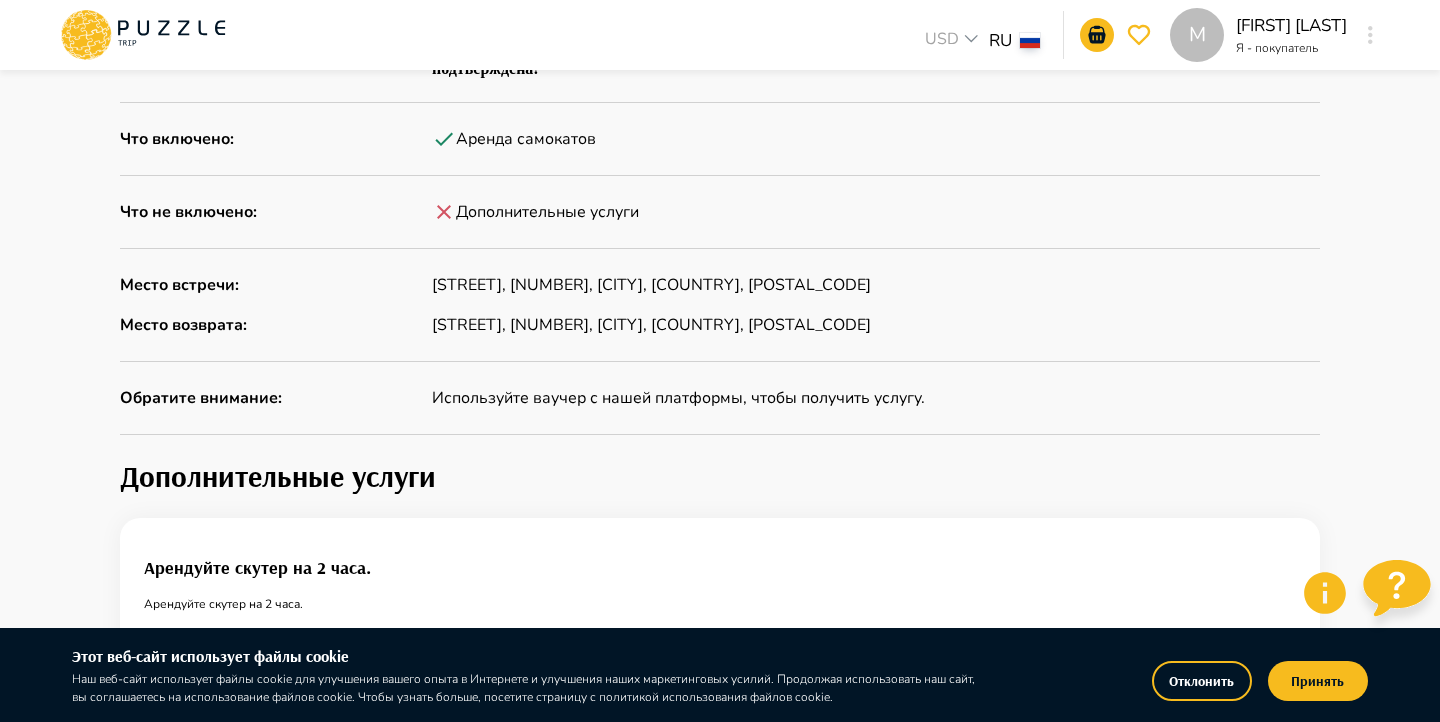 scroll, scrollTop: 0, scrollLeft: 0, axis: both 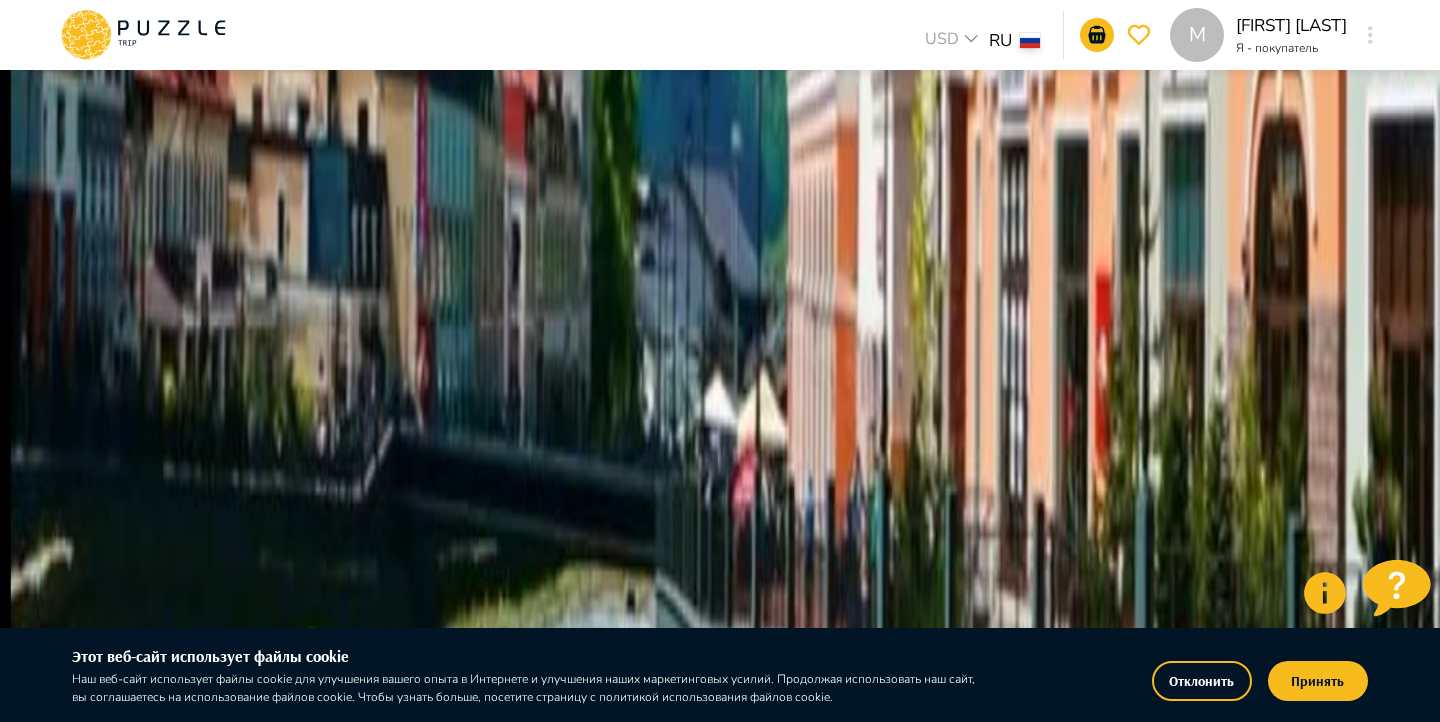 click on "2" at bounding box center (693, 1496) 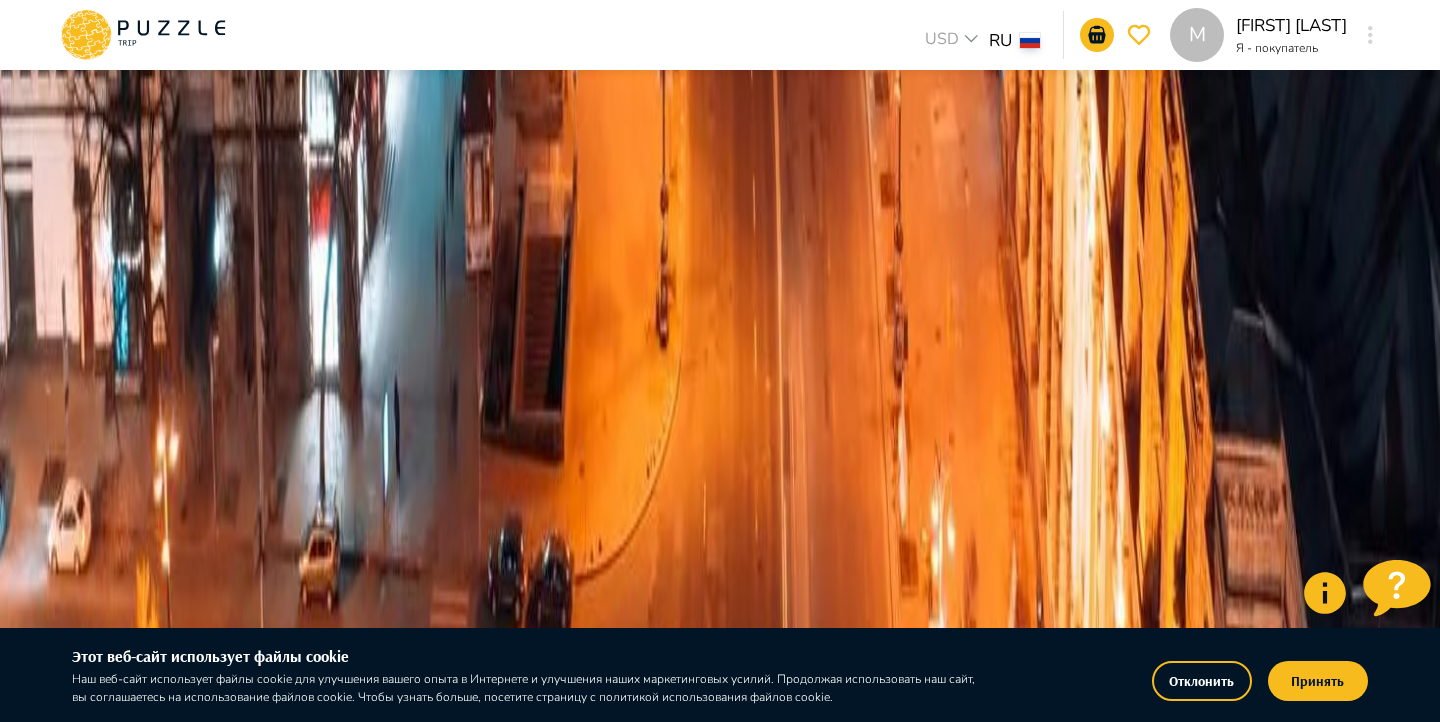scroll, scrollTop: 3072, scrollLeft: 0, axis: vertical 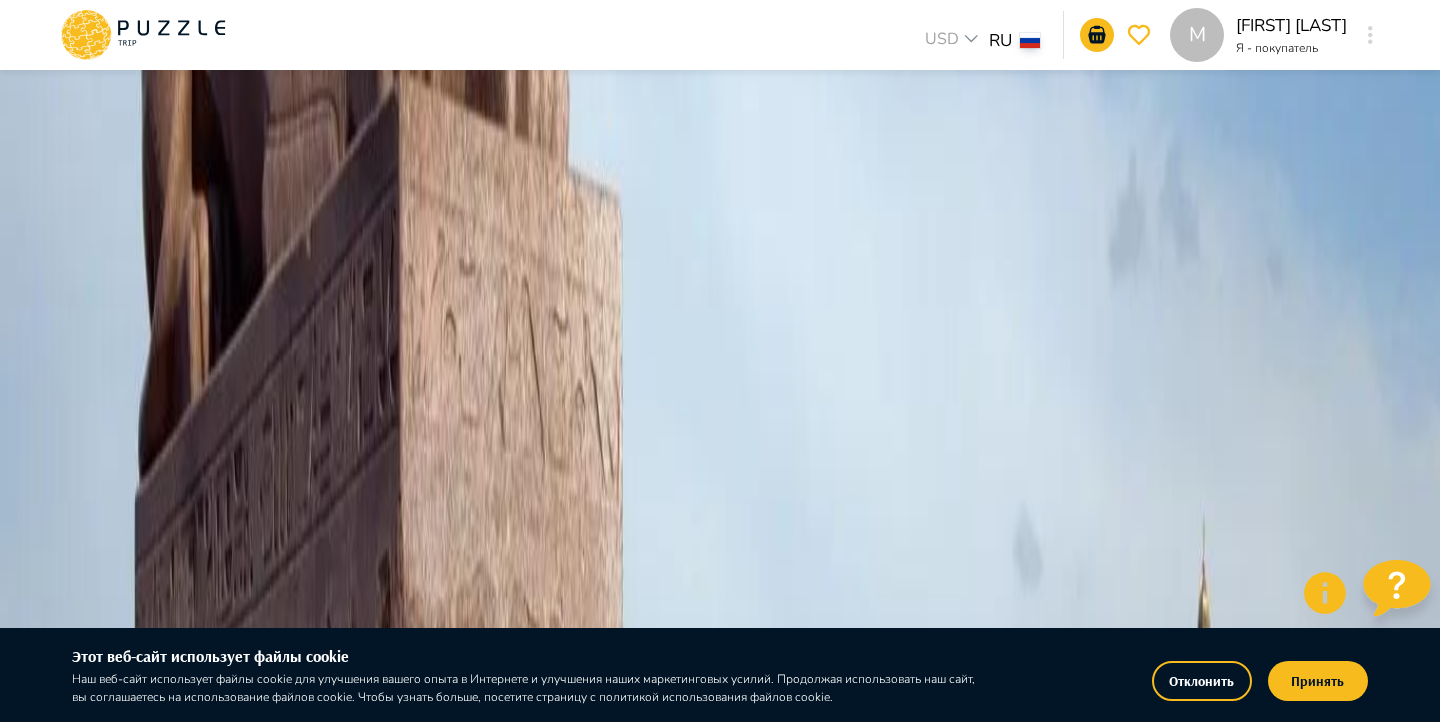click on "3" at bounding box center (709, 1597) 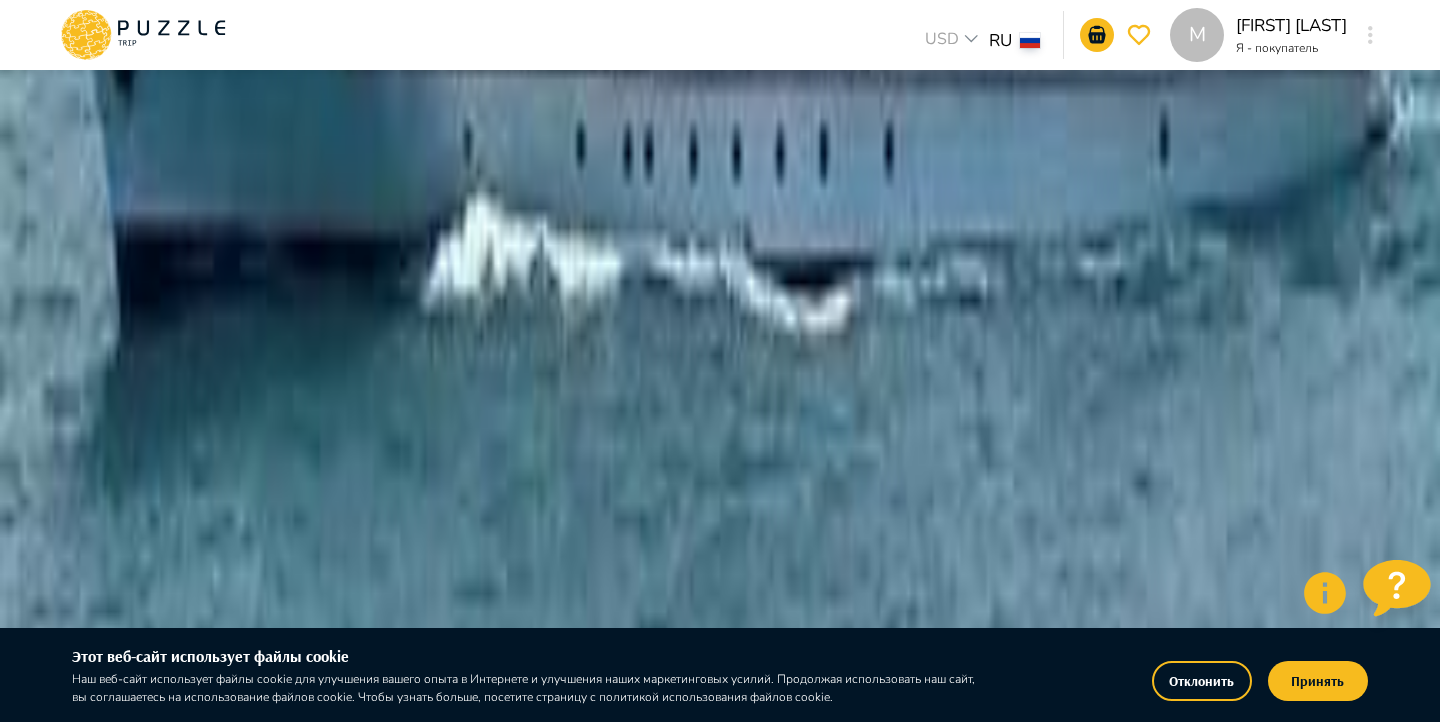 scroll, scrollTop: 3135, scrollLeft: 0, axis: vertical 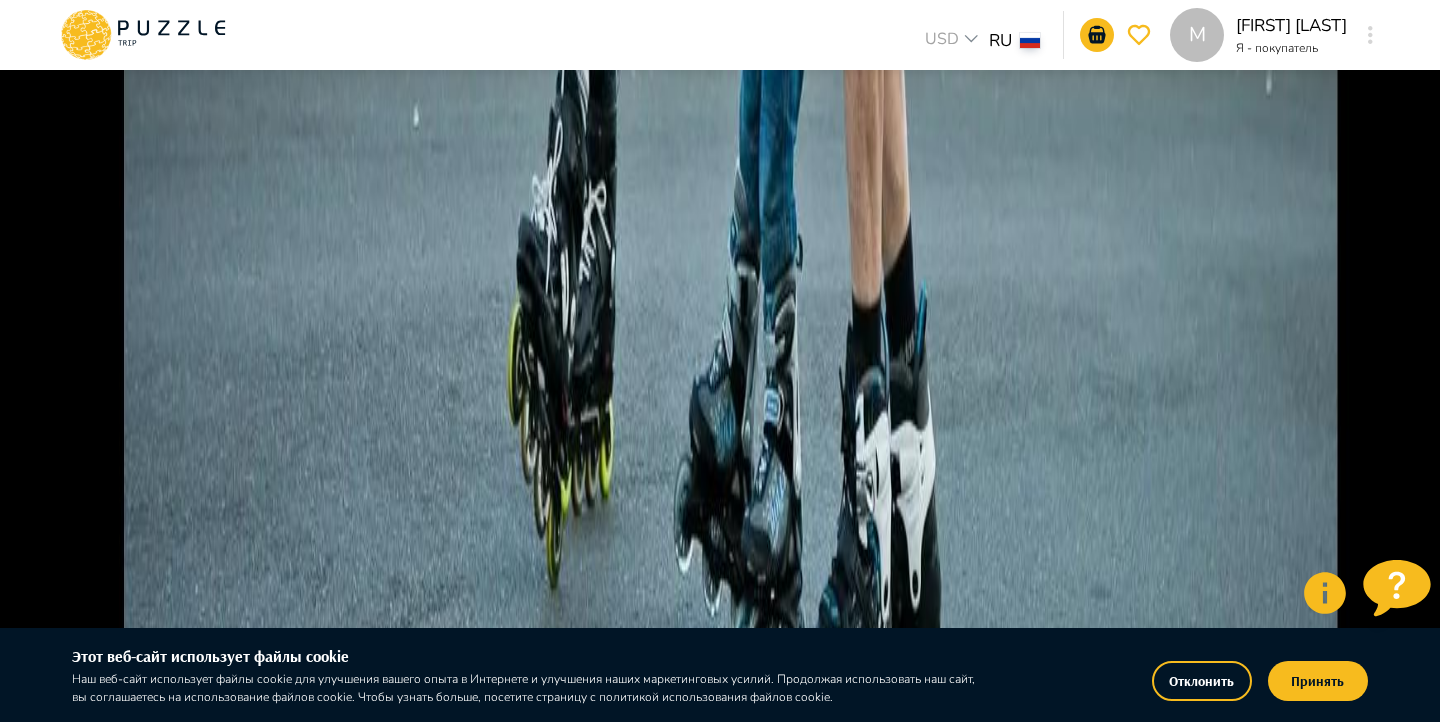 click on "4" at bounding box center [741, 1318] 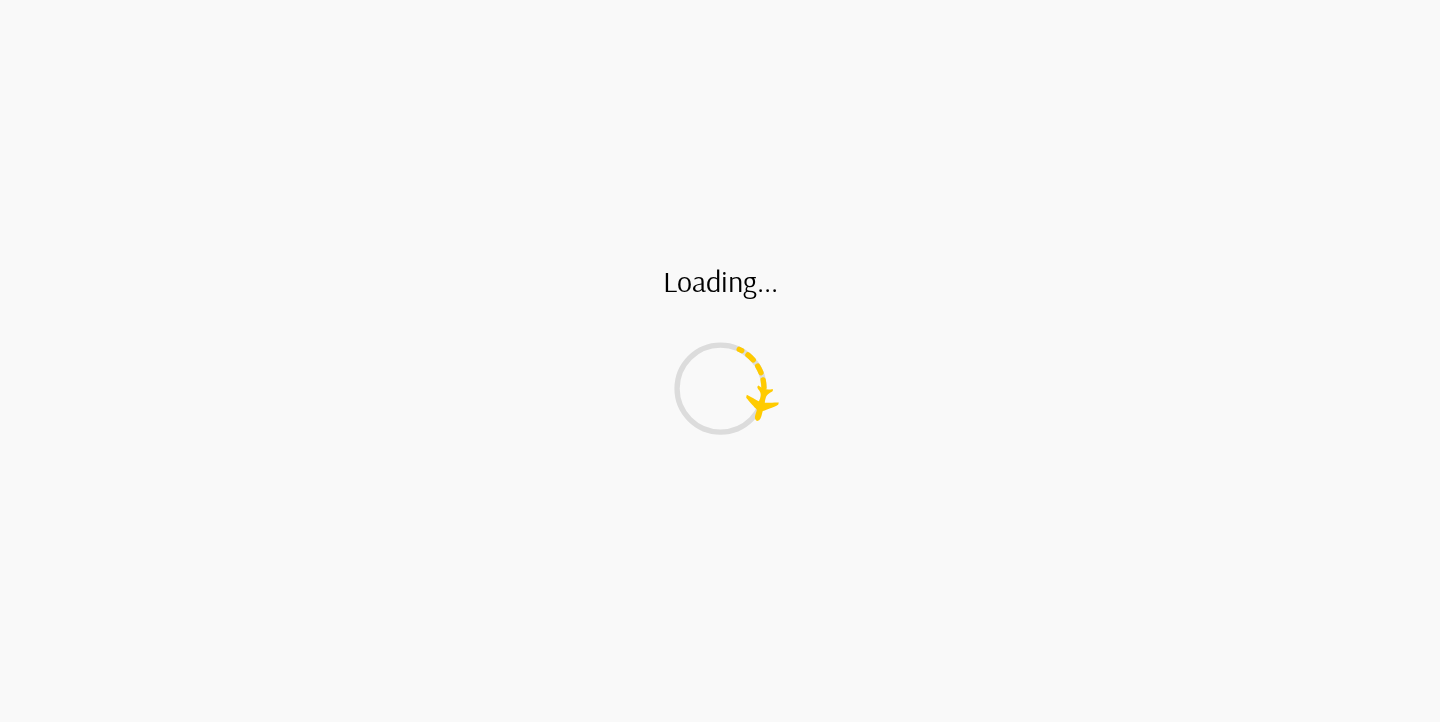 scroll, scrollTop: 0, scrollLeft: 0, axis: both 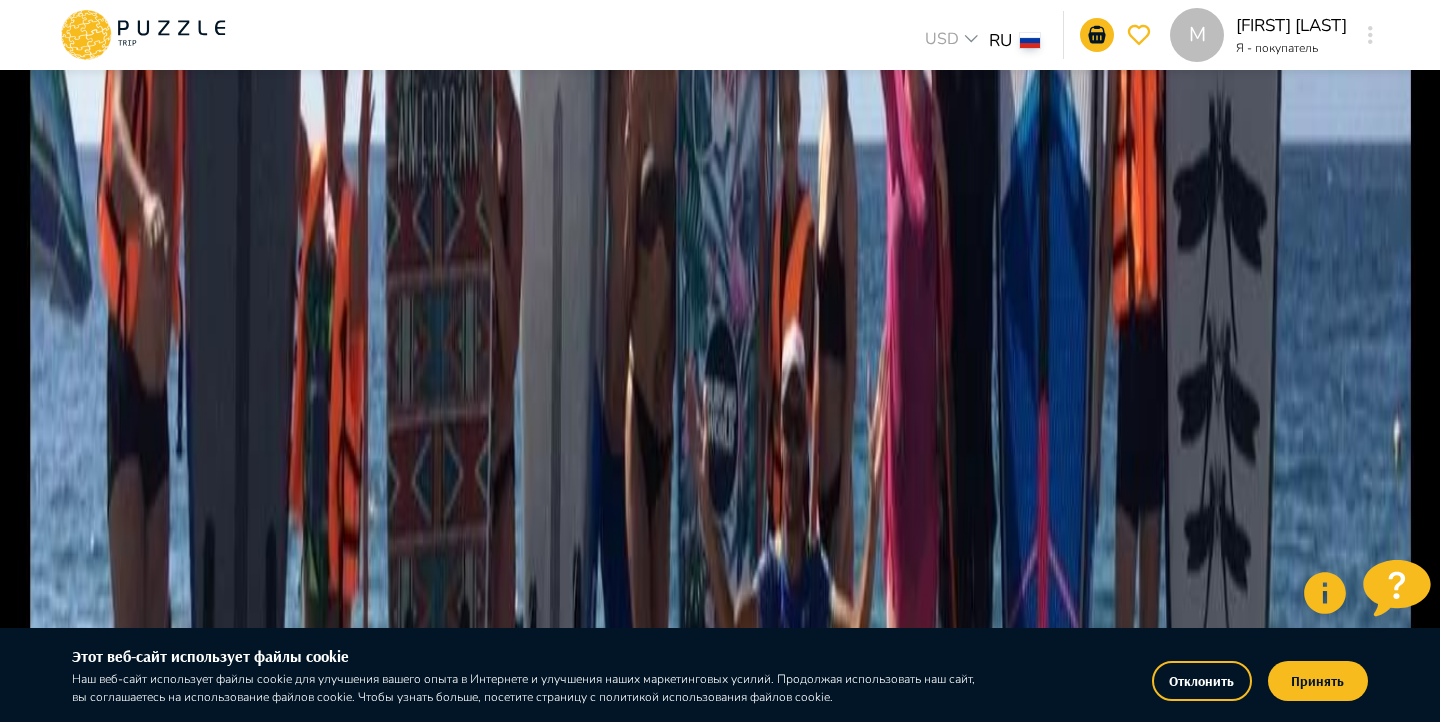 click on "5" at bounding box center [773, 1828] 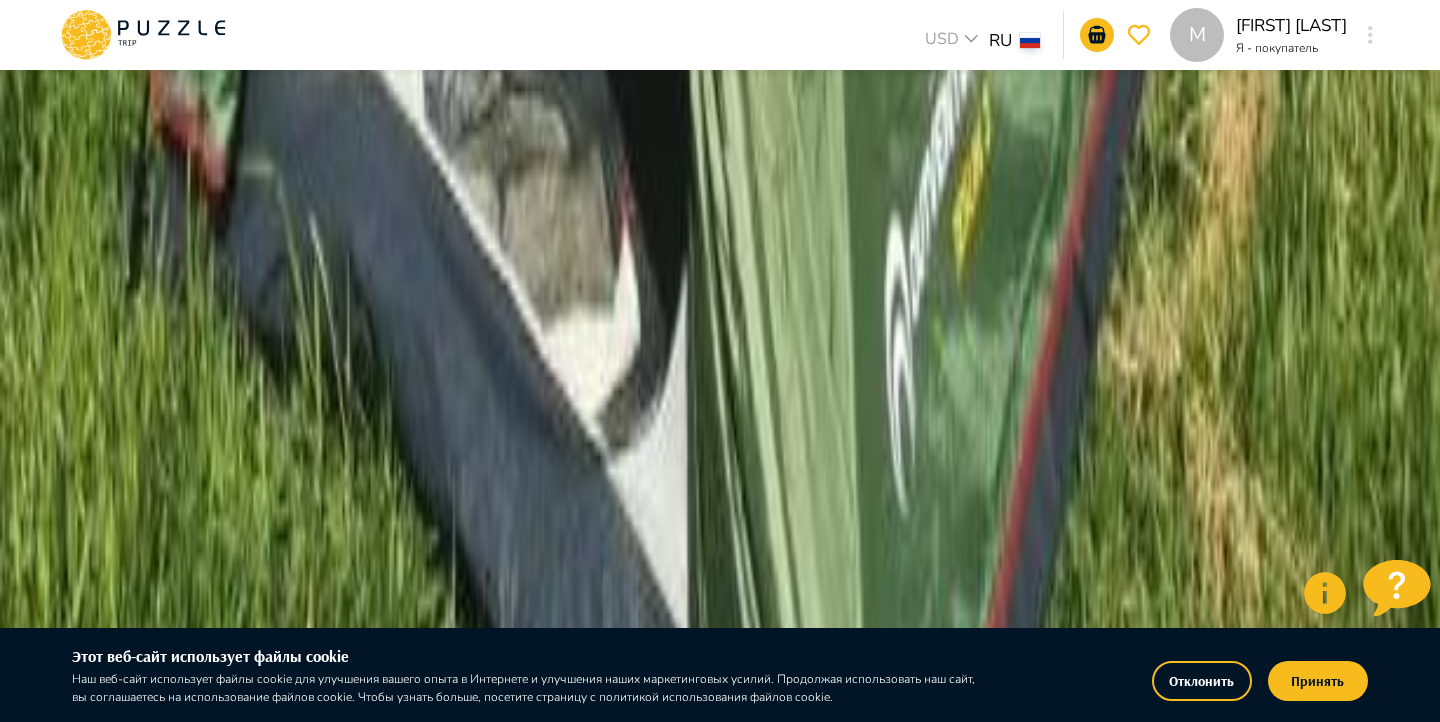 scroll, scrollTop: 2880, scrollLeft: 0, axis: vertical 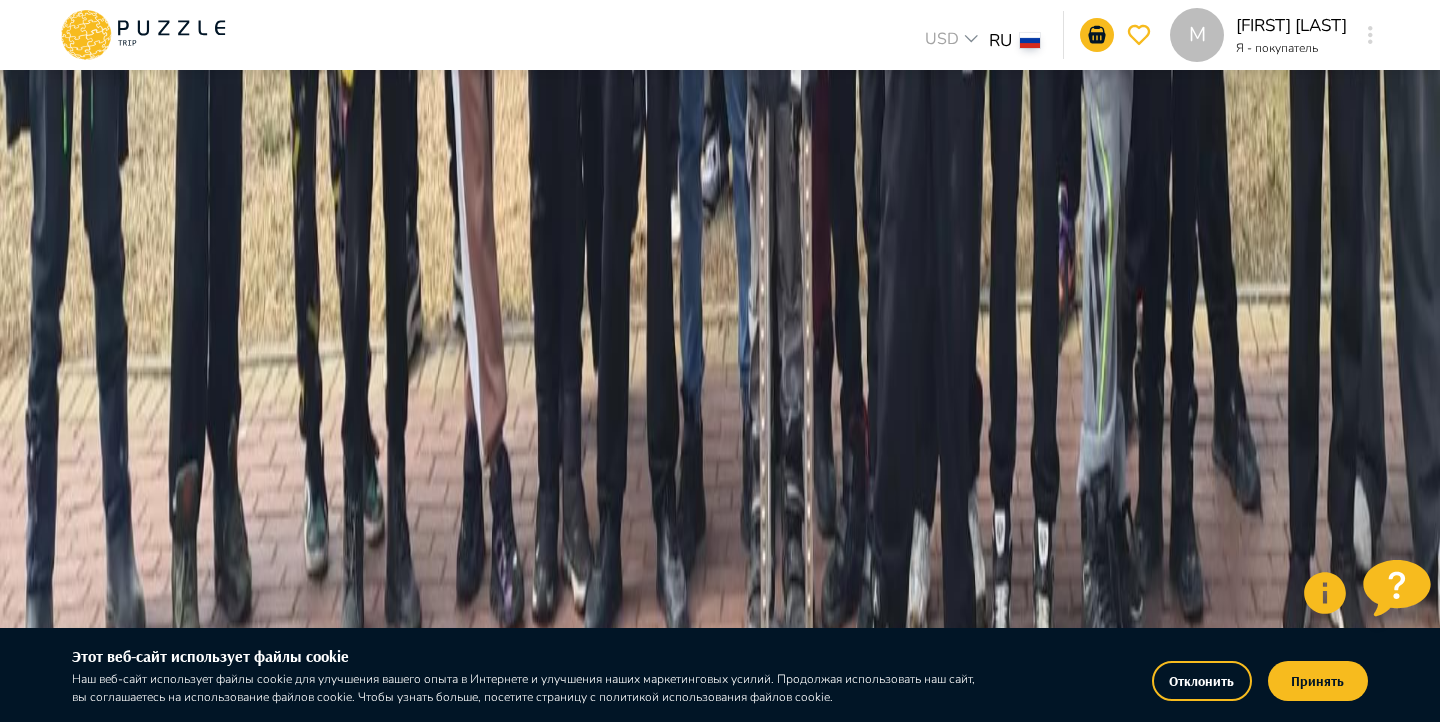 click on "6" at bounding box center (805, 1663) 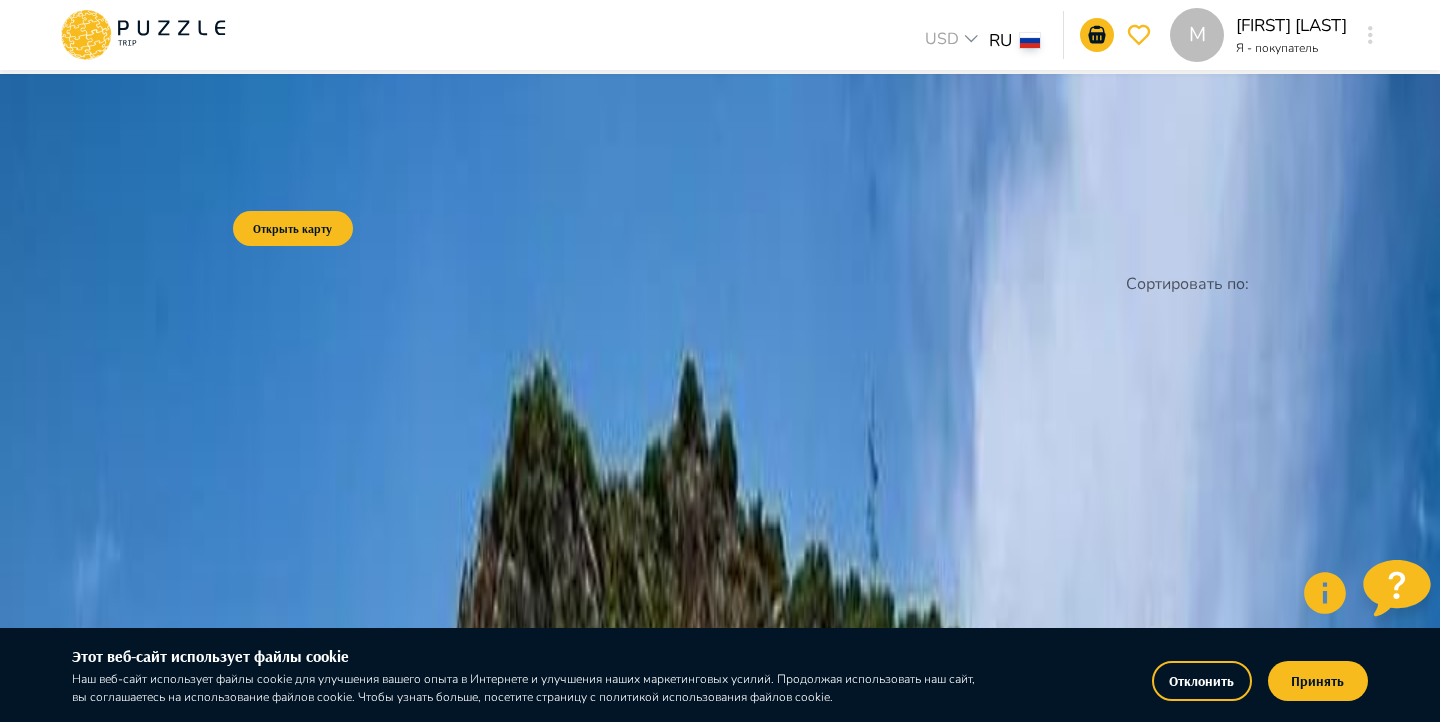 scroll, scrollTop: 0, scrollLeft: 0, axis: both 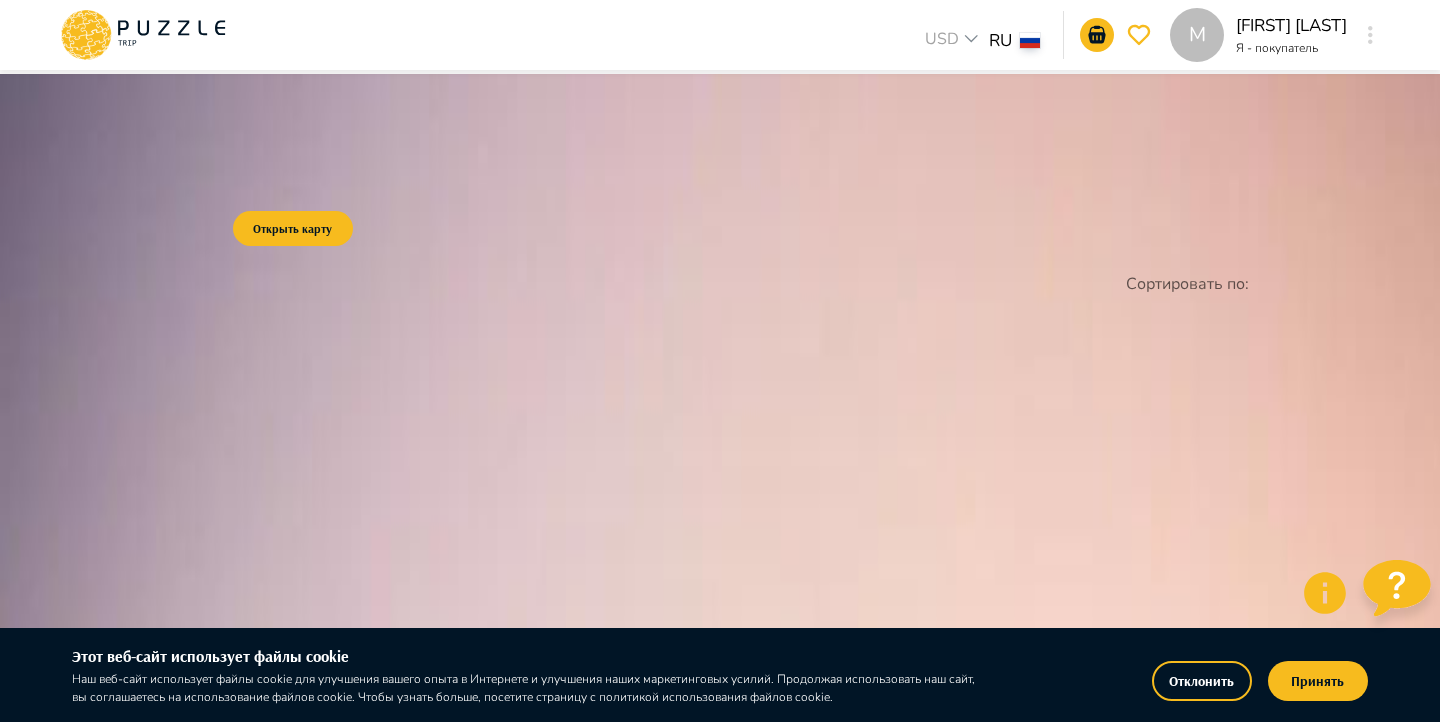 click at bounding box center (143, 34) 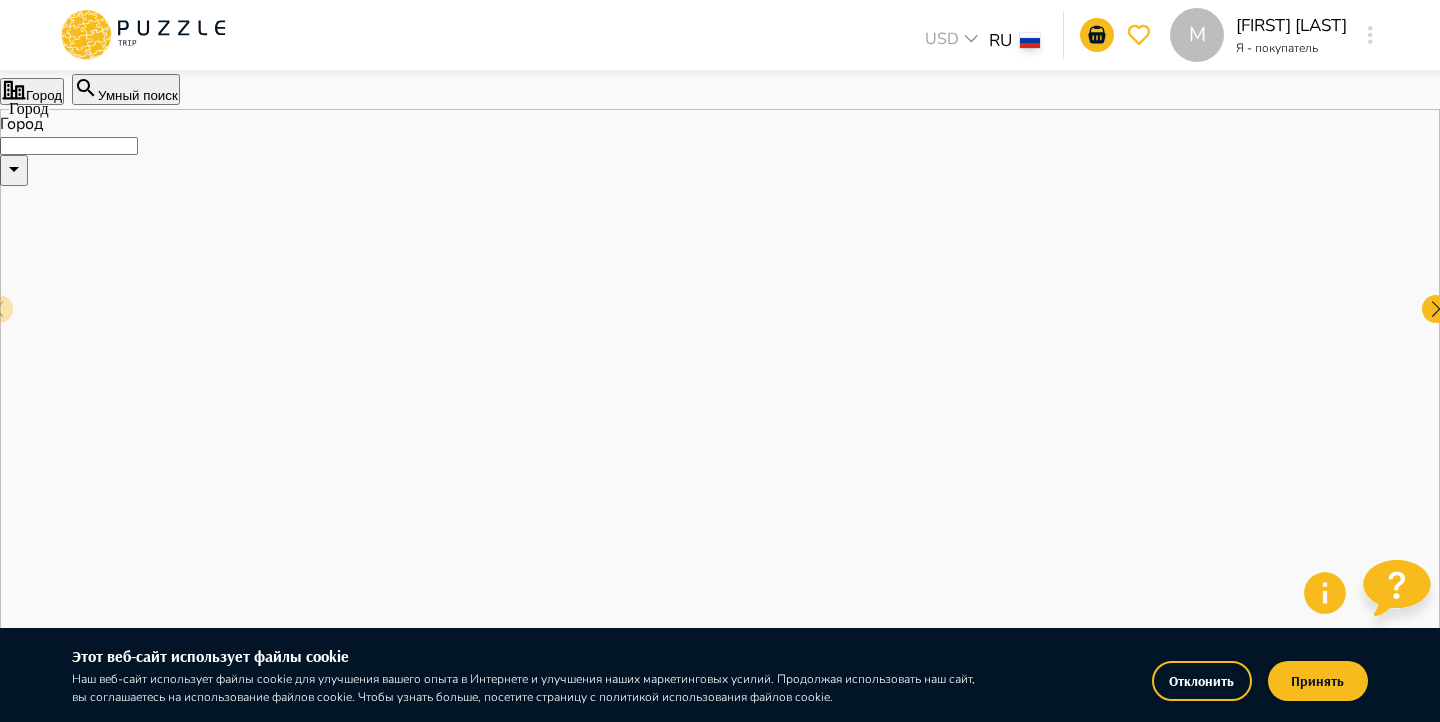 click on "Умный поиск" at bounding box center (126, 89) 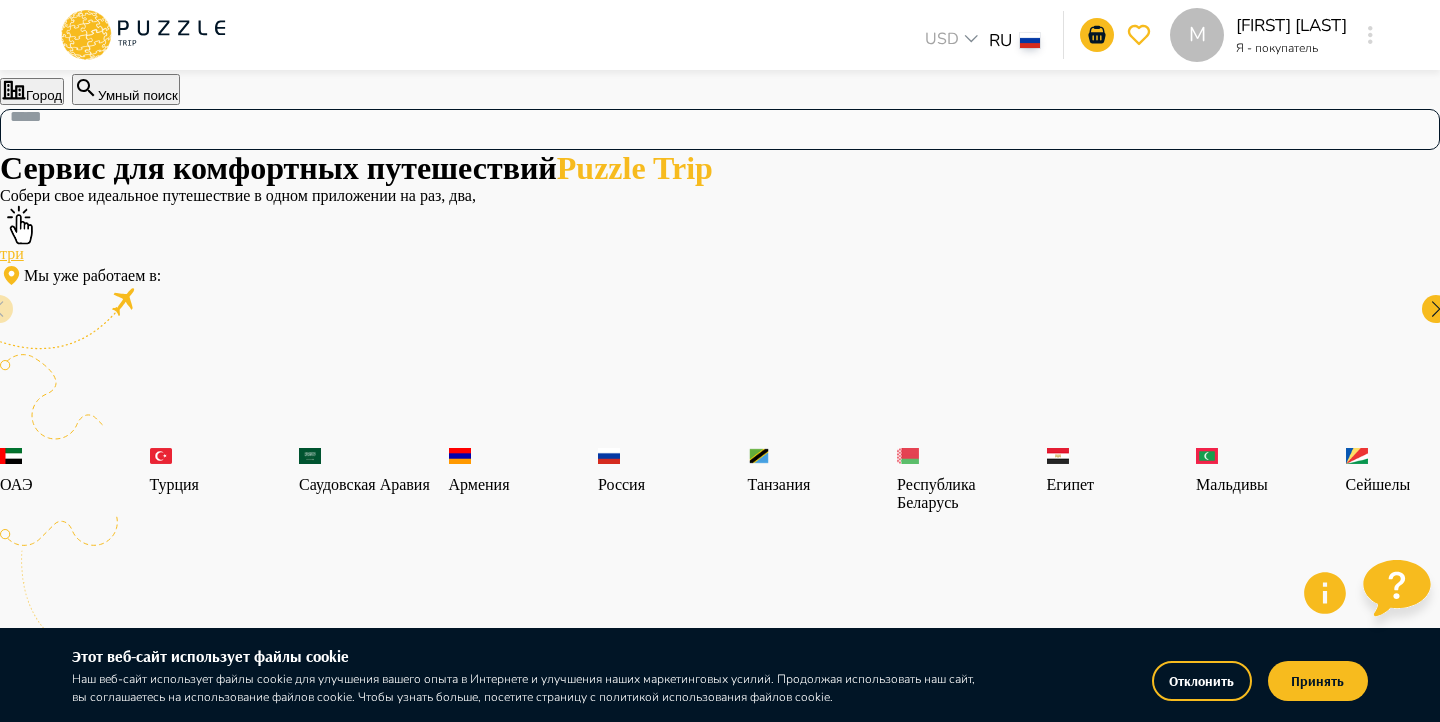 click at bounding box center (684, 116) 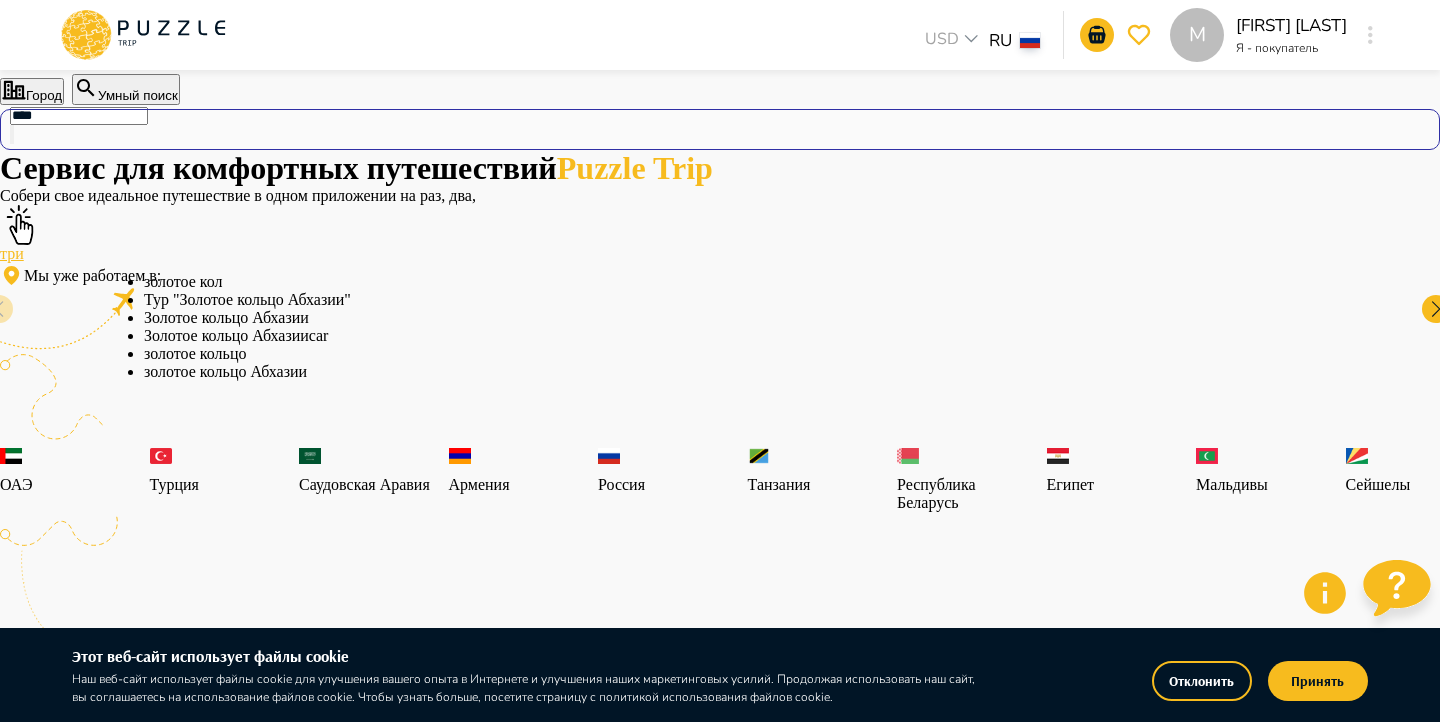 click on "Тур "Золотое кольцо Абхазии"" at bounding box center [720, 300] 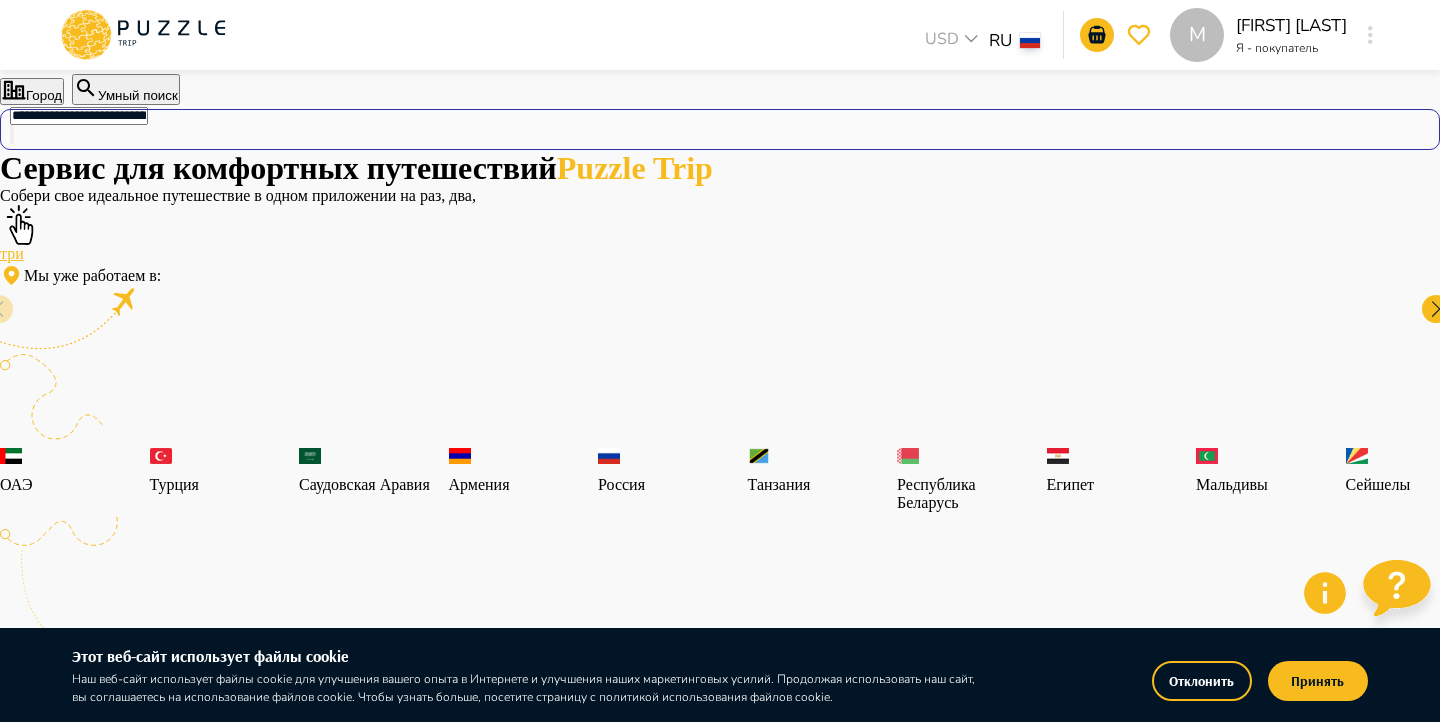 type on "**********" 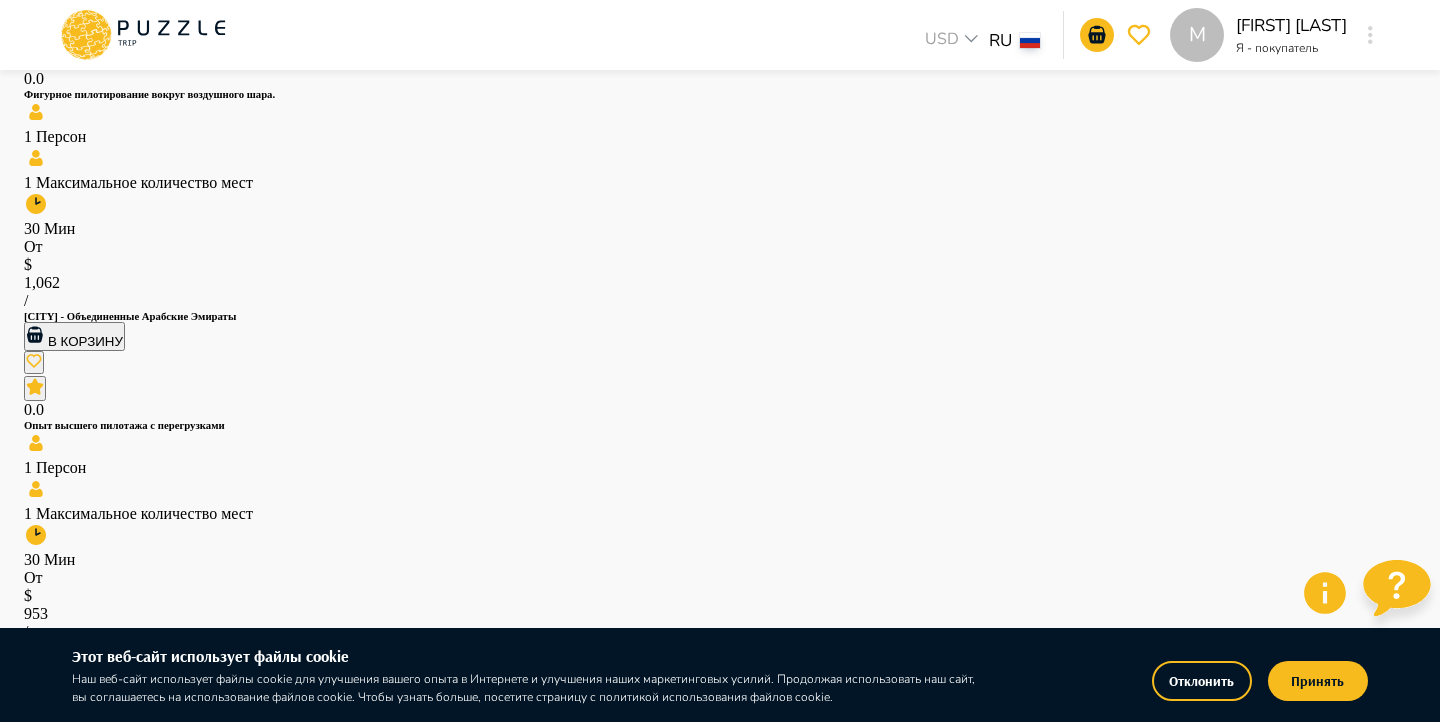 scroll, scrollTop: 1482, scrollLeft: 0, axis: vertical 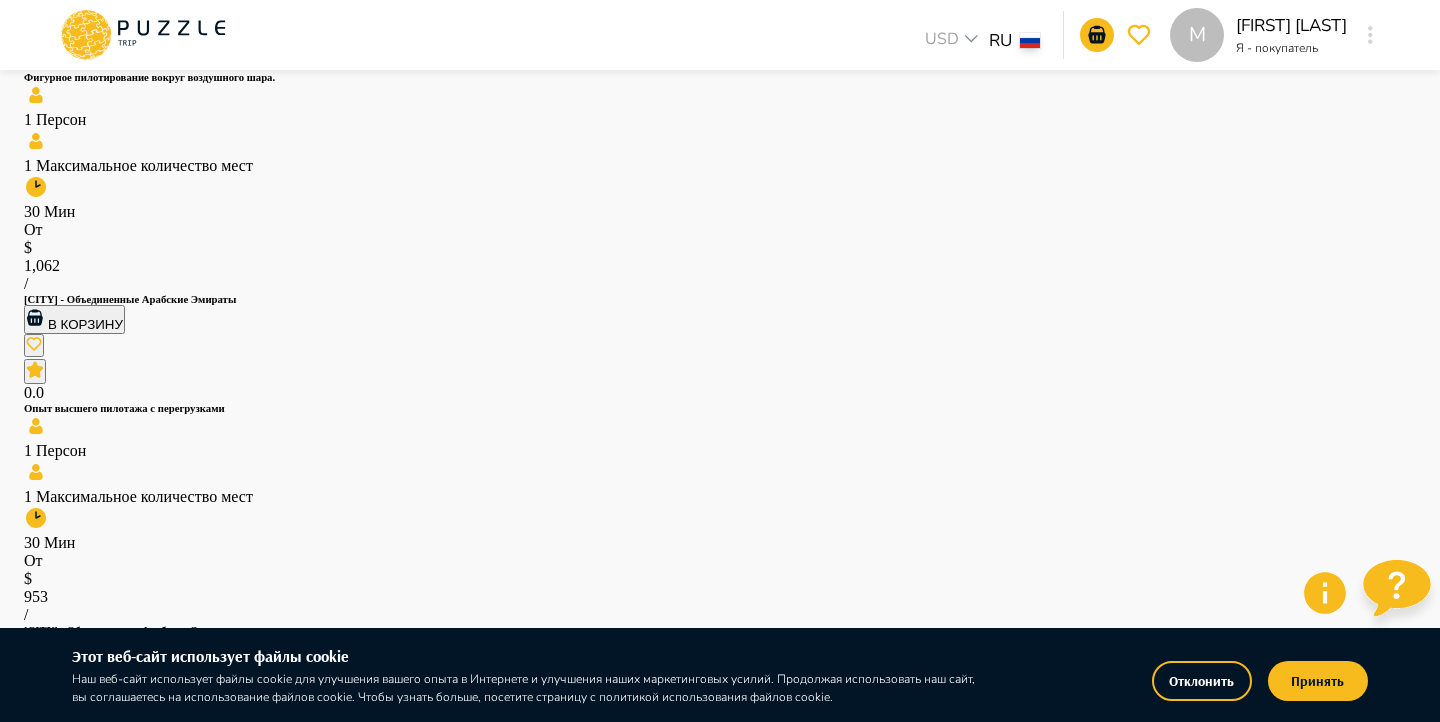 click on "2" at bounding box center (348, 2680) 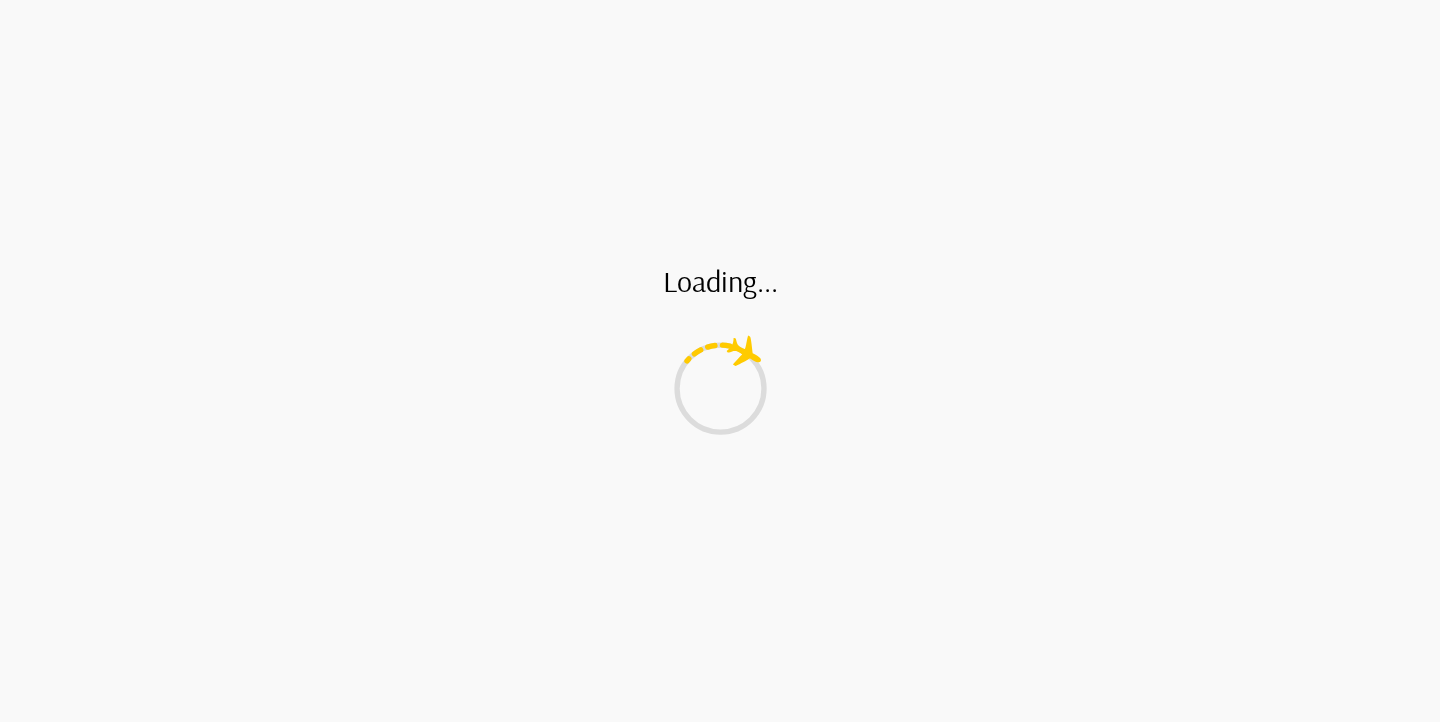 scroll, scrollTop: 0, scrollLeft: 0, axis: both 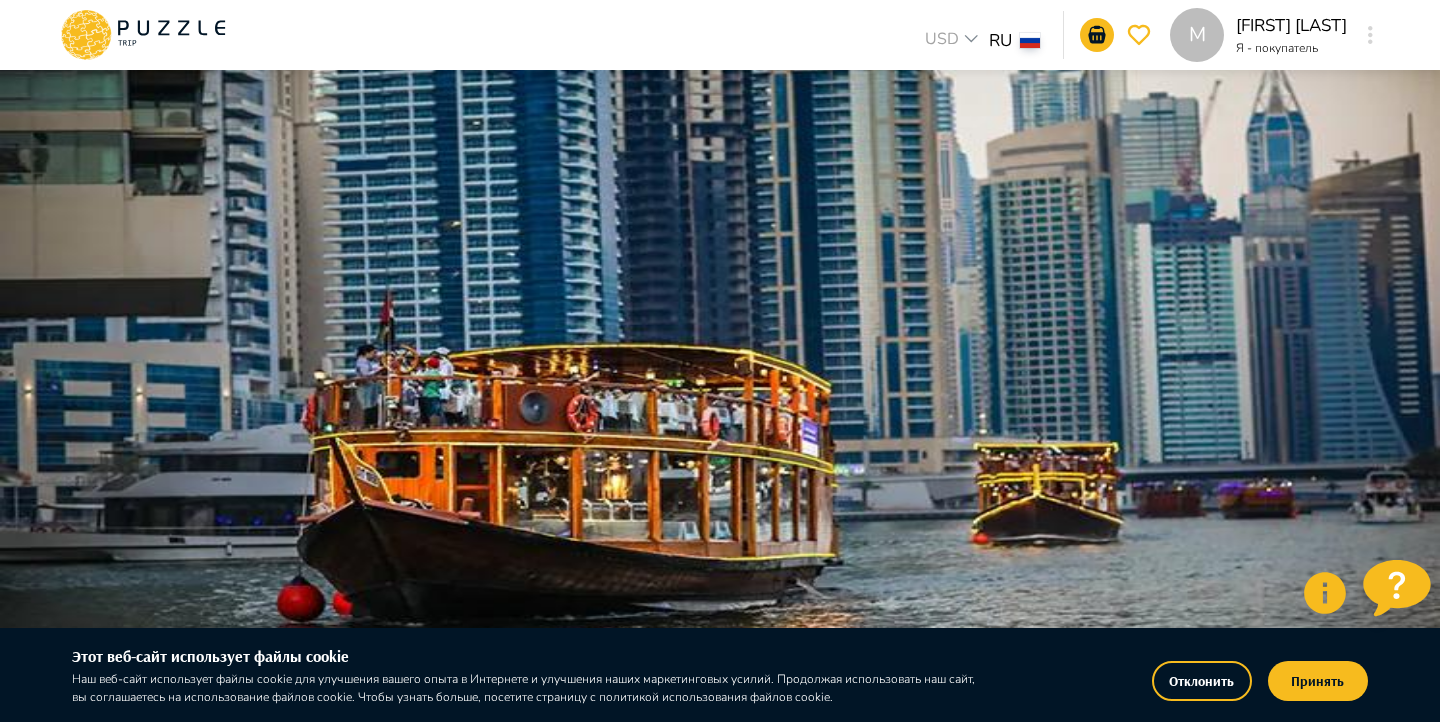 click on "**********" at bounding box center [93, 1083] 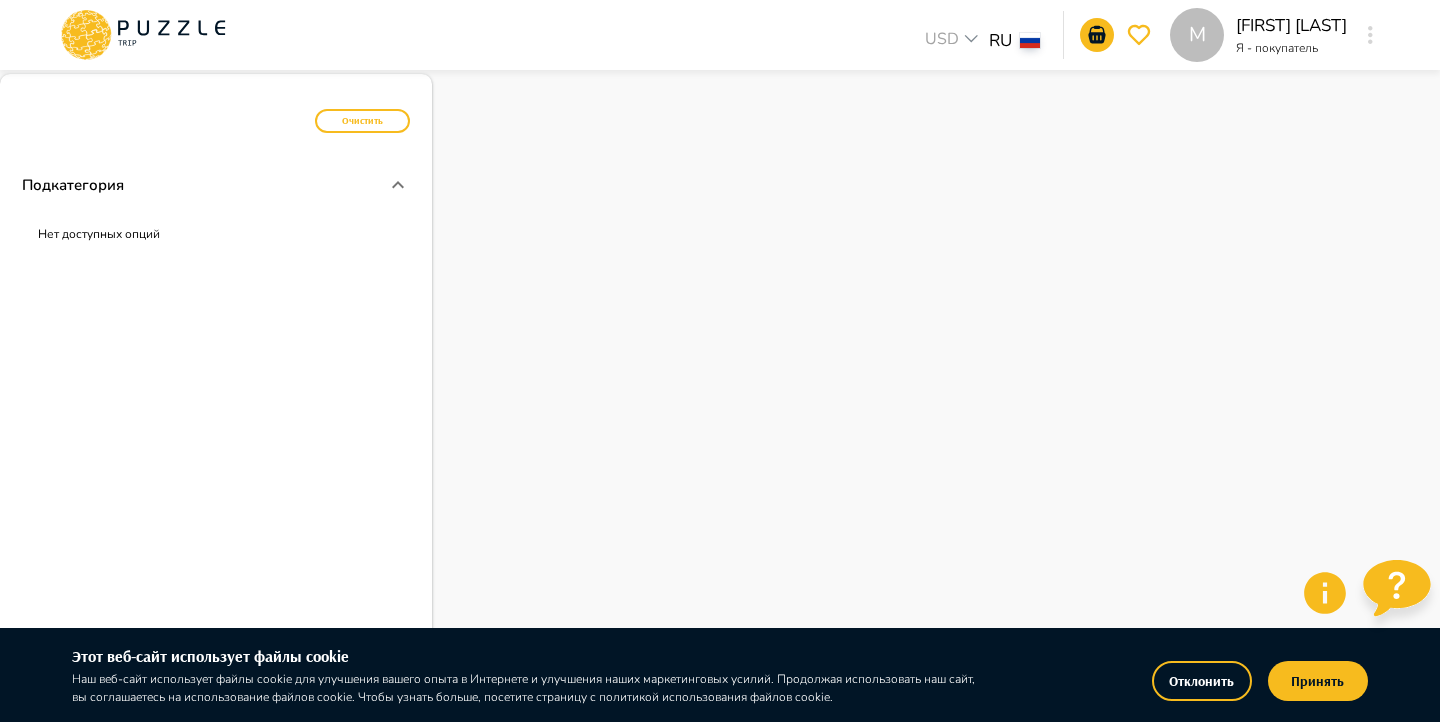 click on "Поиск" at bounding box center [44, 992] 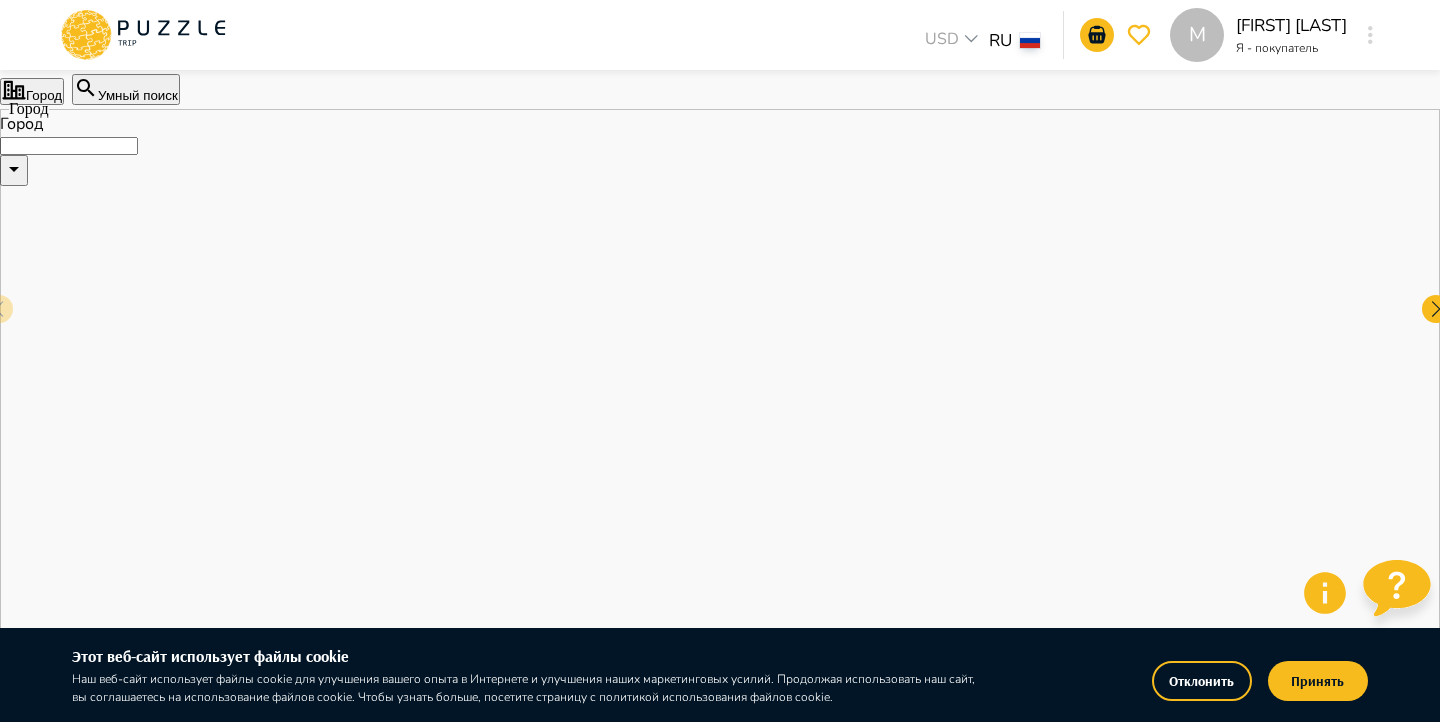 click on "M USD *** RU ** M [LAST NAME] Я - покупатель M Город Умный поиск Город Город Сервис для комфортных путешествий Puzzle Trip Собери свое идеальное путешествие в одном приложении на раз два три Мы уже работаем в : ОАЭ Турция Саудовская Аравия Армения Россия Танзания Республика Беларусь Египет Мальдивы Сейшелы Шри-Ланка Таиланд Куба Карибы Мальта Азорские острова Все сервисы в одном окне Оперативная служба поддержки Мультиязычность Puzzletrip В чате доступен автоматический перевод. Высокий уровень информационной безопасности Почему выбирают нас? Принять" at bounding box center [720, 2622] 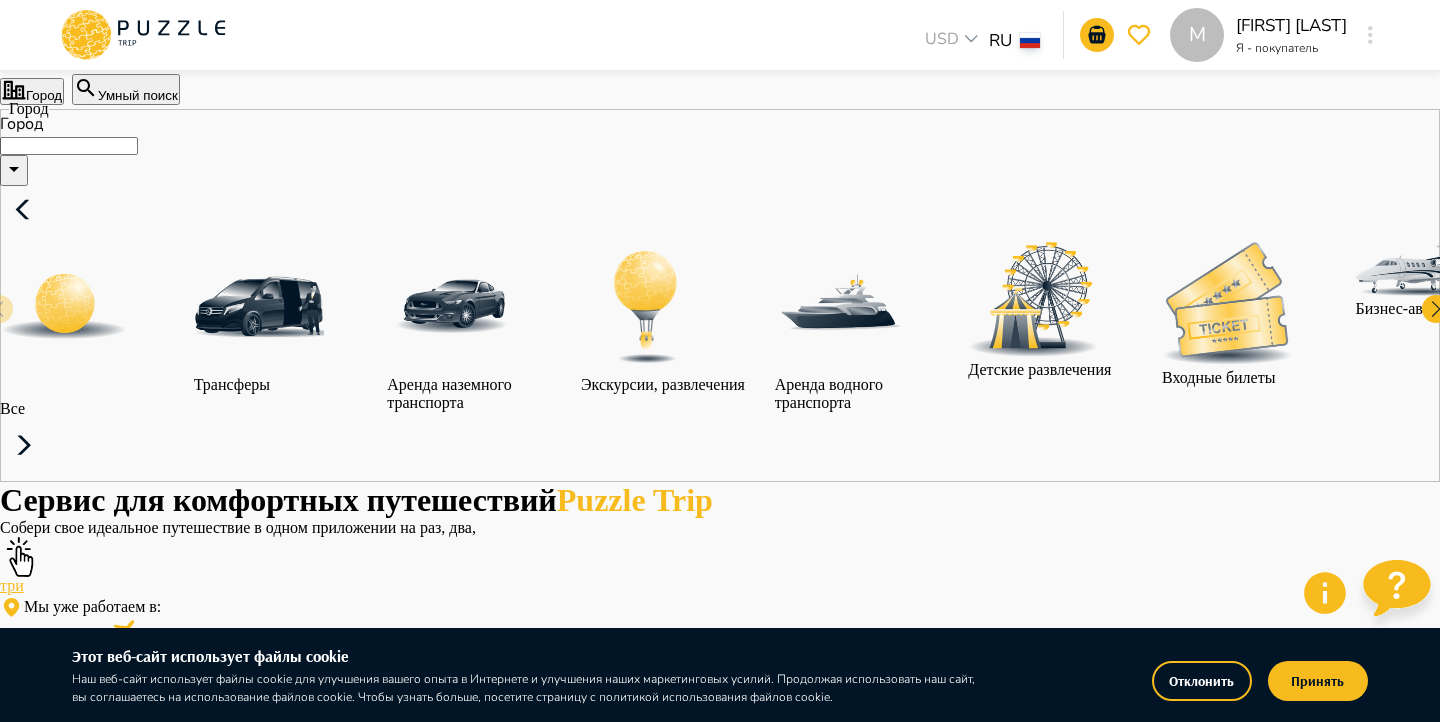 click at bounding box center [18, 4122] 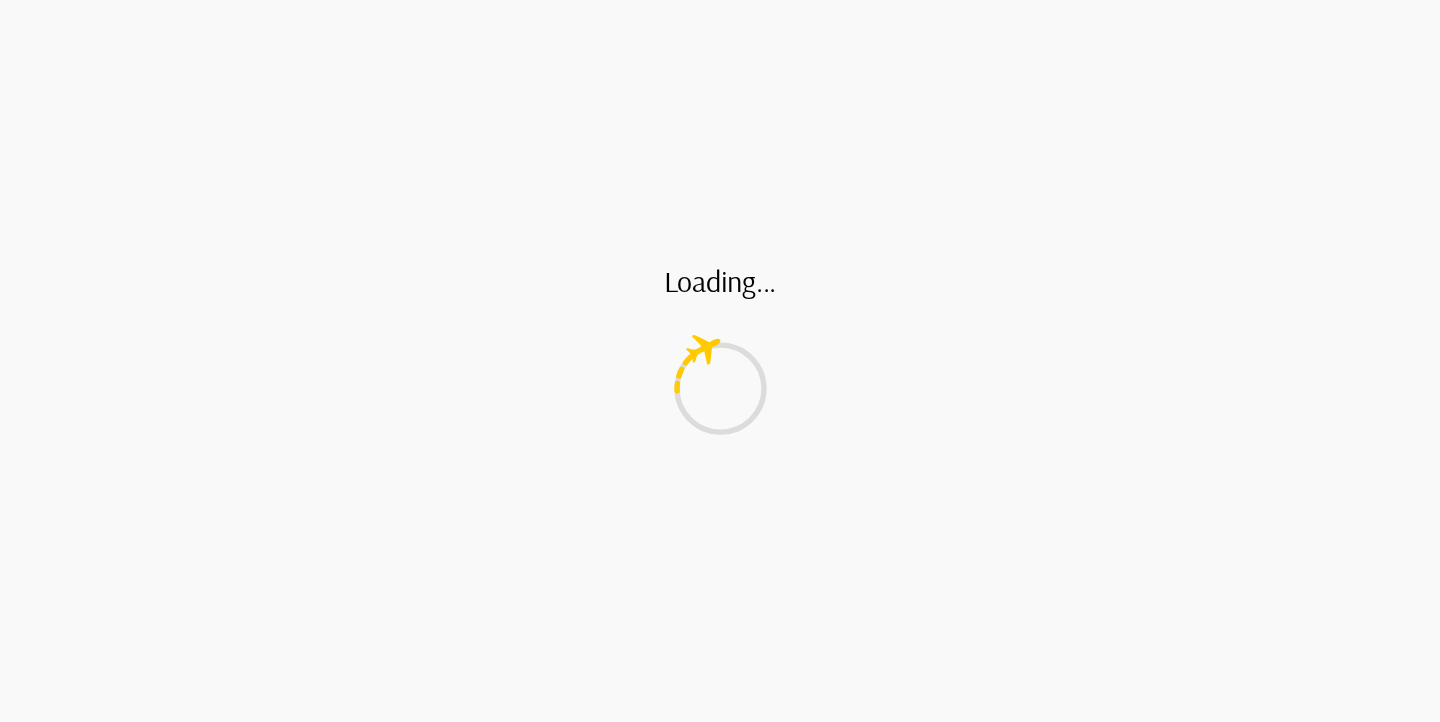 scroll, scrollTop: 0, scrollLeft: 0, axis: both 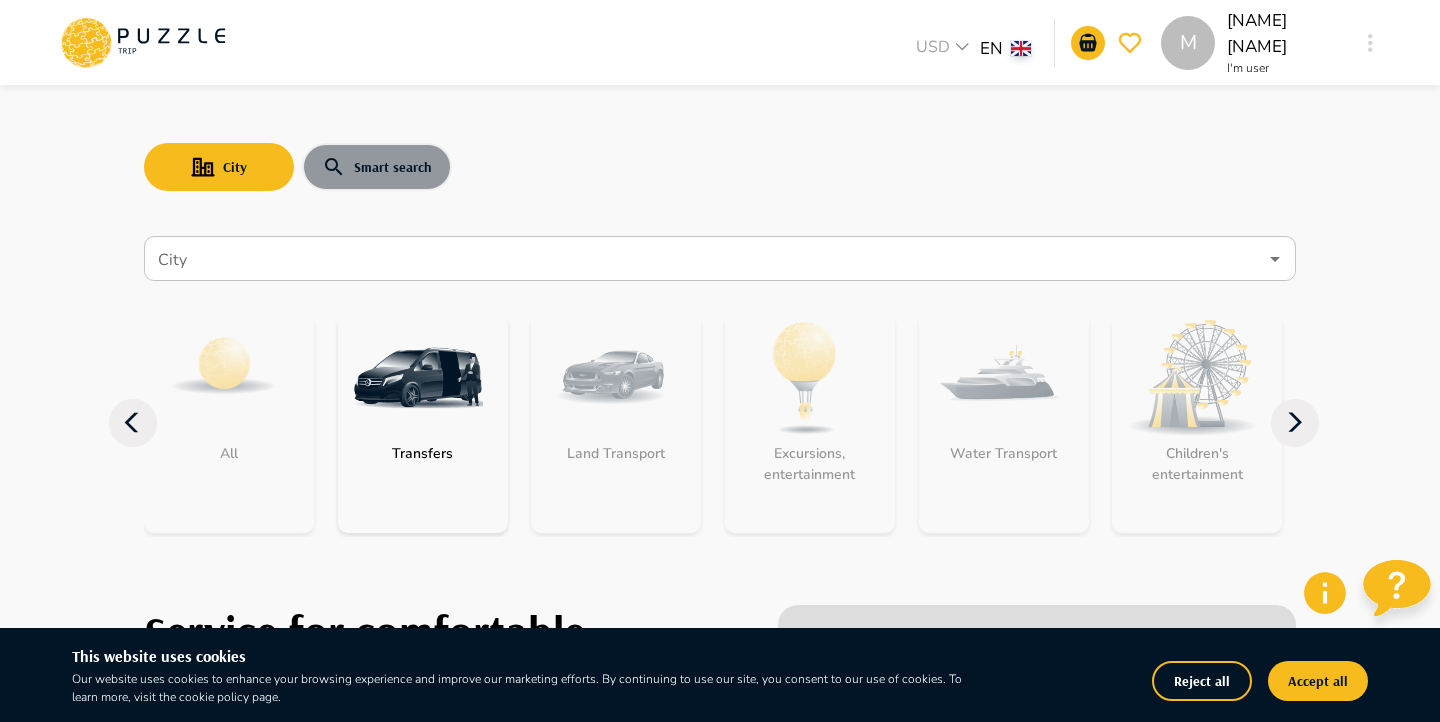 click on "Smart search" at bounding box center [377, 167] 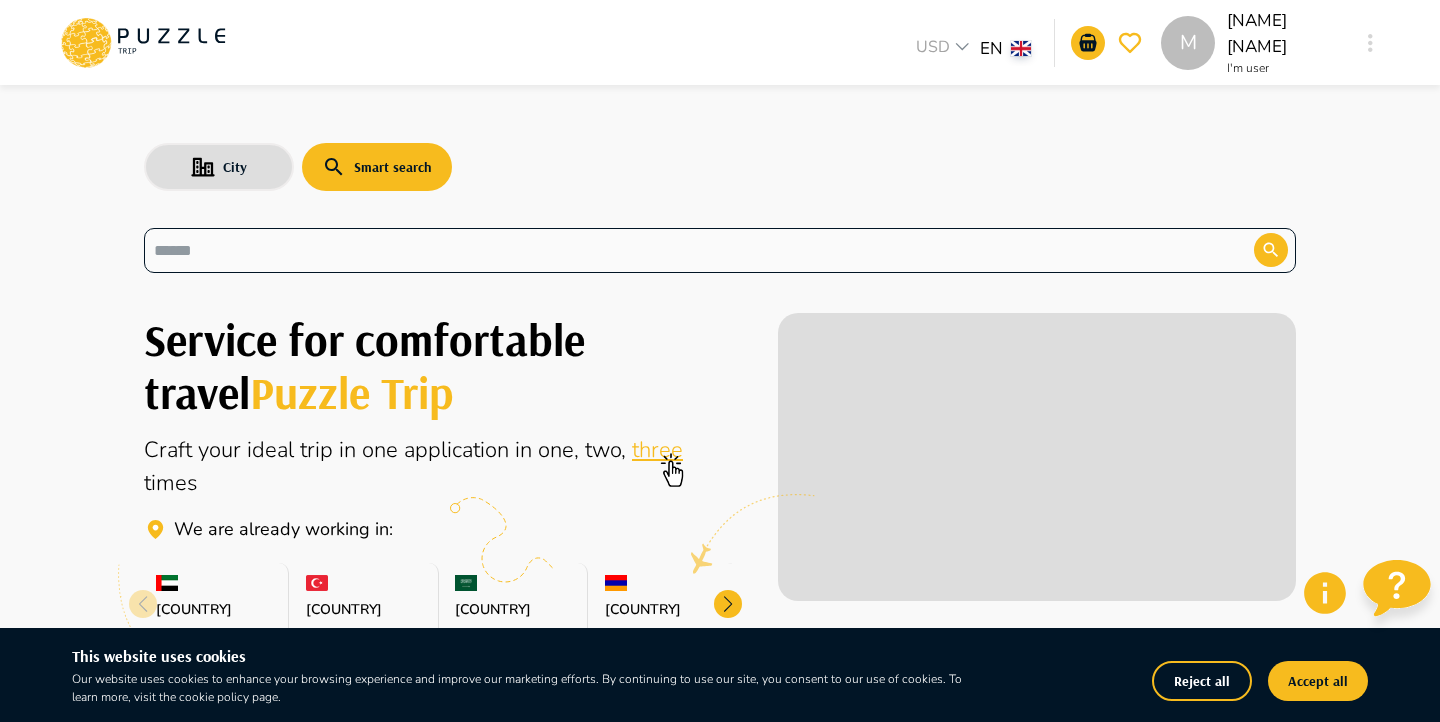 click on "​" at bounding box center [720, 250] 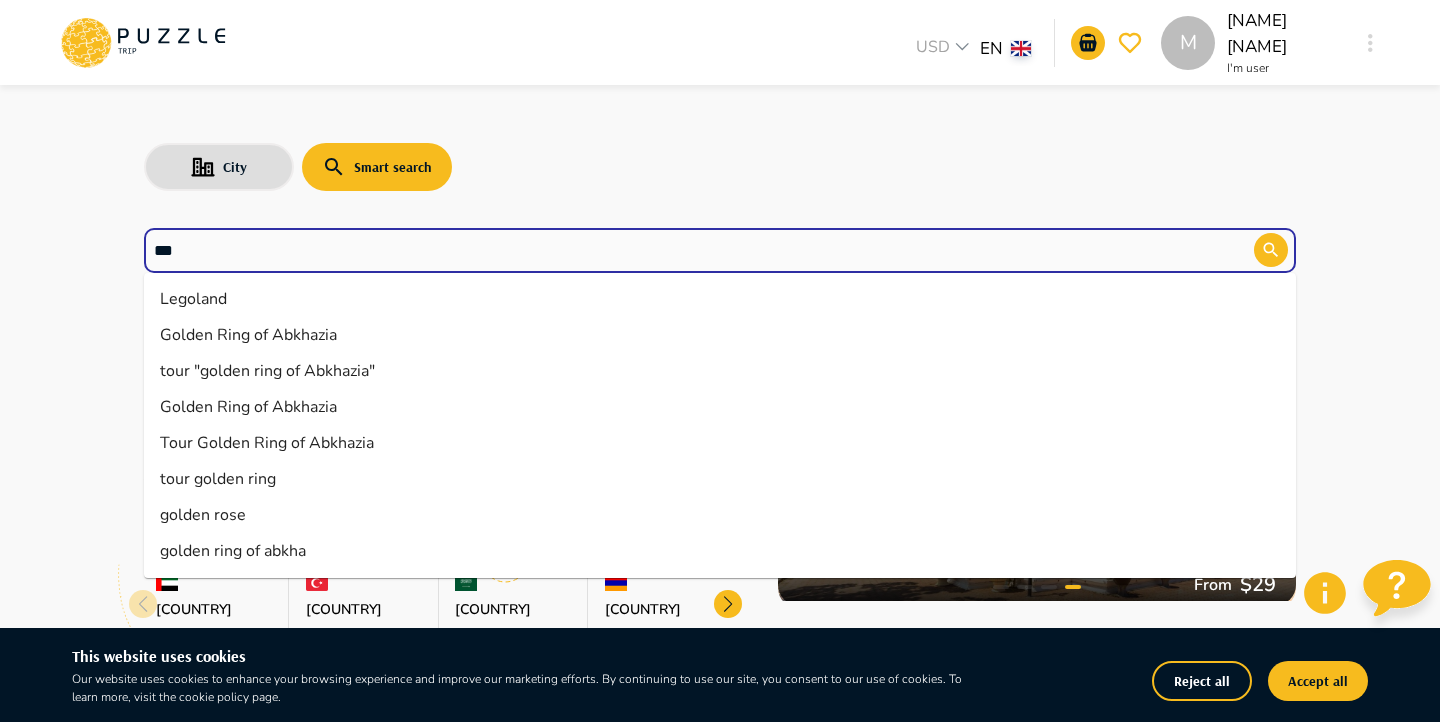 click on "Golden Ring of Abkhazia" at bounding box center [720, 335] 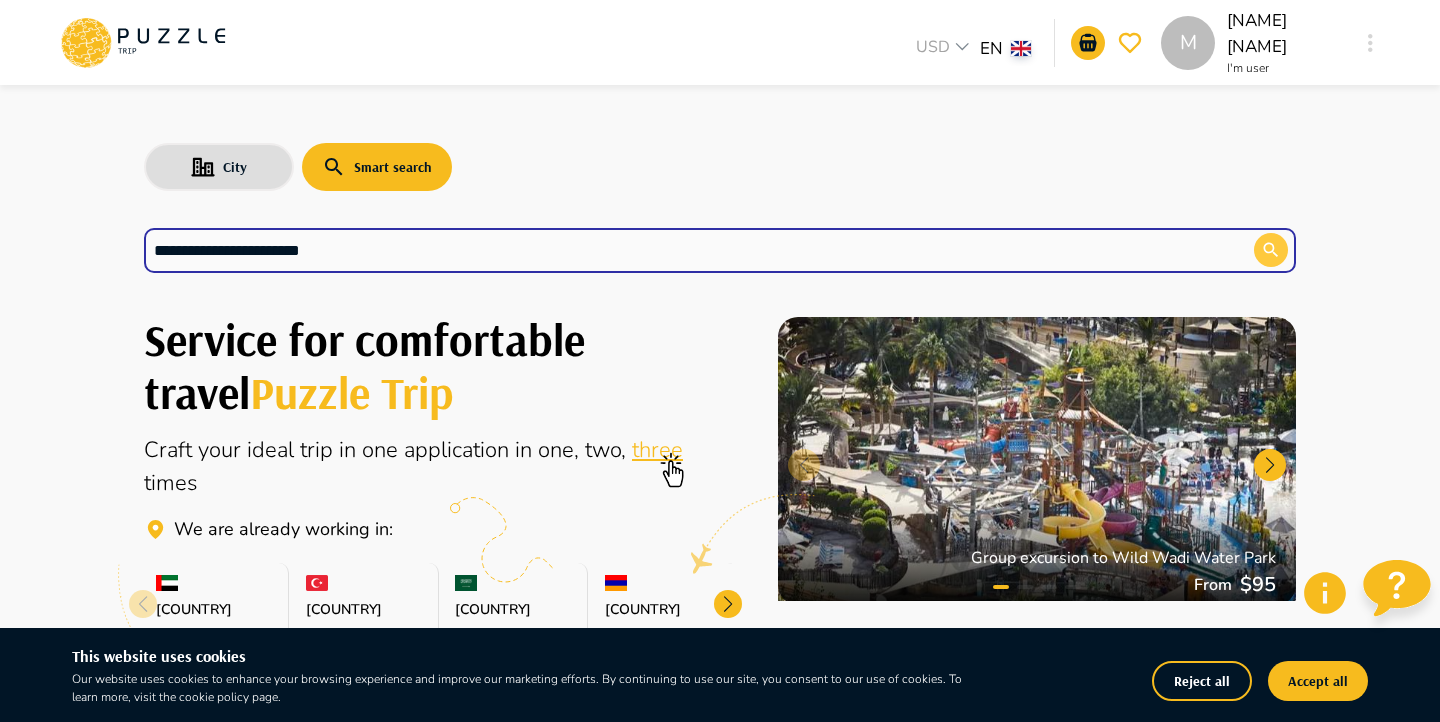 type on "**********" 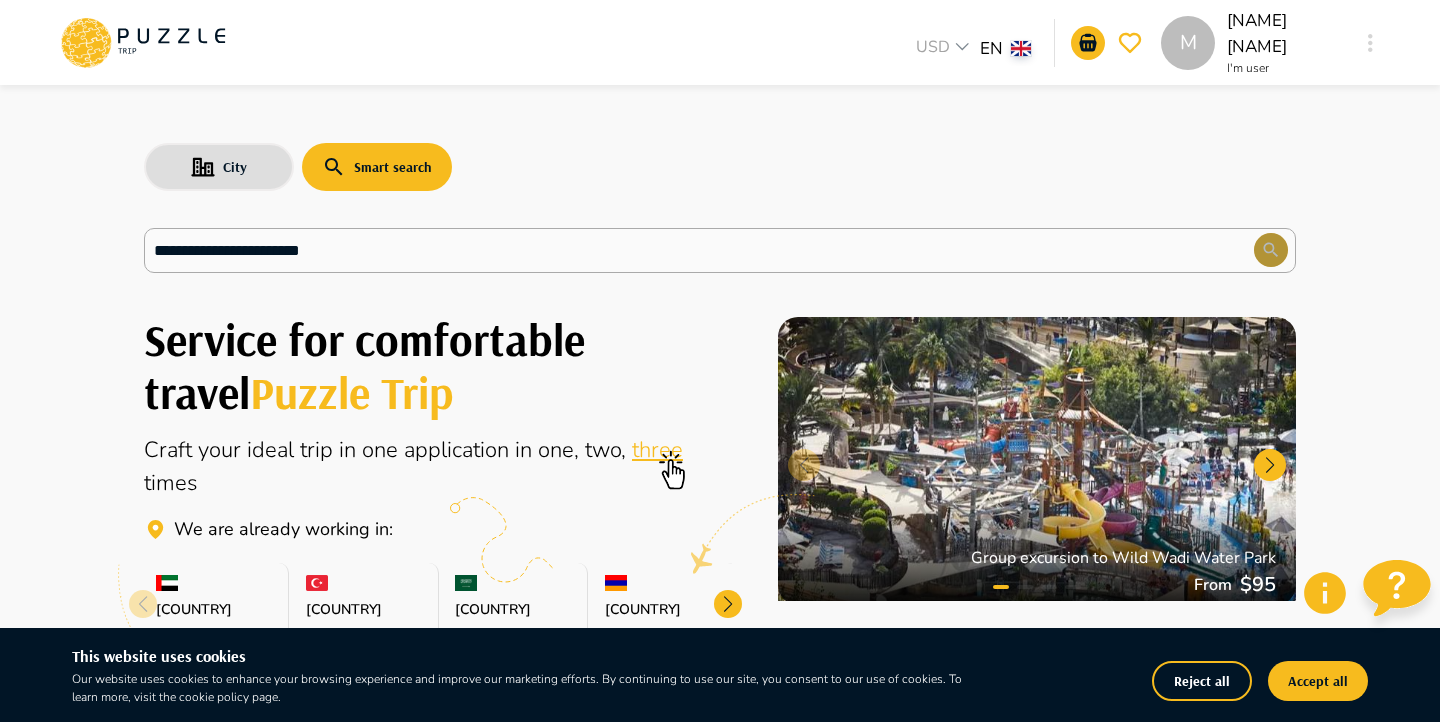 click at bounding box center [1271, 250] 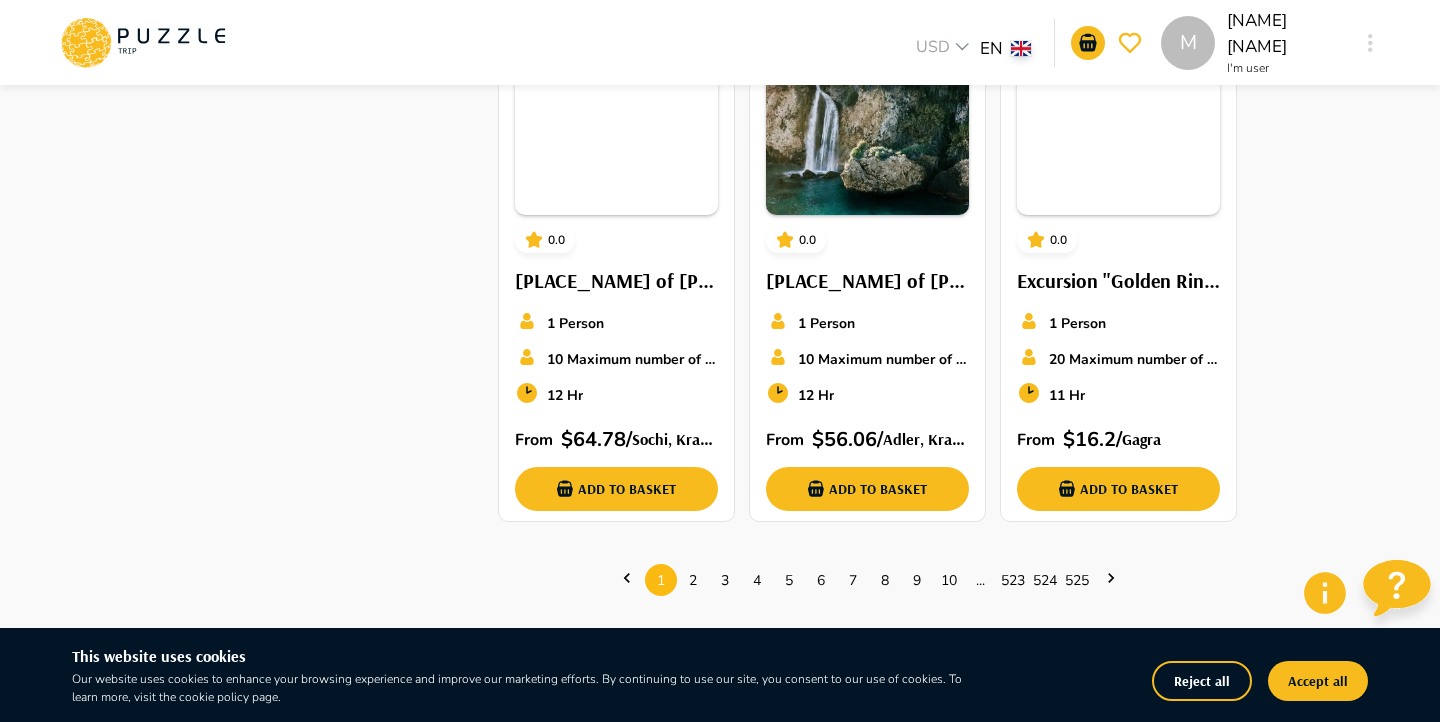 scroll, scrollTop: 1291, scrollLeft: 0, axis: vertical 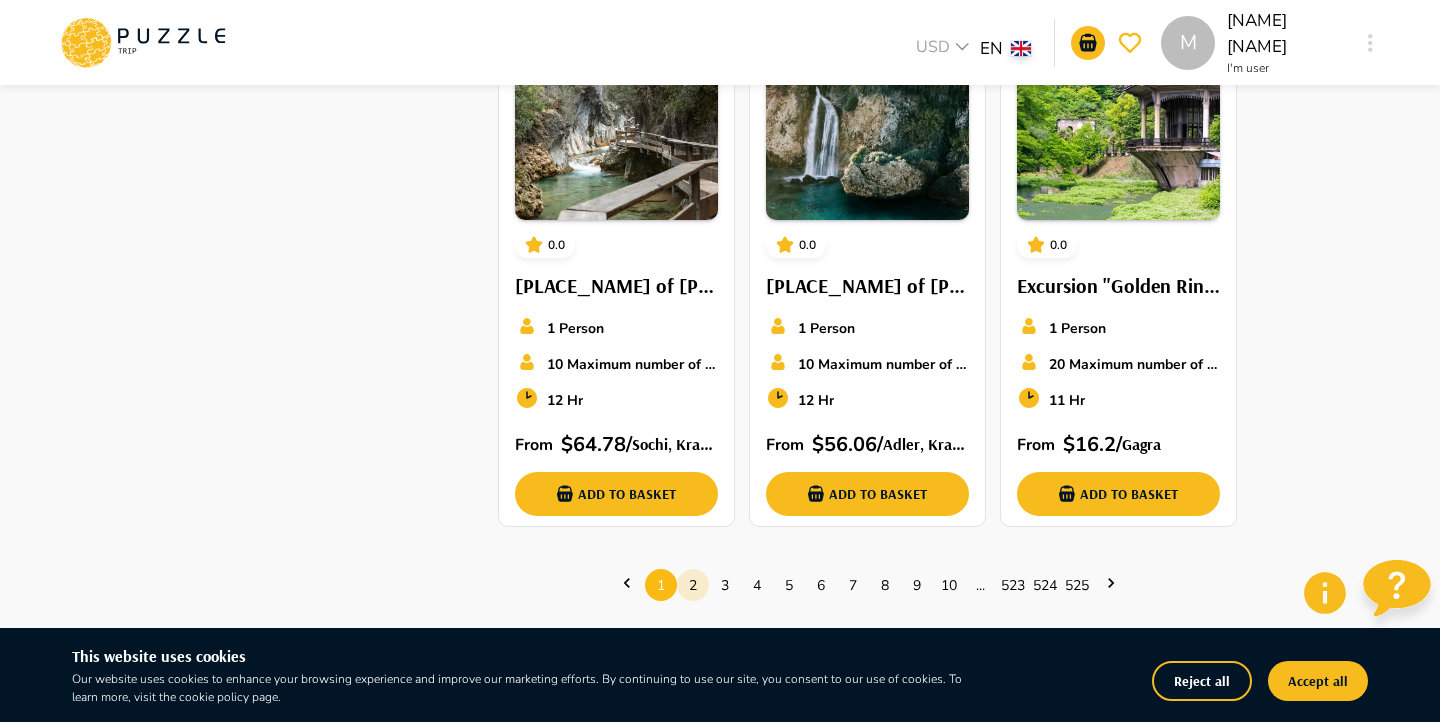 click on "2" at bounding box center [693, 585] 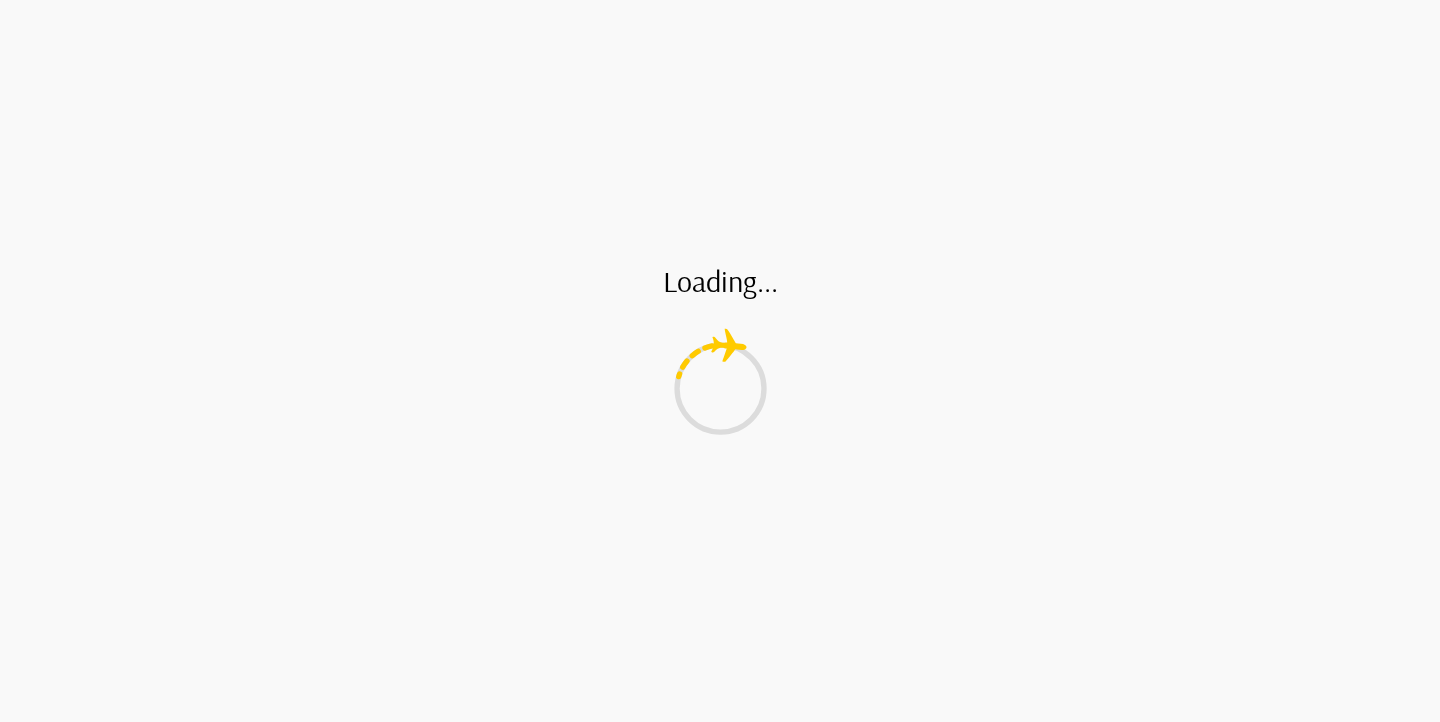 scroll, scrollTop: 0, scrollLeft: 0, axis: both 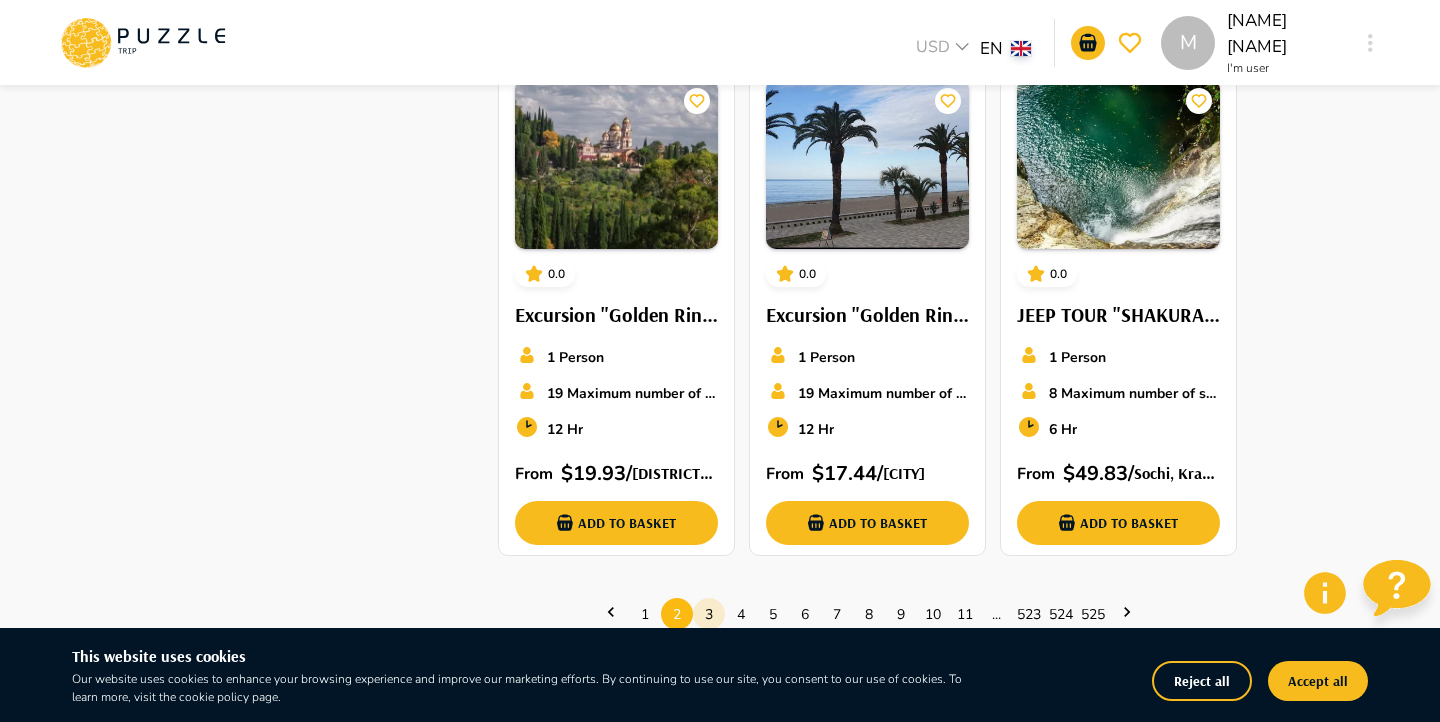 click on "3" at bounding box center (709, 614) 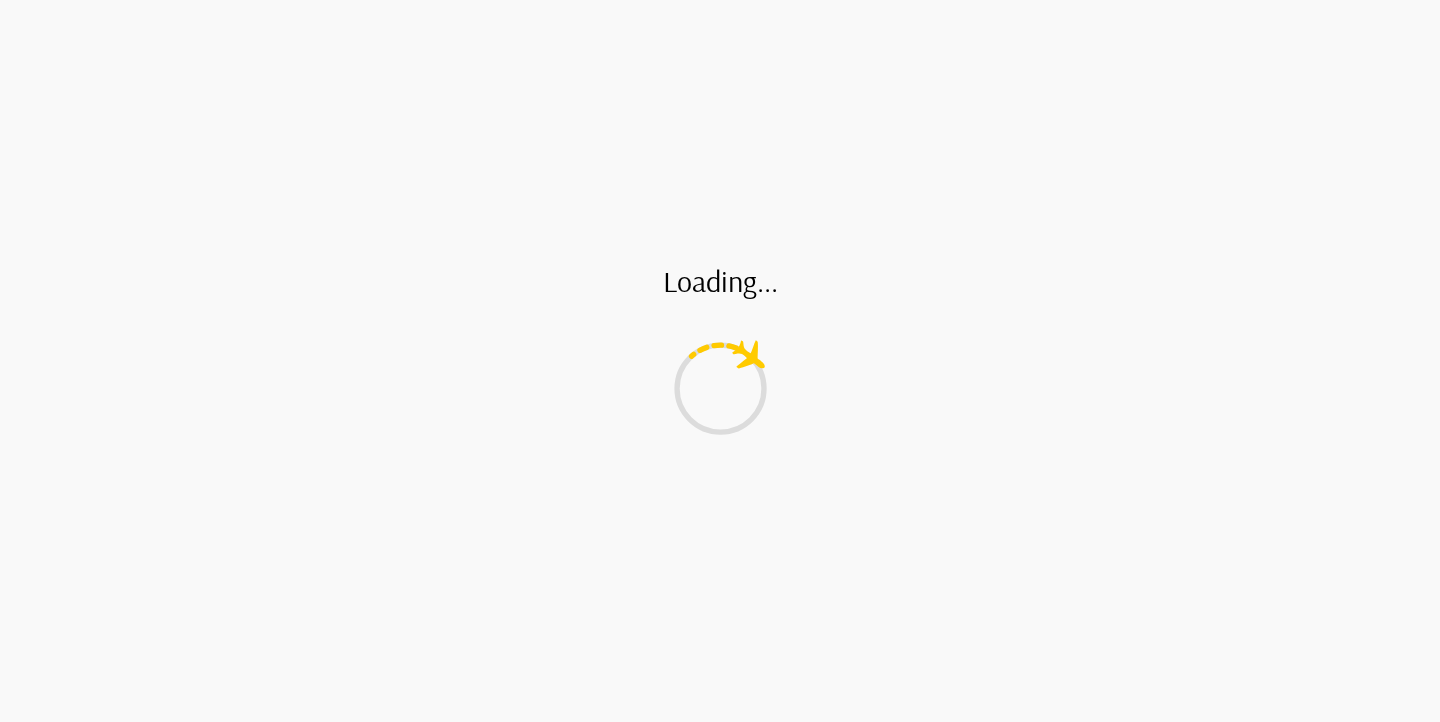 scroll, scrollTop: 0, scrollLeft: 0, axis: both 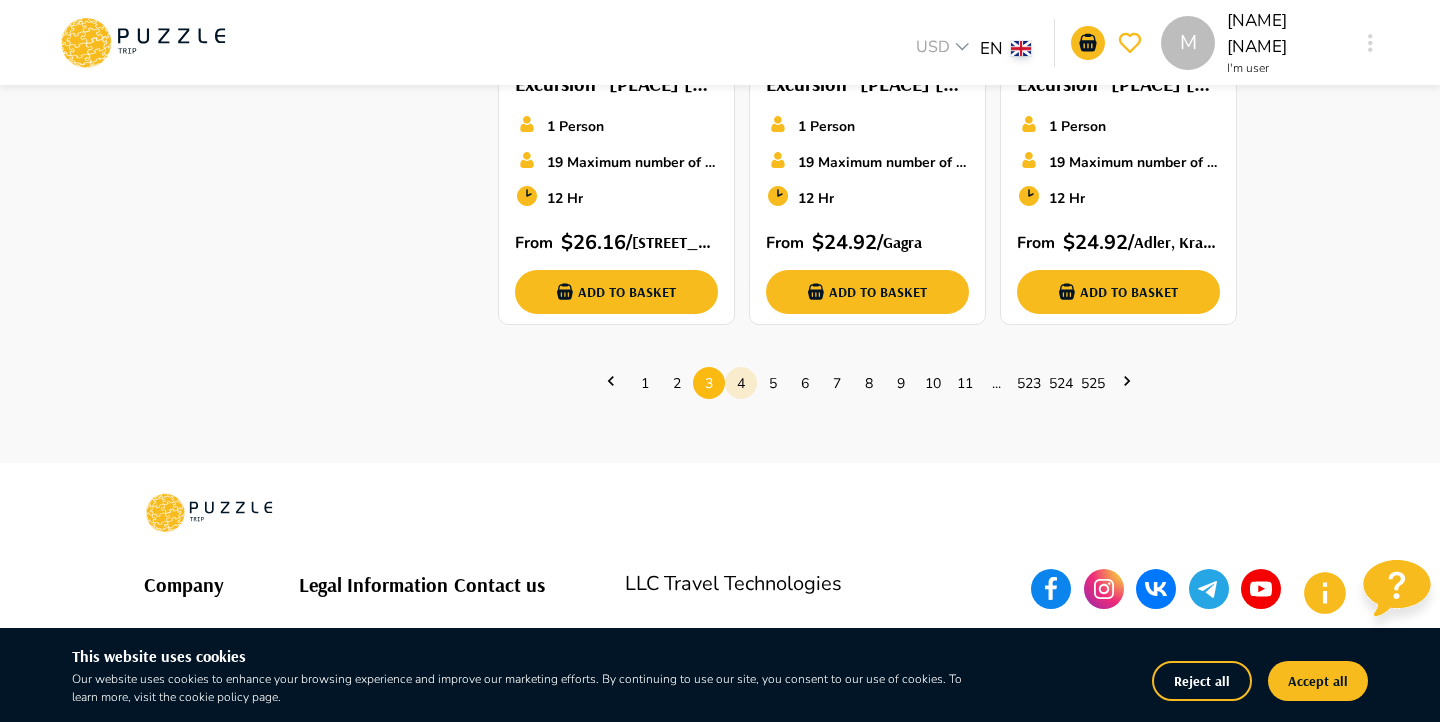 click on "4" at bounding box center [741, 383] 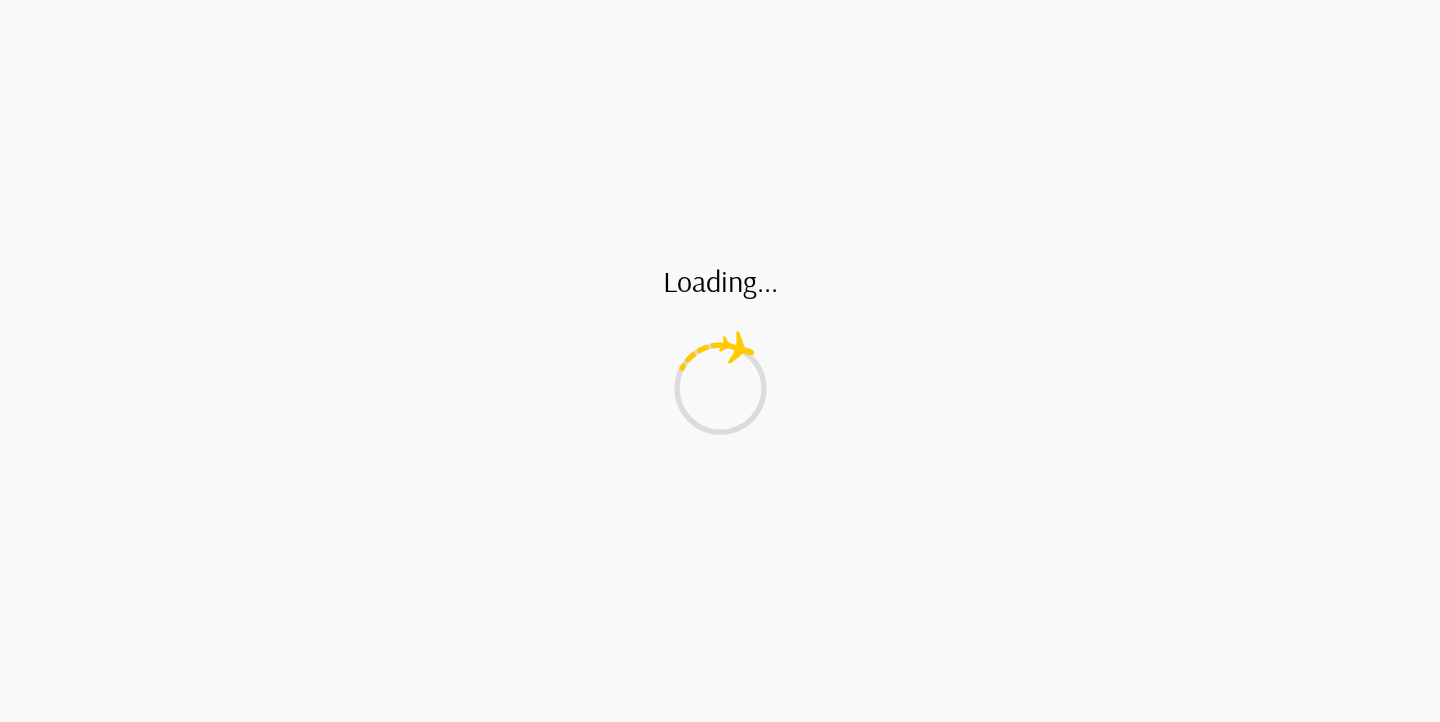 scroll, scrollTop: 0, scrollLeft: 0, axis: both 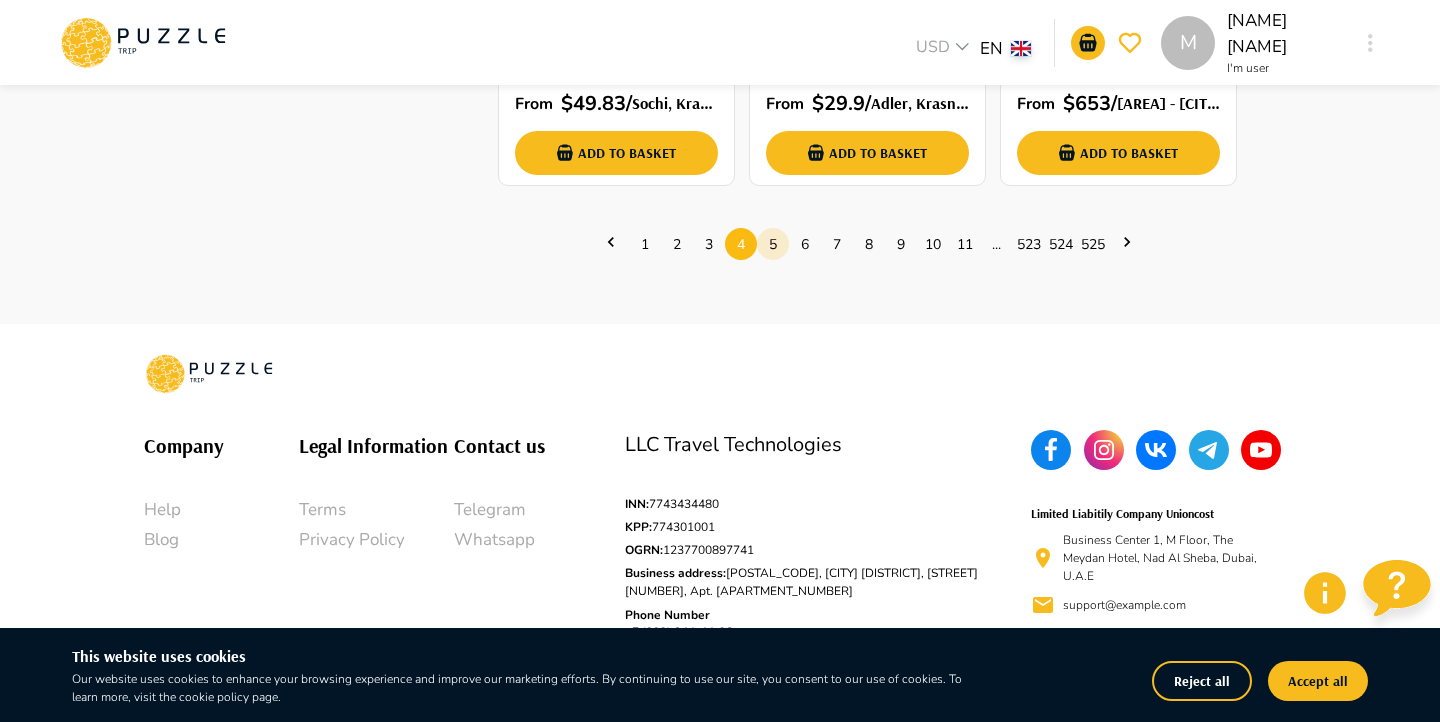 click on "5" at bounding box center [773, 244] 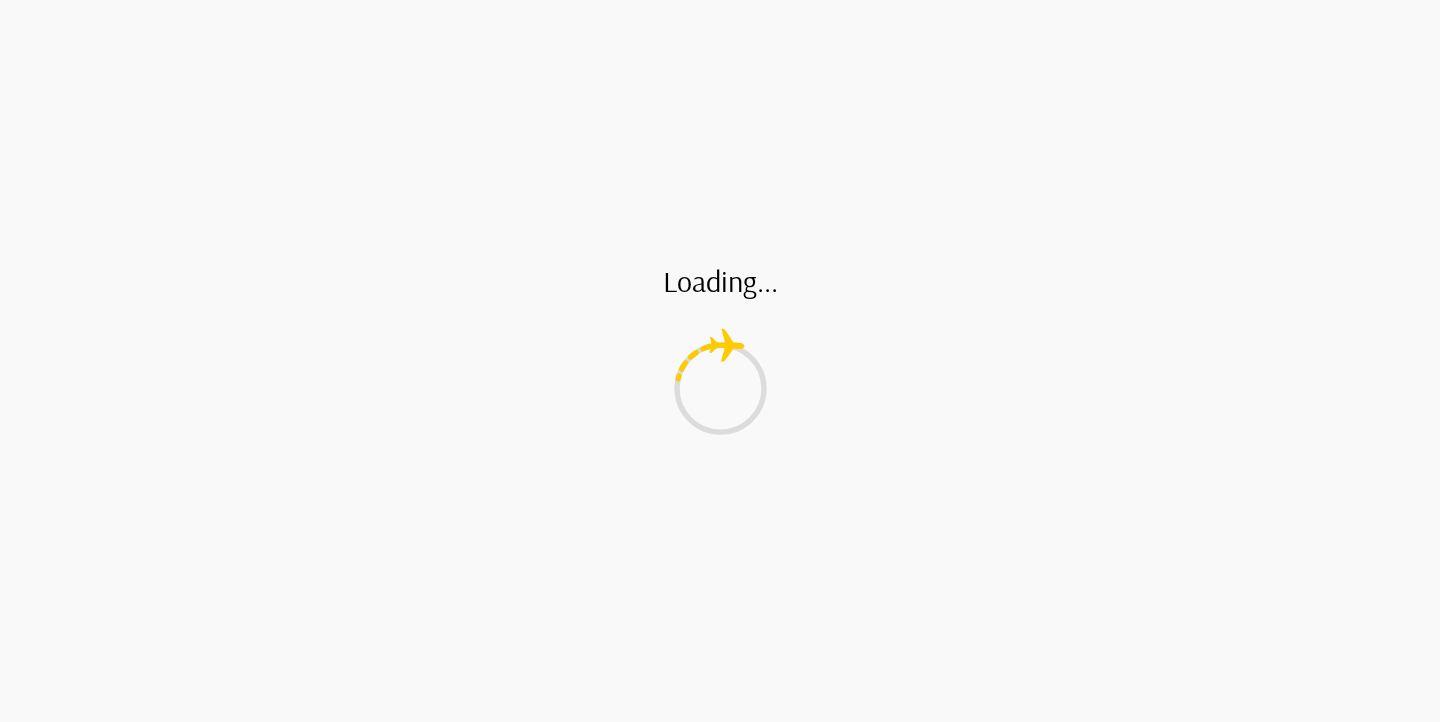 scroll, scrollTop: 0, scrollLeft: 0, axis: both 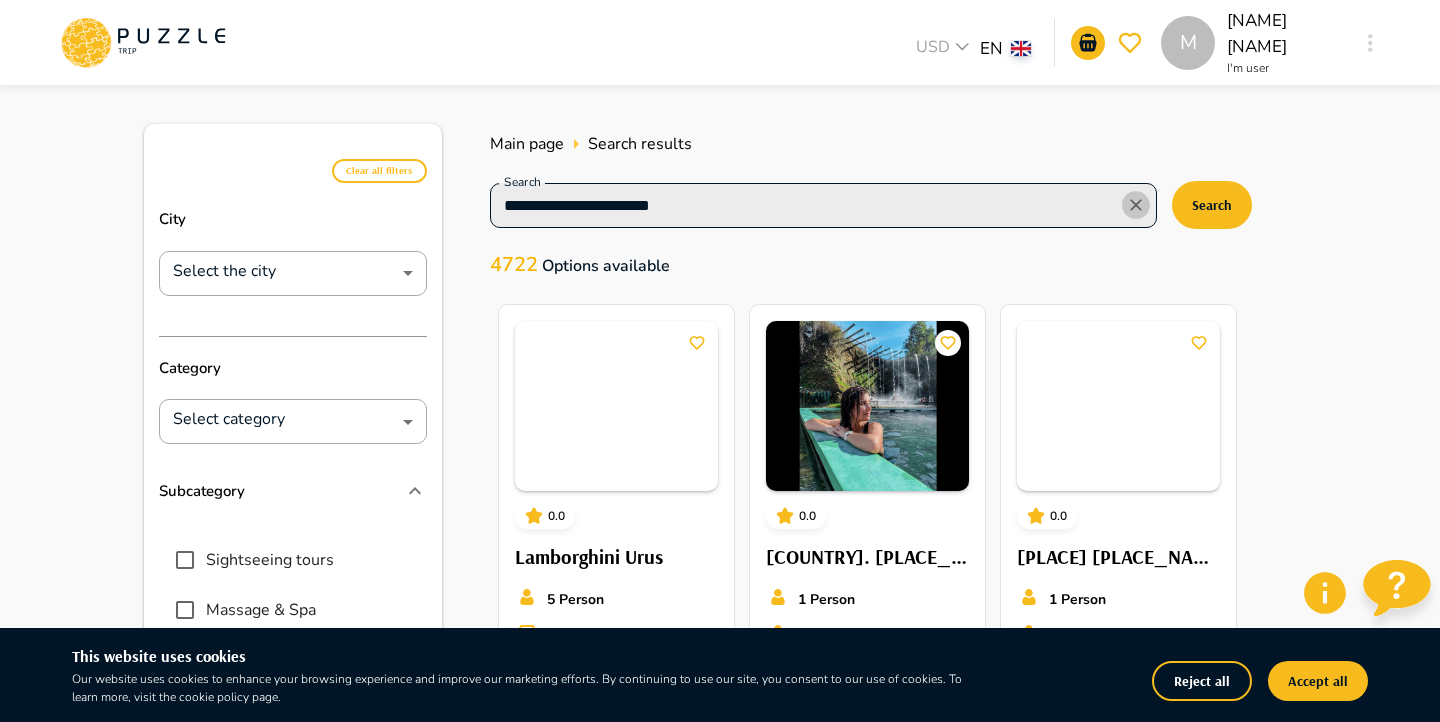 click at bounding box center (1136, 205) 